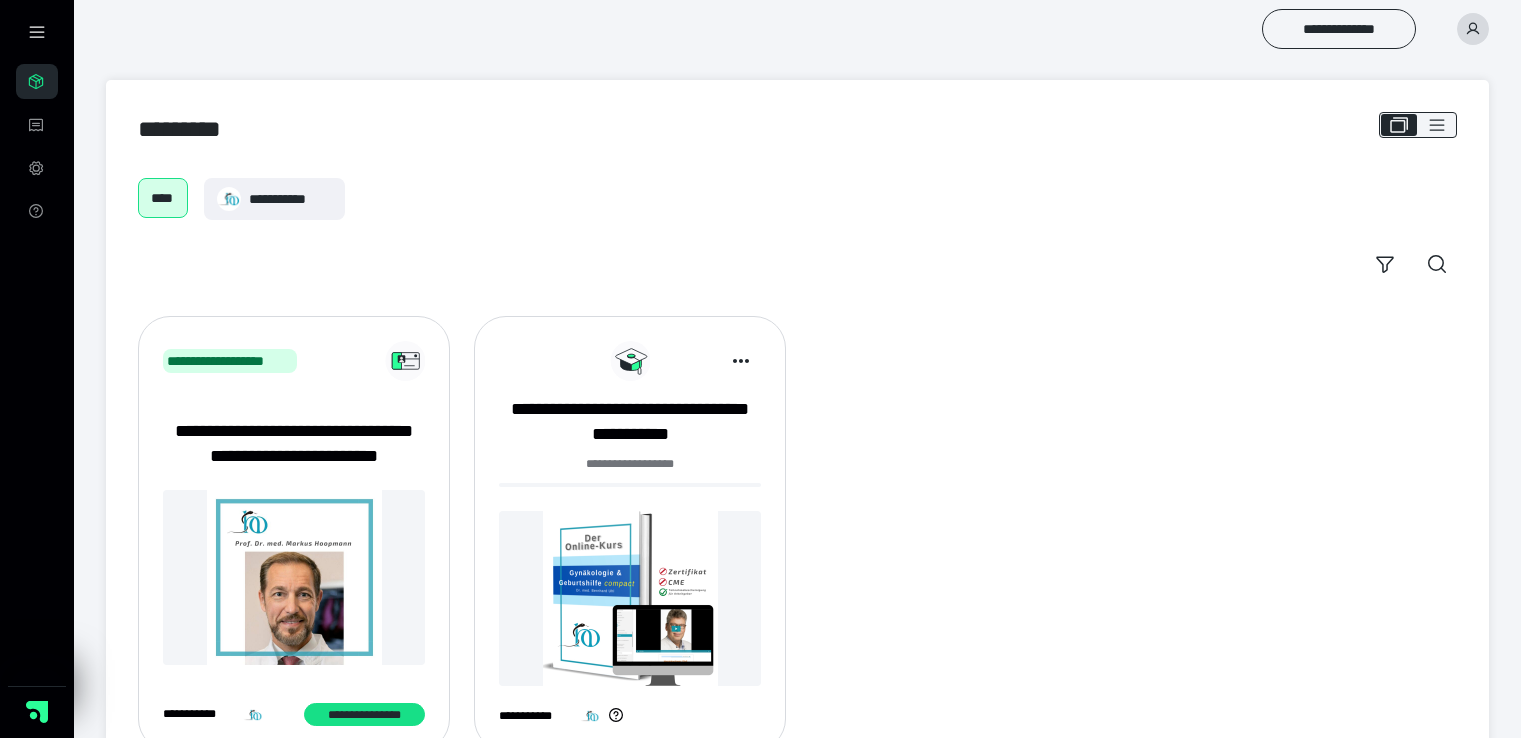 scroll, scrollTop: 0, scrollLeft: 0, axis: both 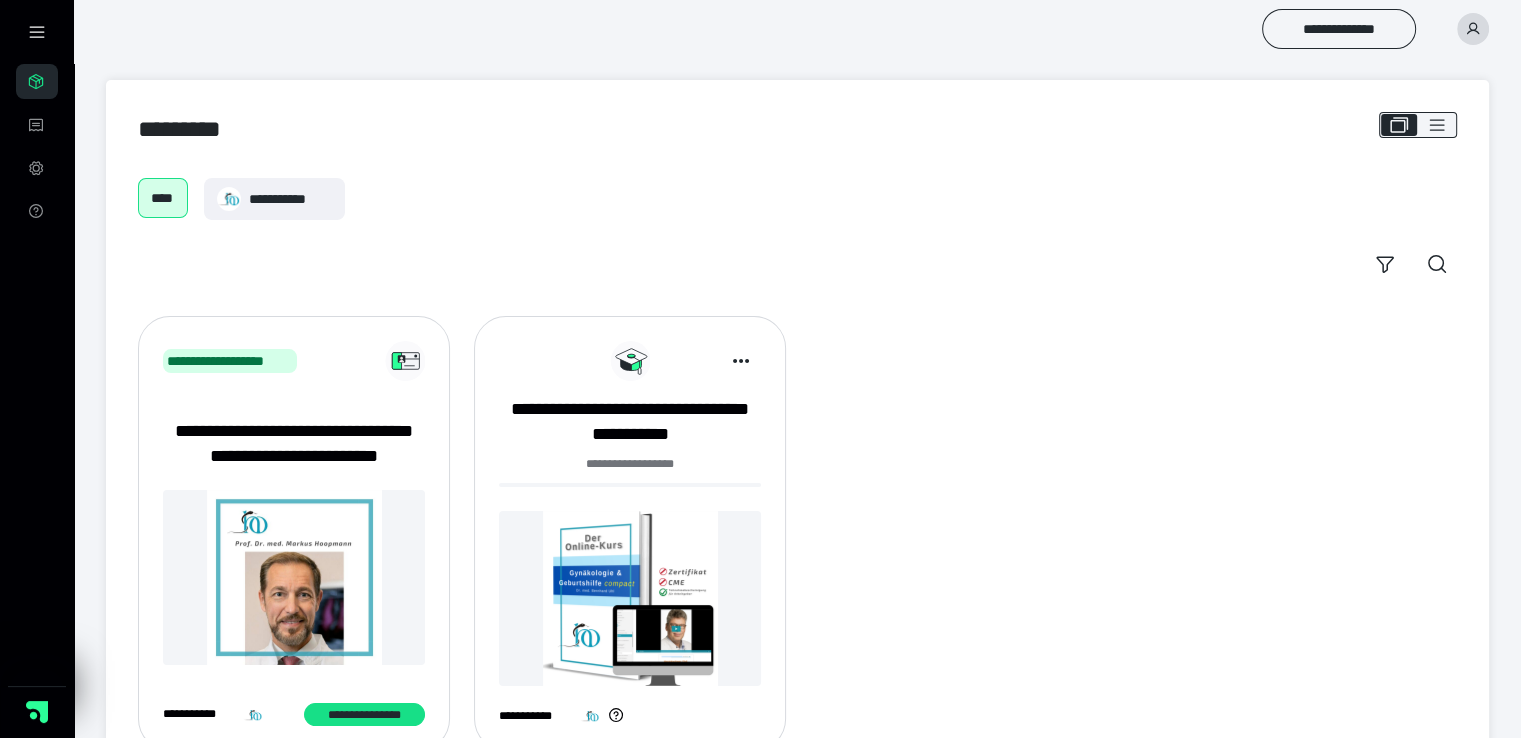 click at bounding box center [630, 598] 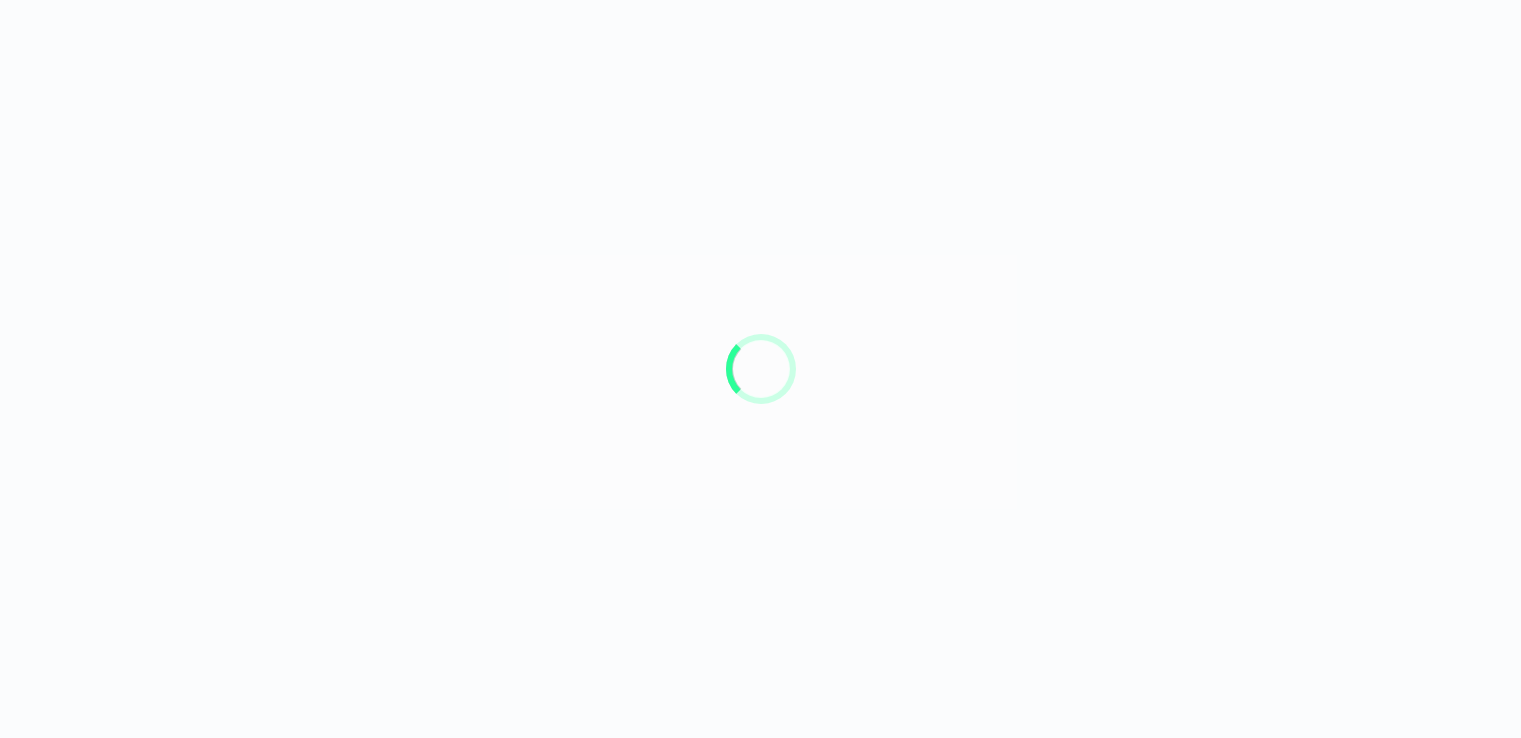 scroll, scrollTop: 0, scrollLeft: 0, axis: both 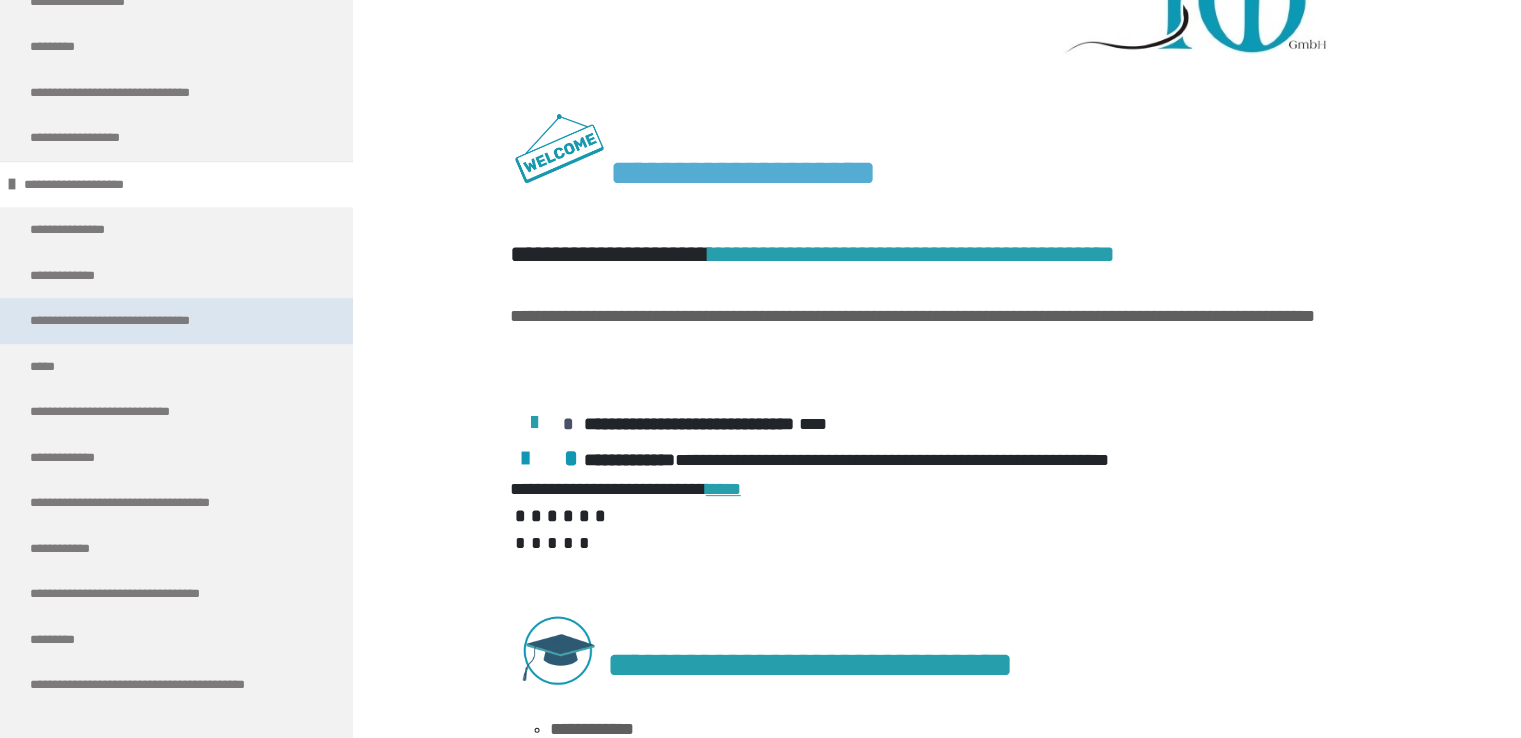 click on "**********" at bounding box center [154, 321] 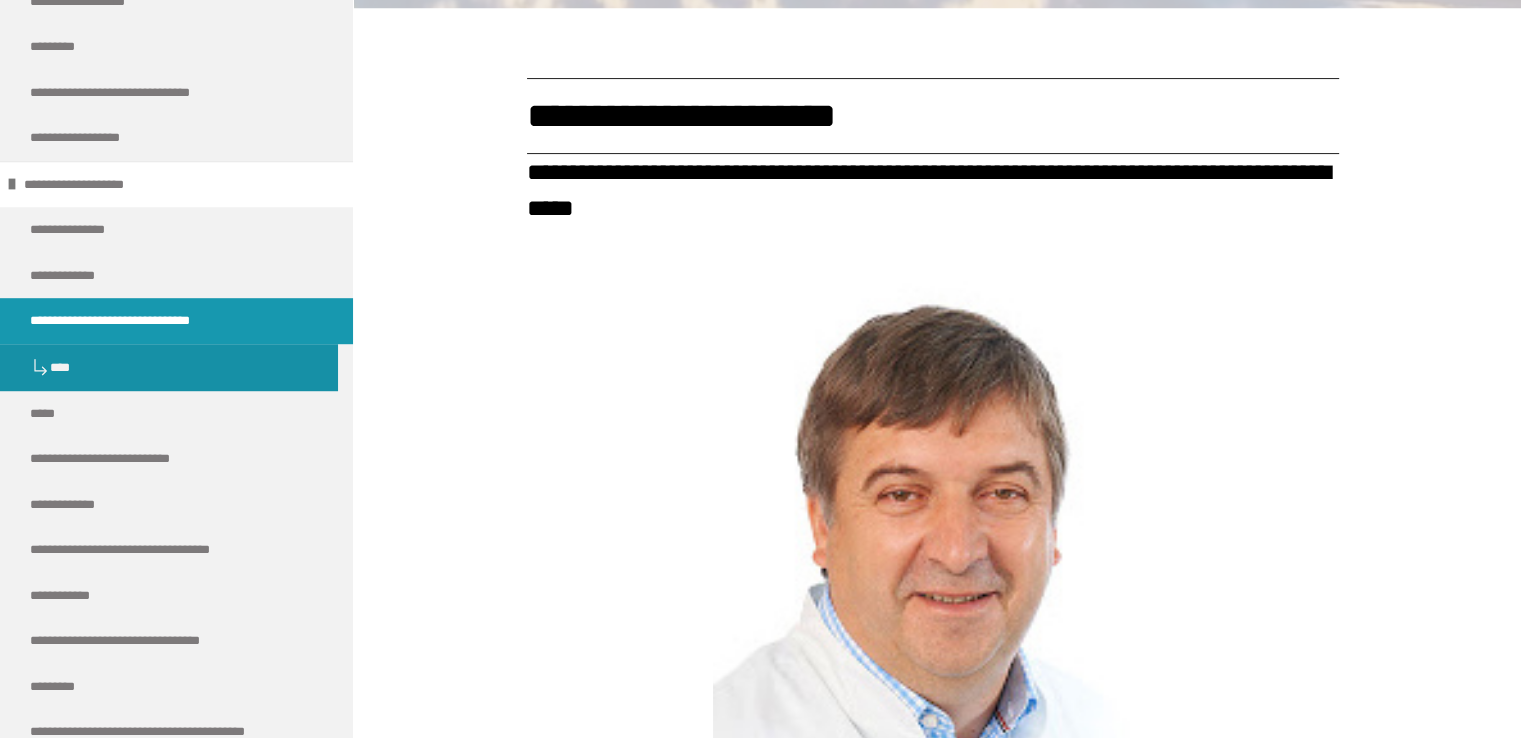 scroll, scrollTop: 0, scrollLeft: 0, axis: both 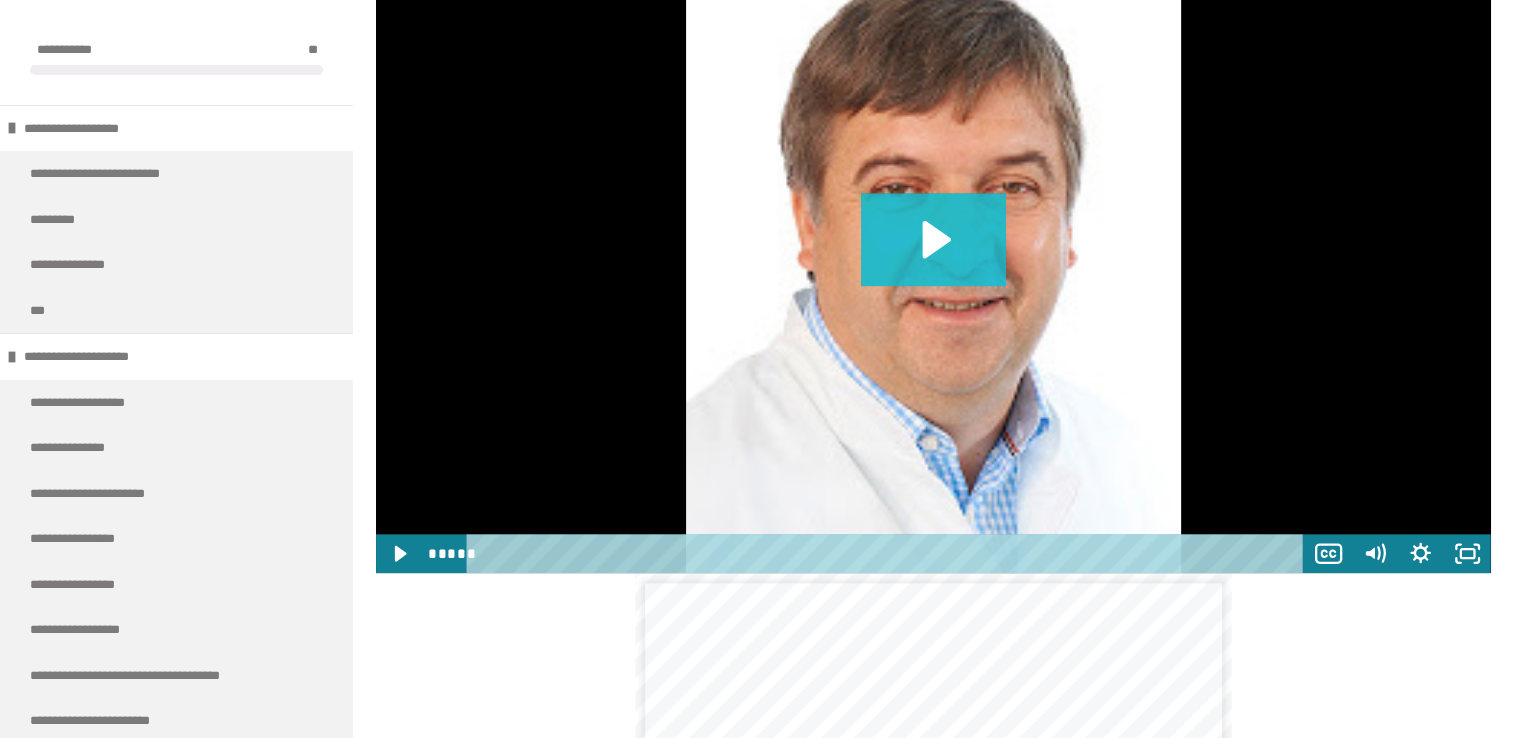 click 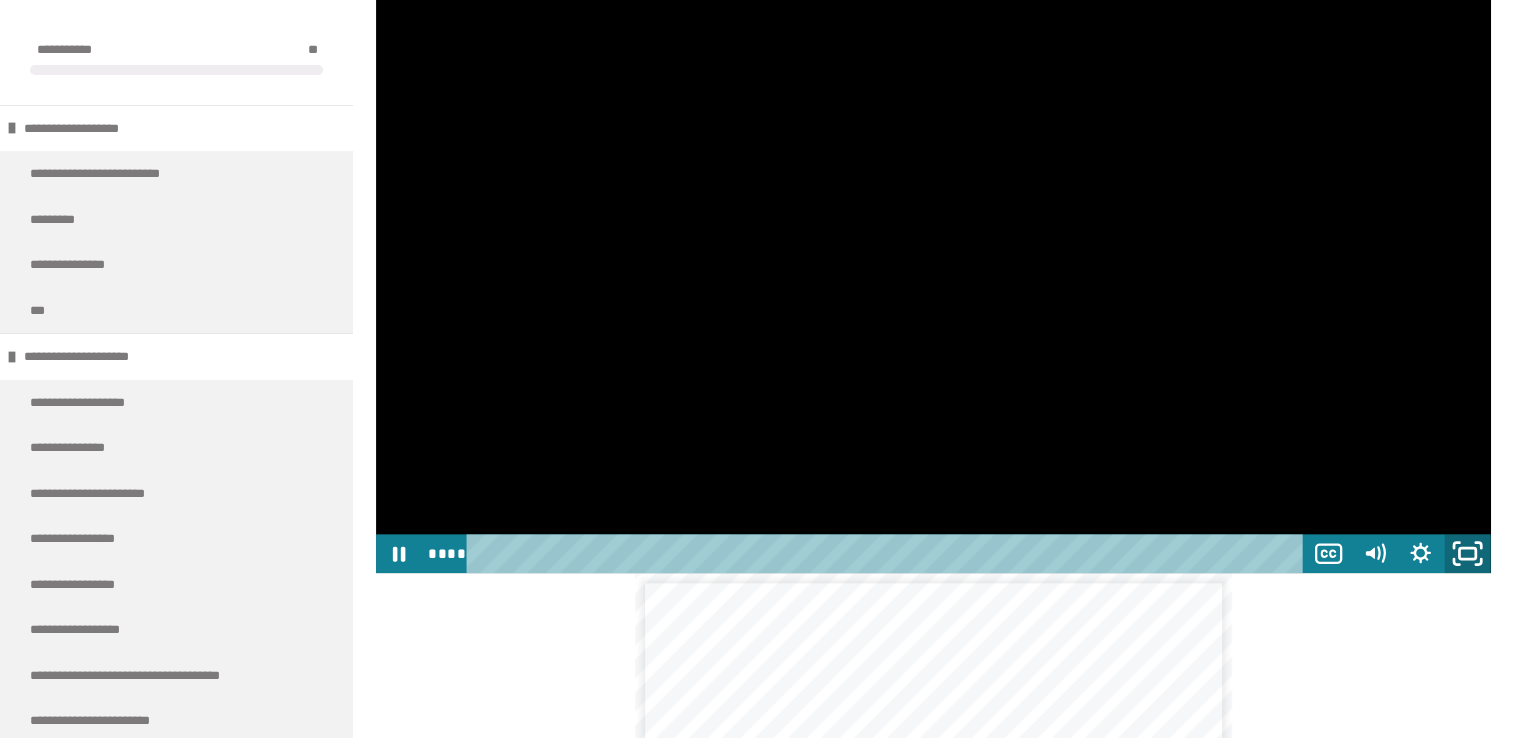 click 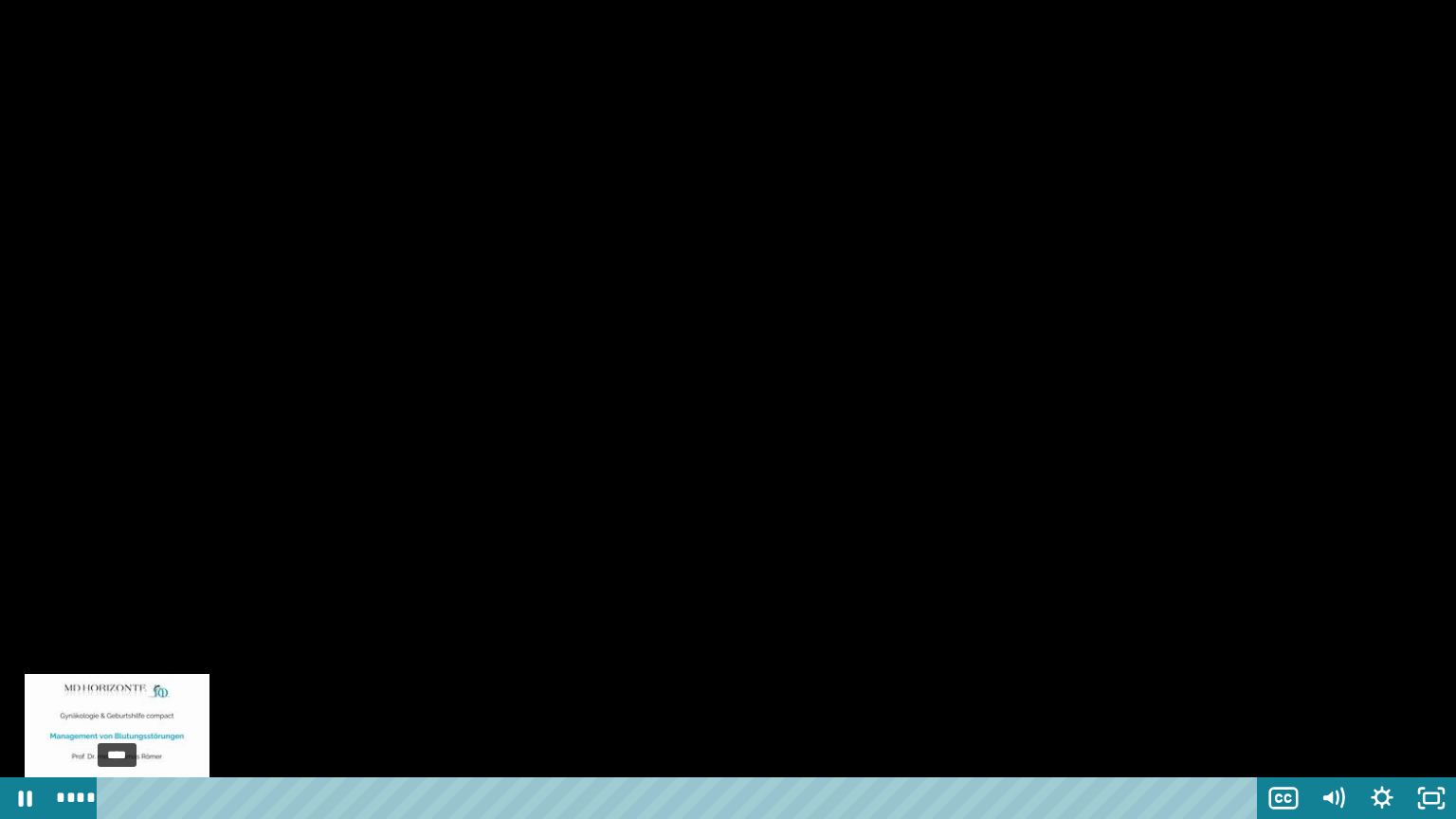 click on "****" at bounding box center (681, 798) 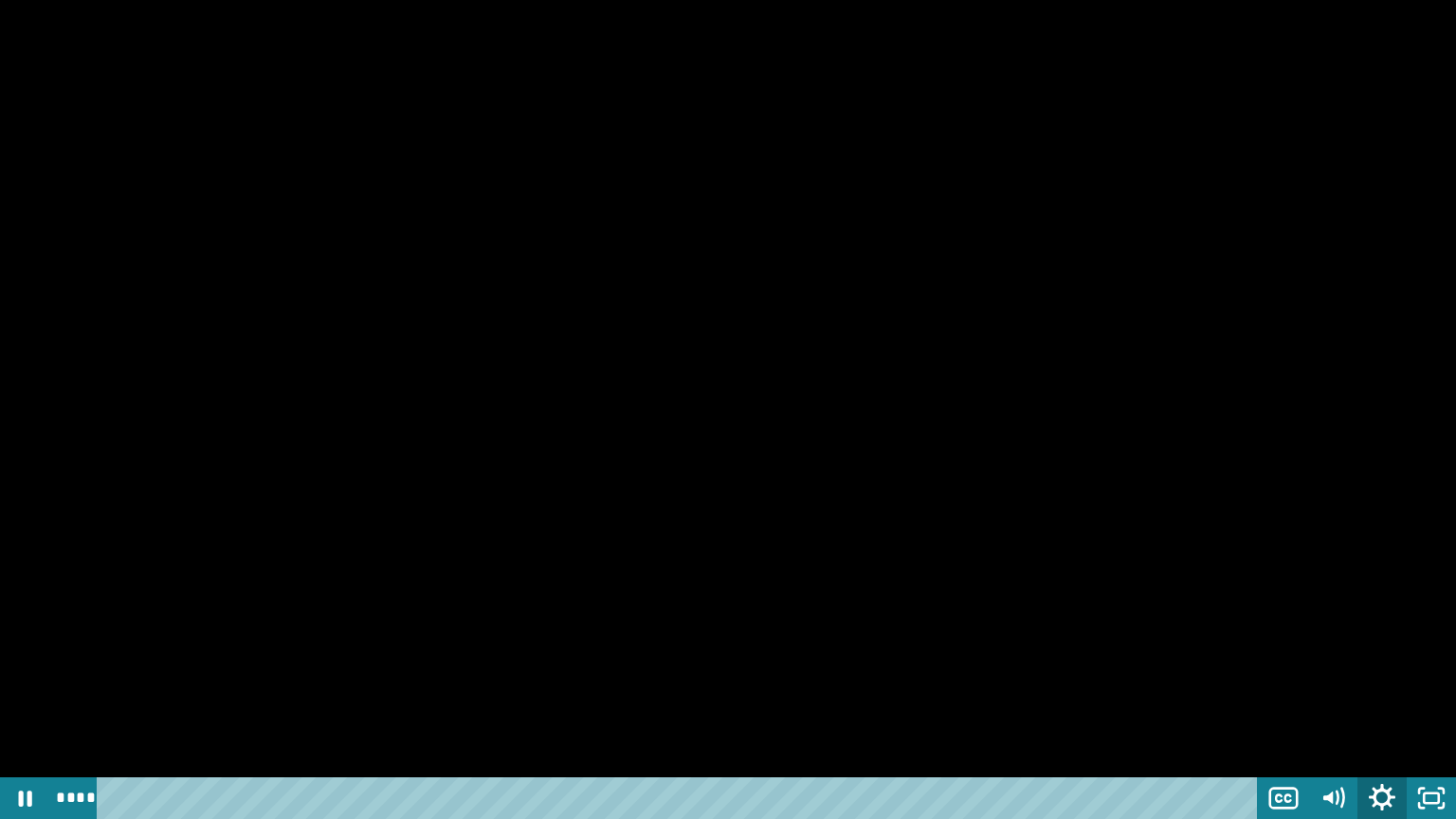 click 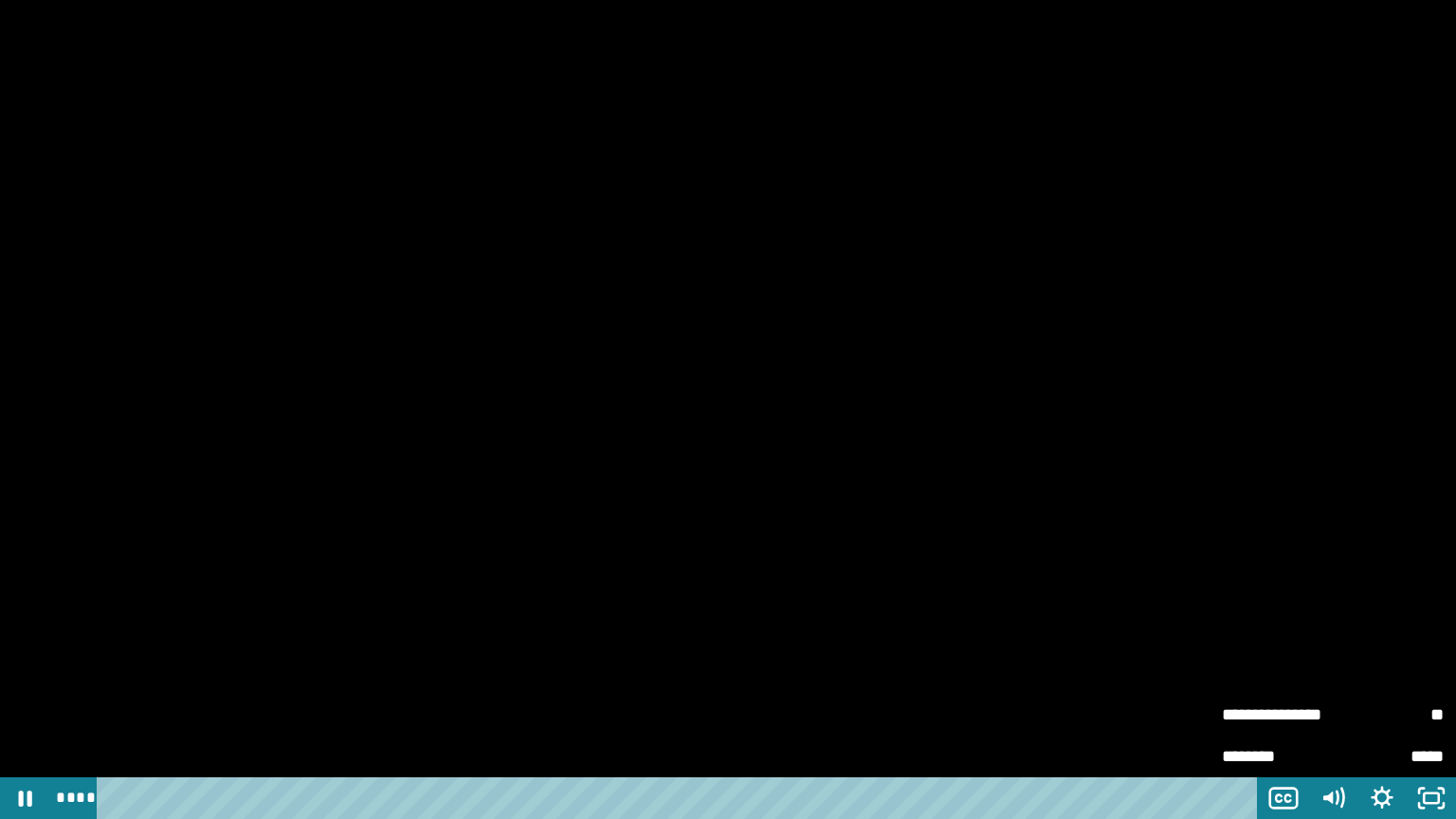 click on "**" at bounding box center (1388, 715) 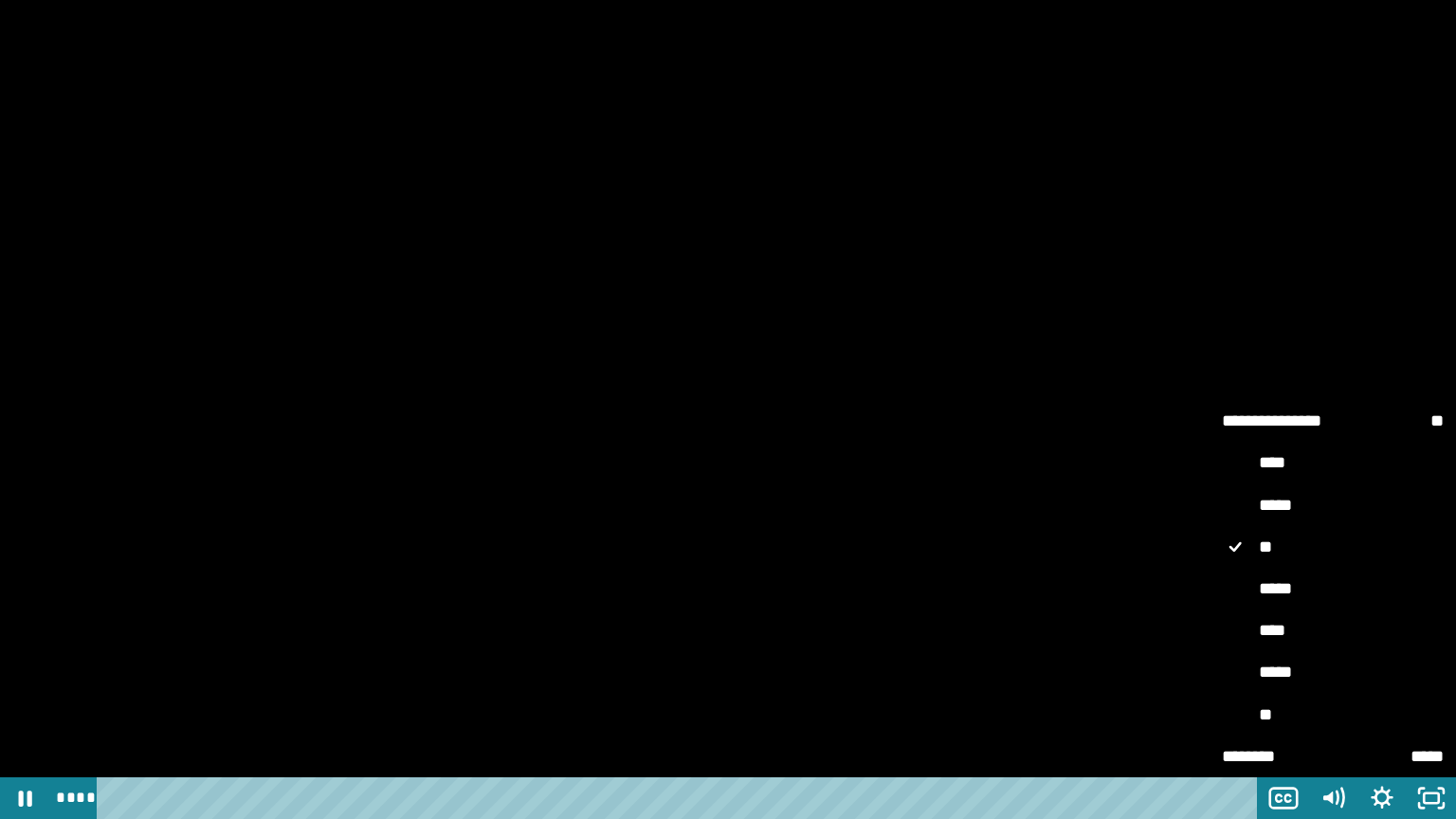 click on "****" at bounding box center (1333, 631) 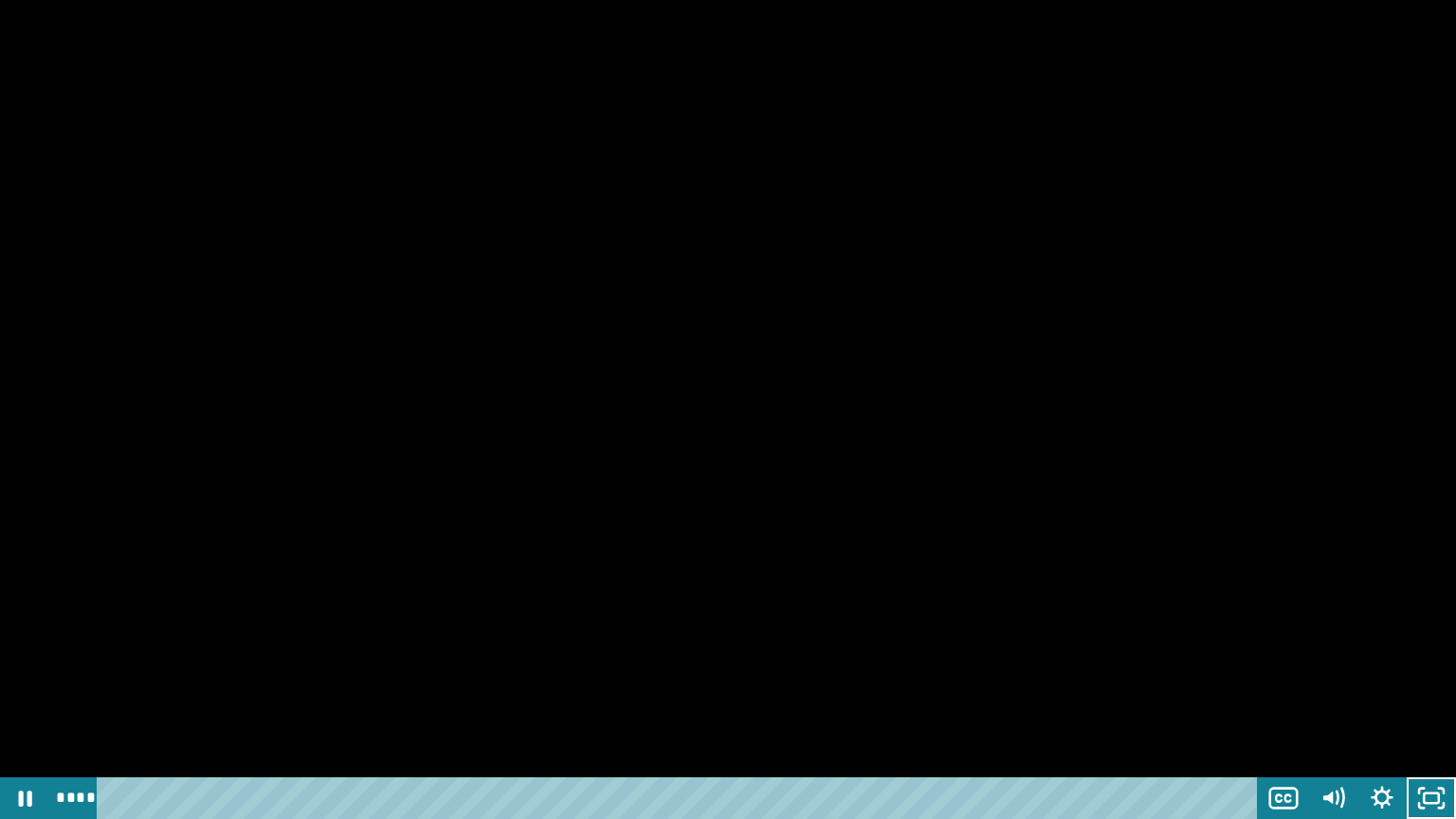 type 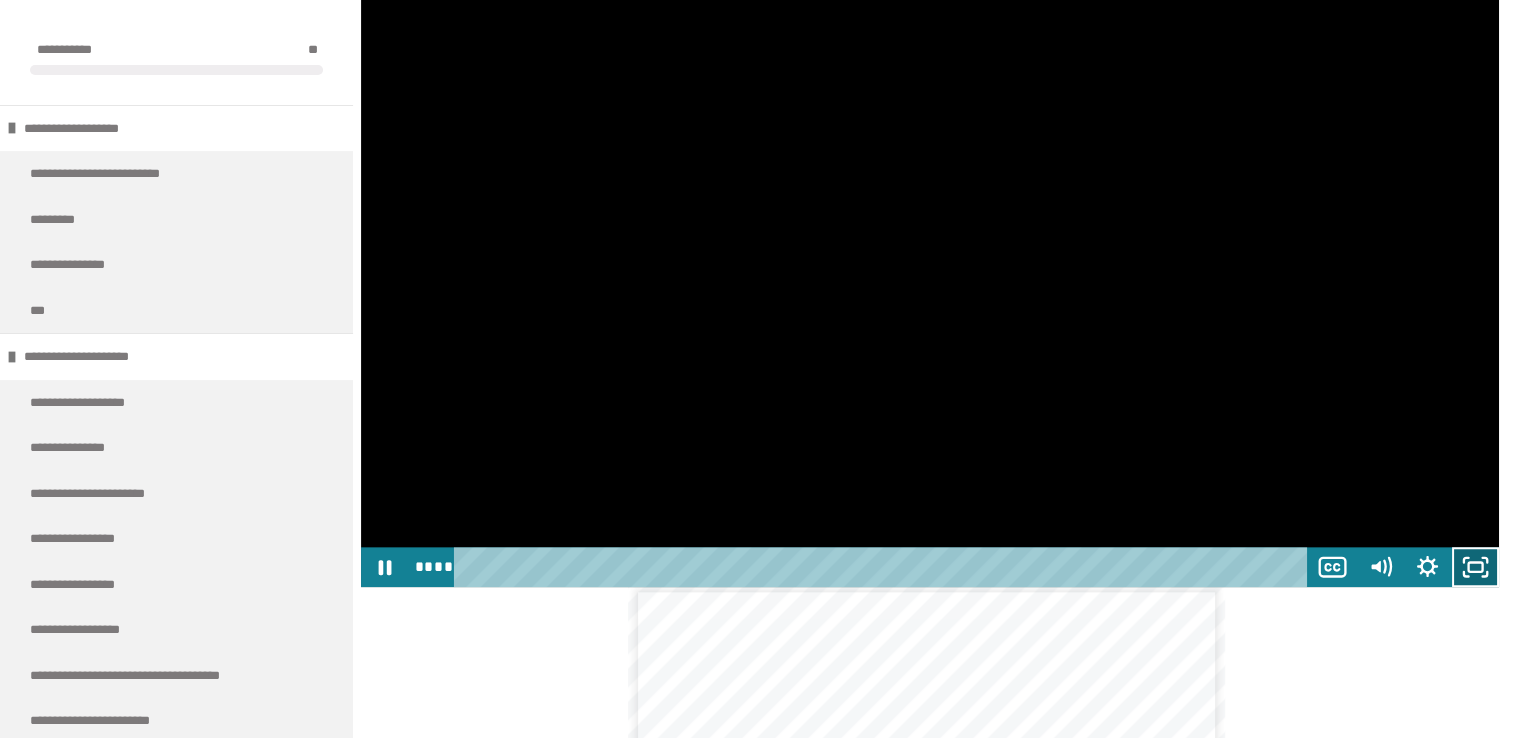 click 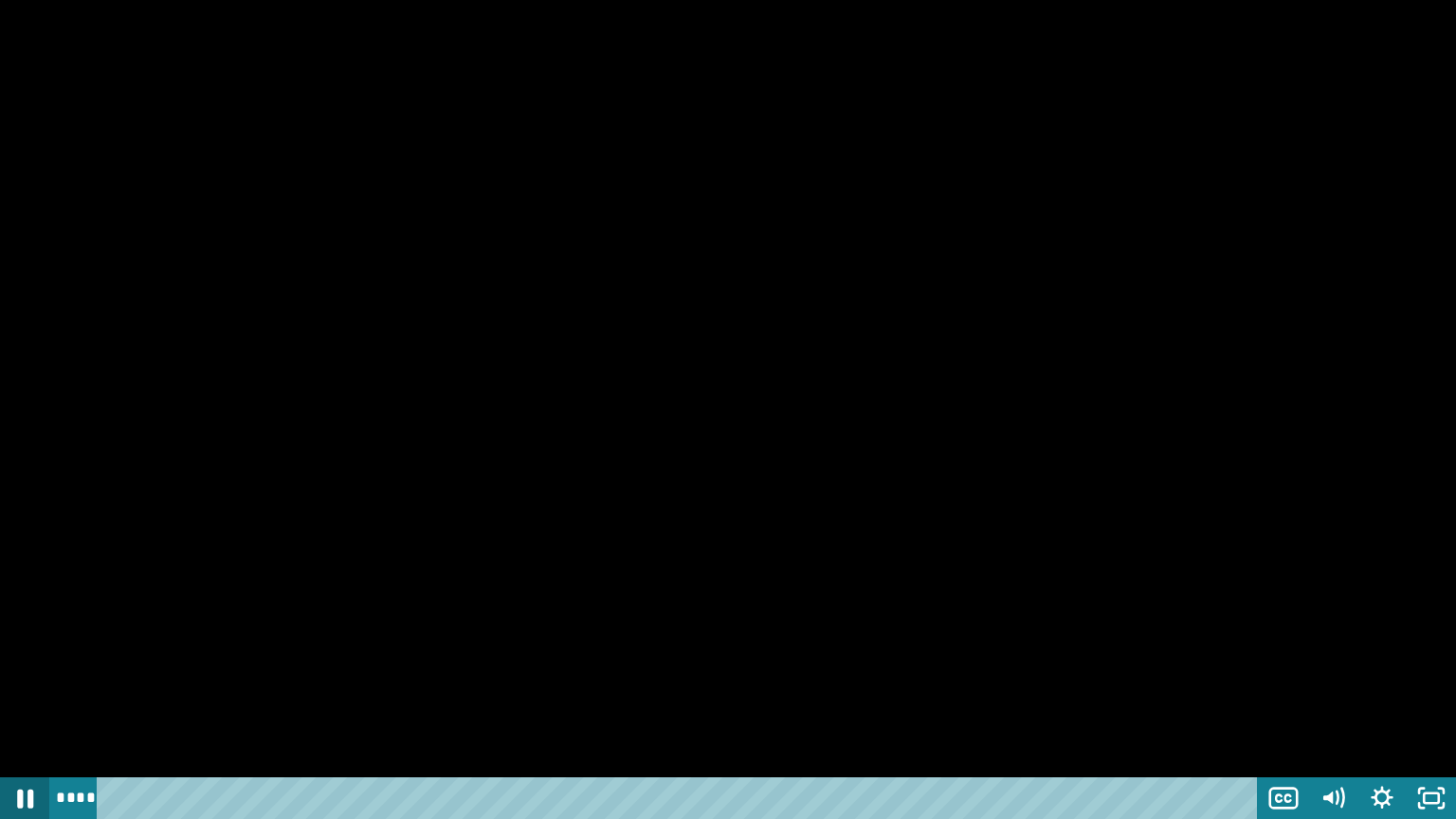 click 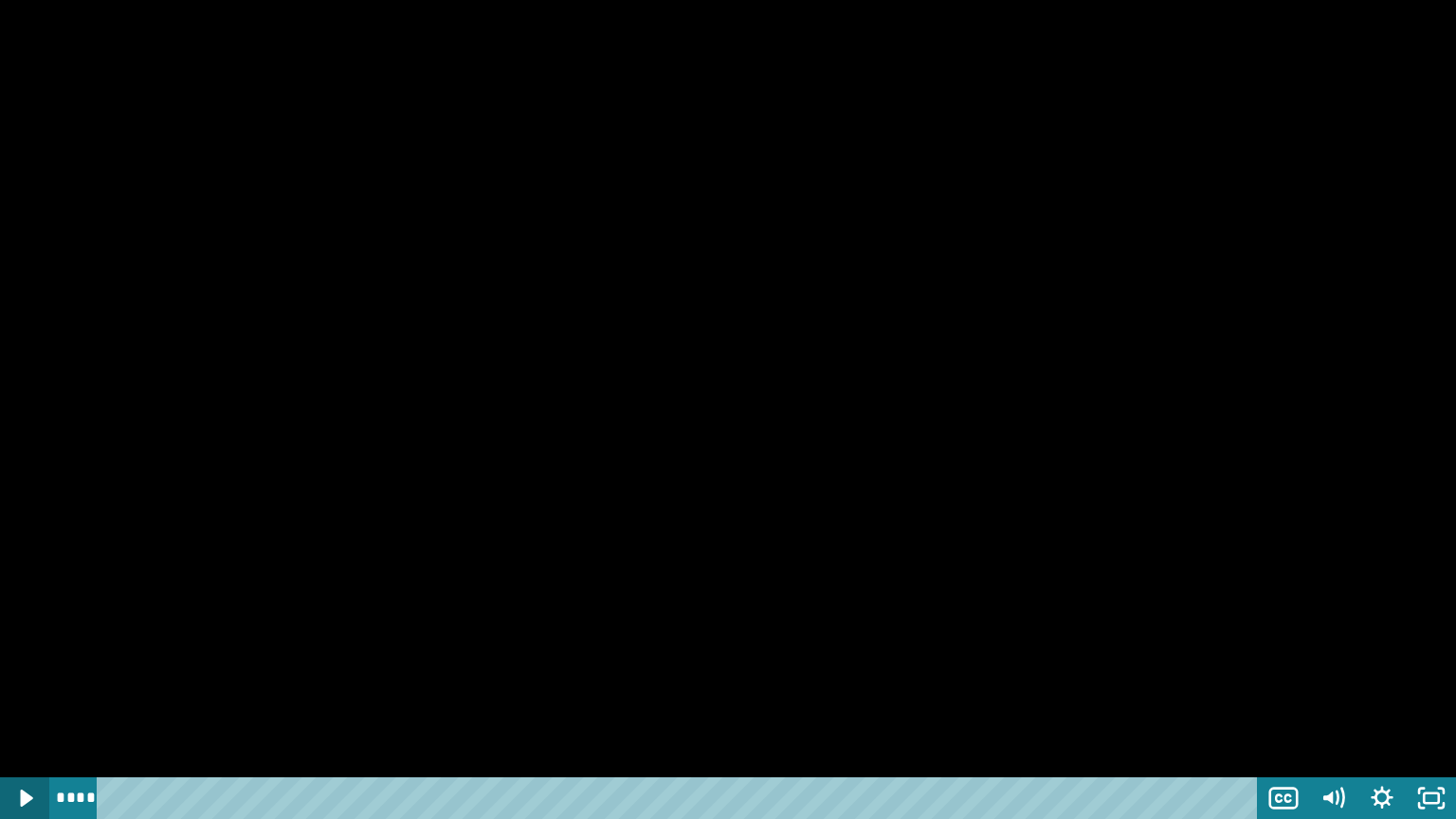 type 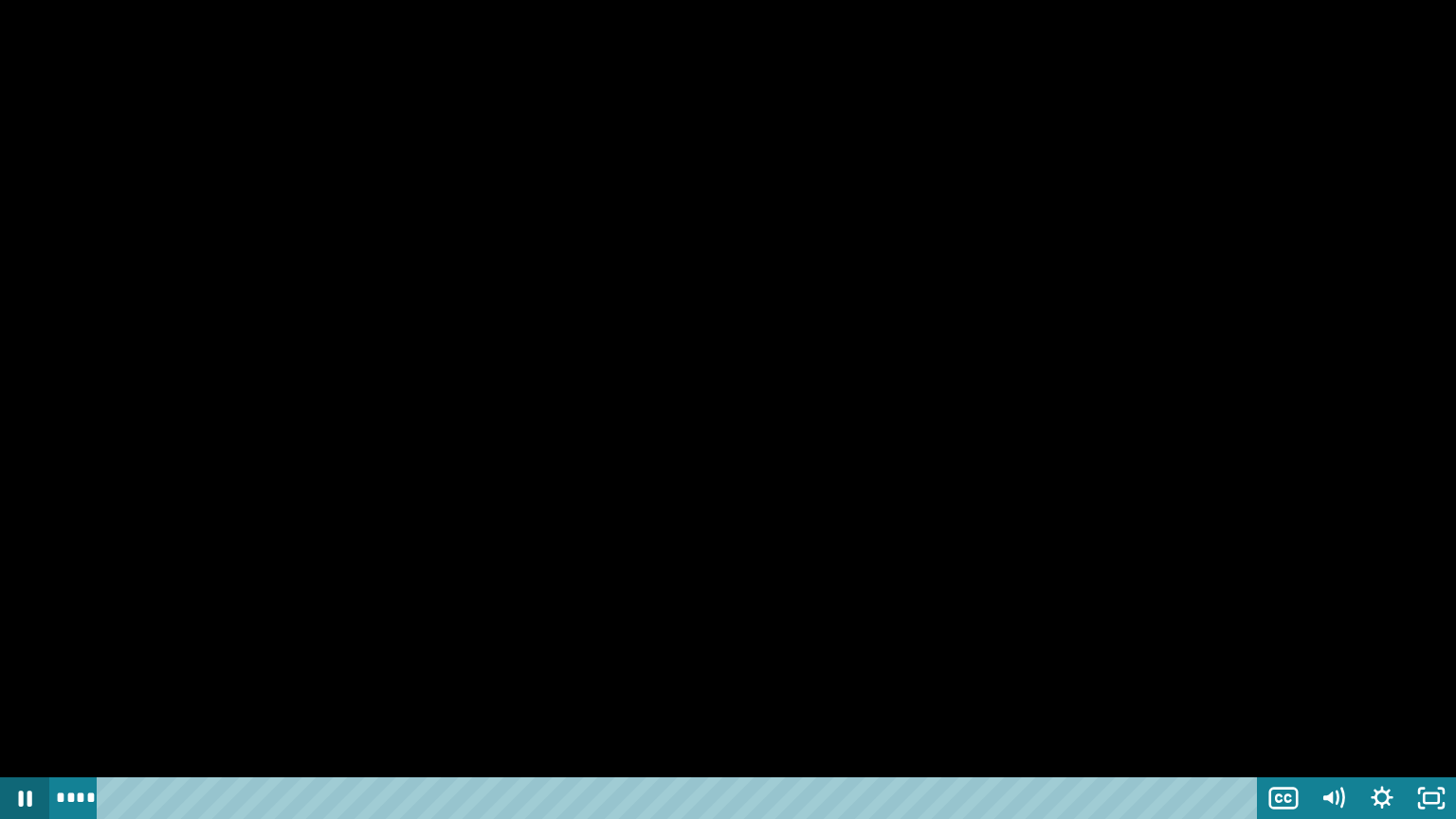 click at bounding box center (25, 798) 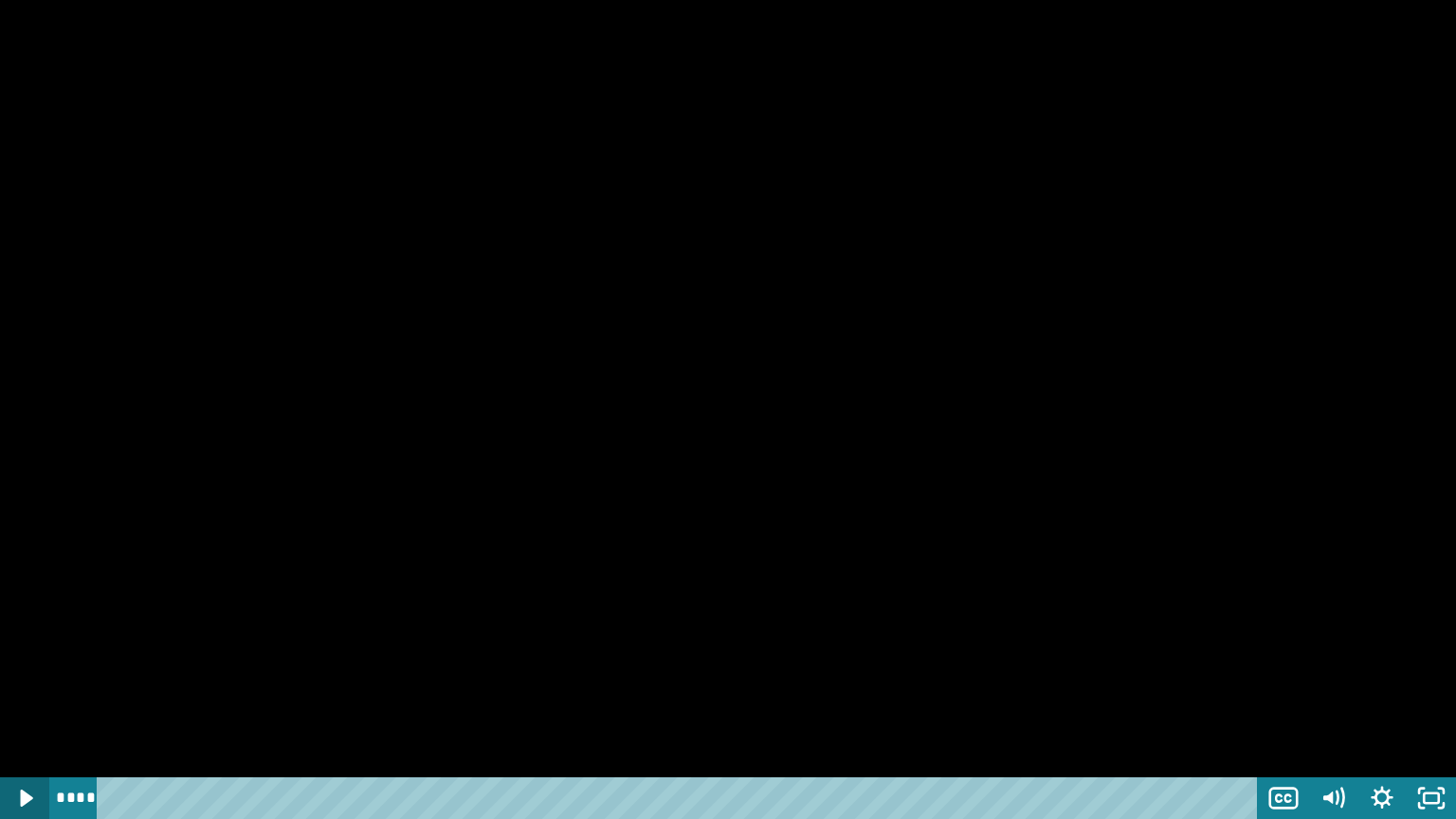 click at bounding box center (25, 798) 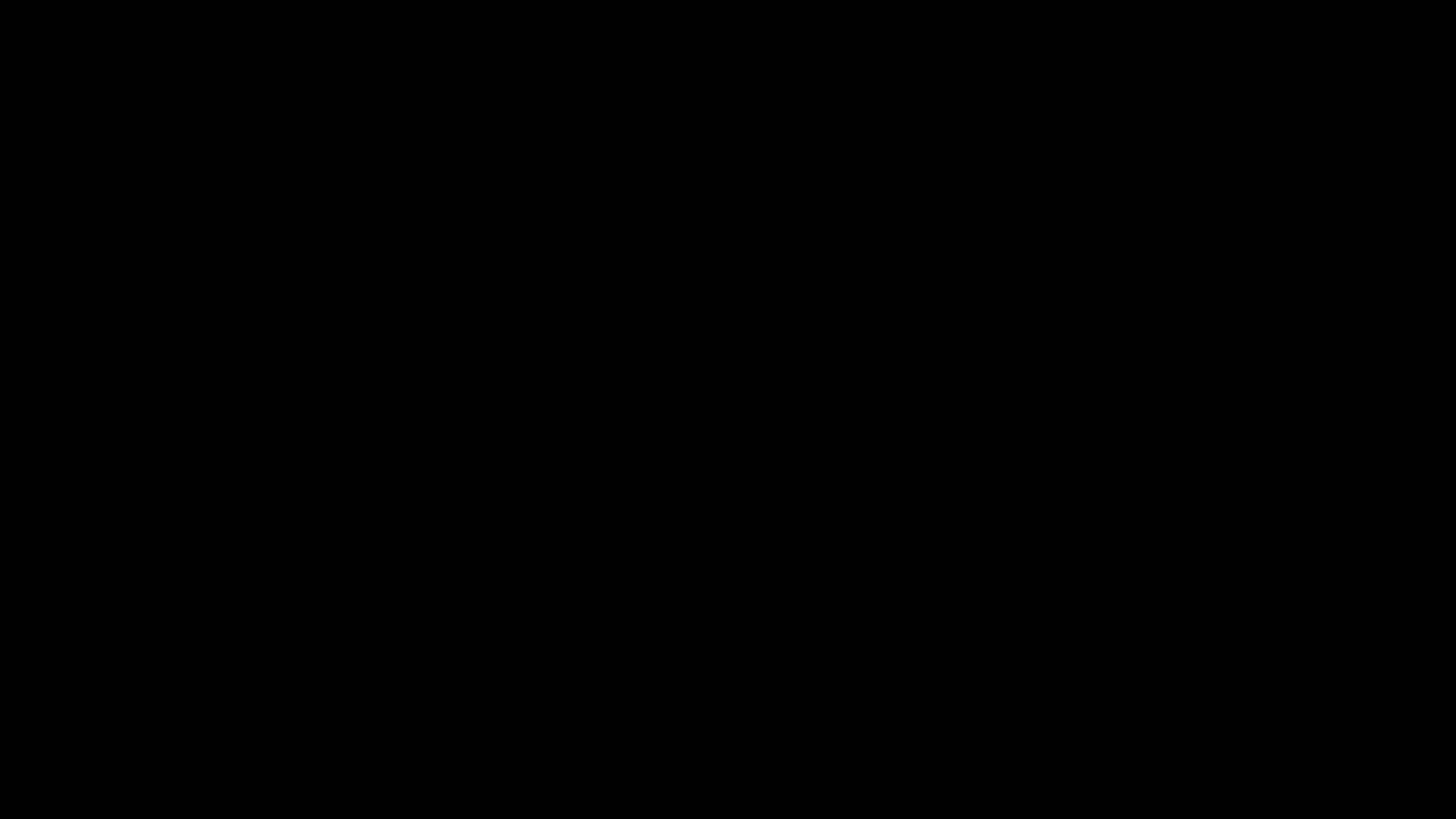 click at bounding box center (25, 798) 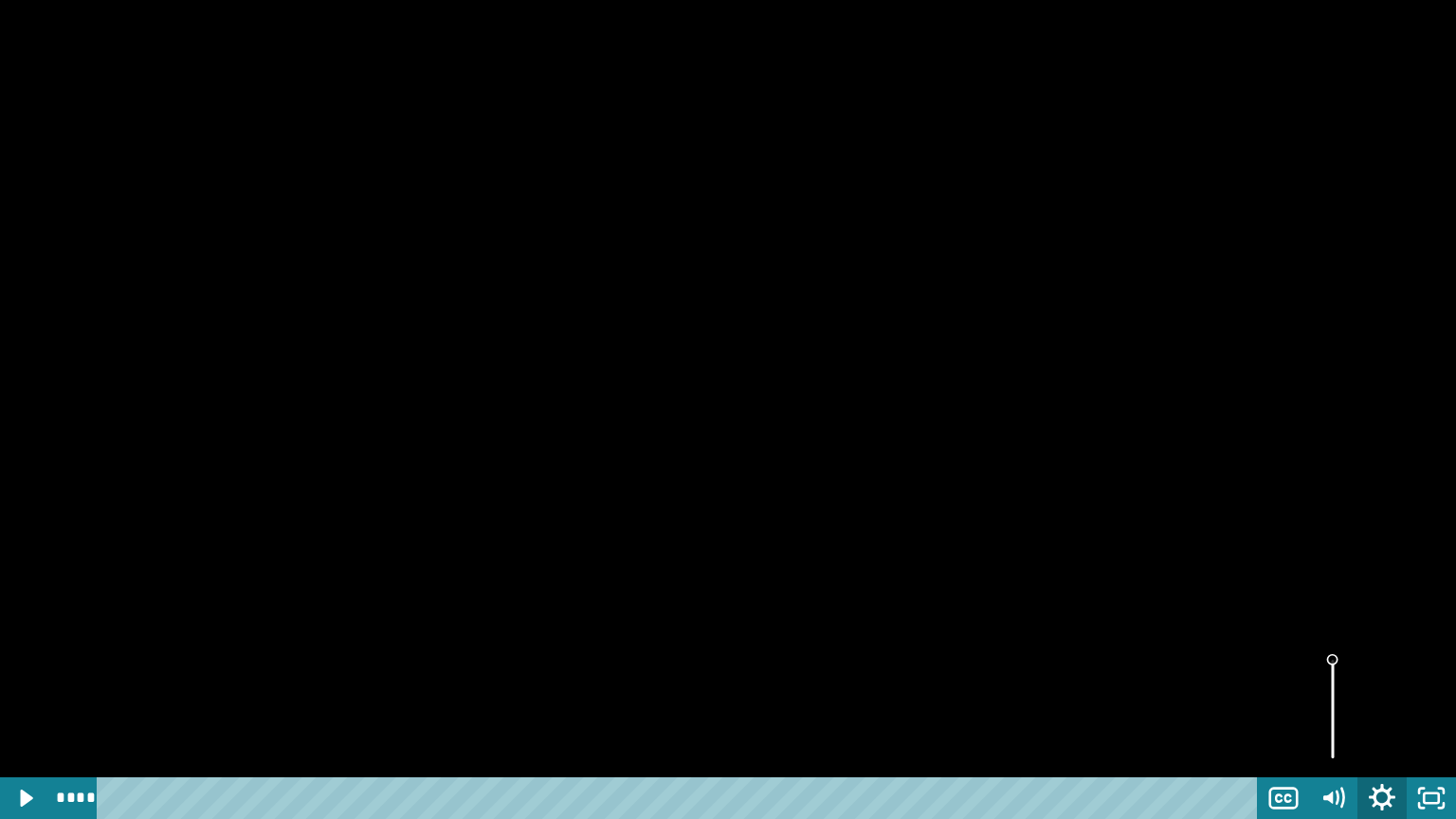 click 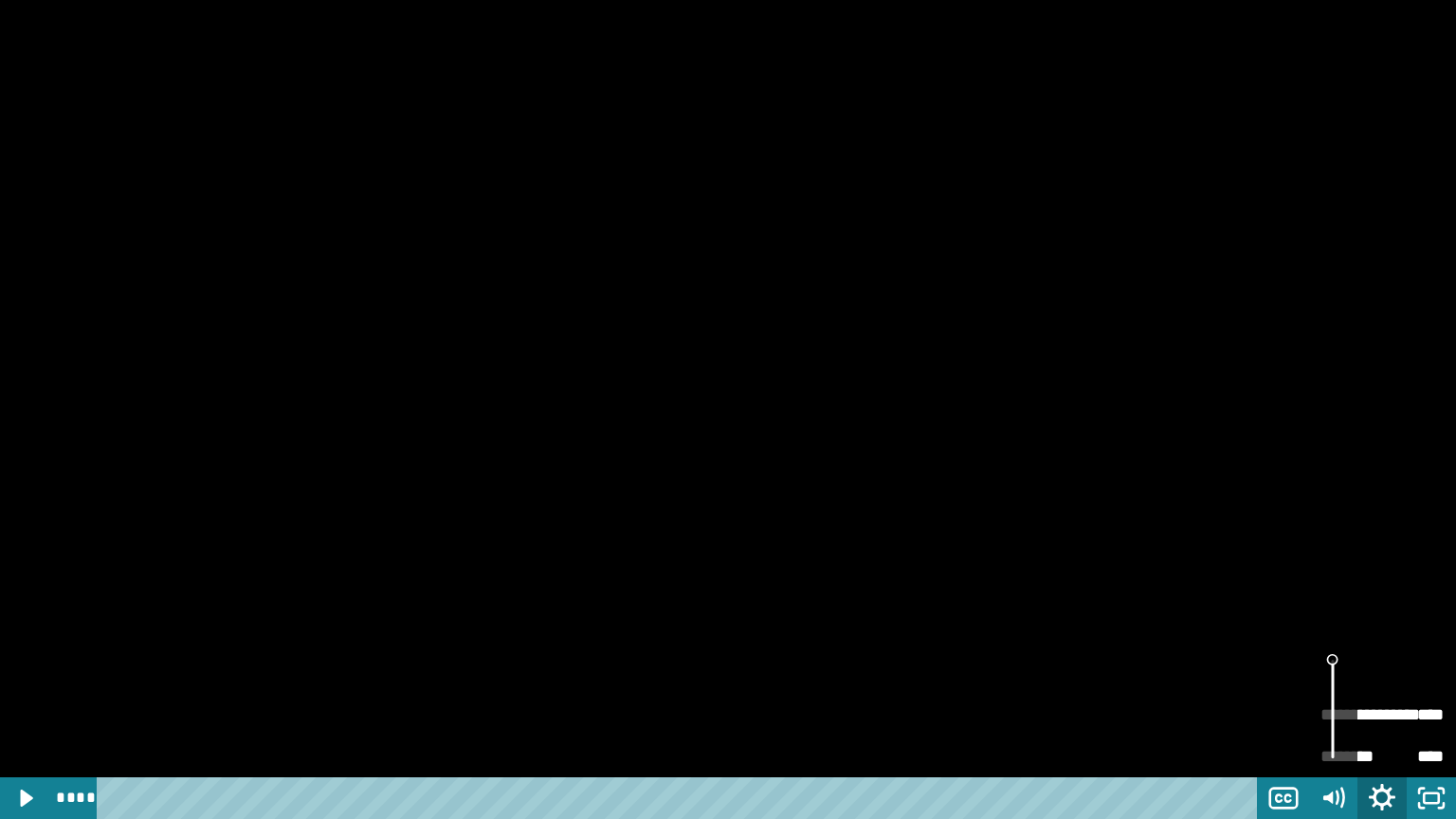 click 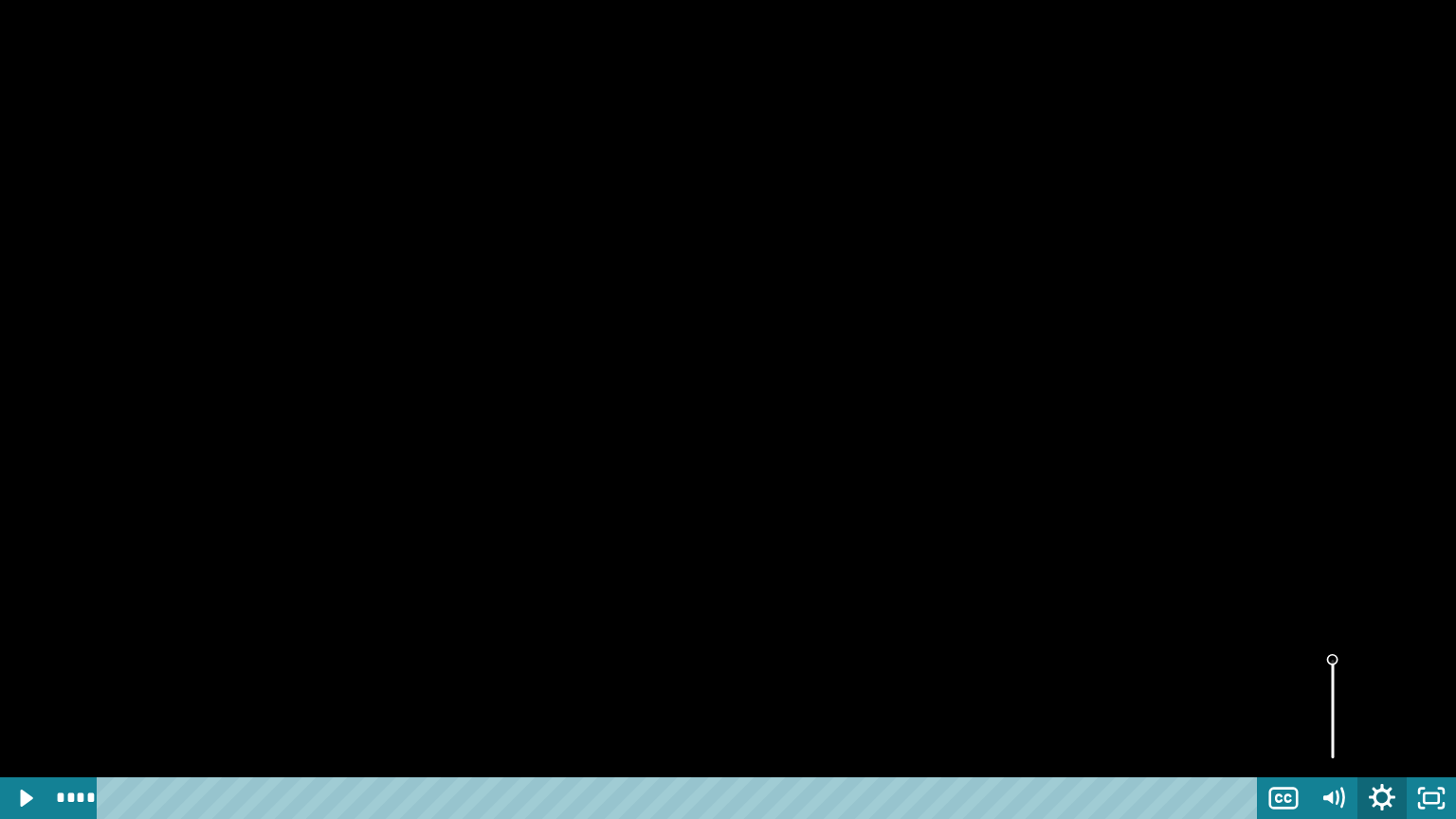 click 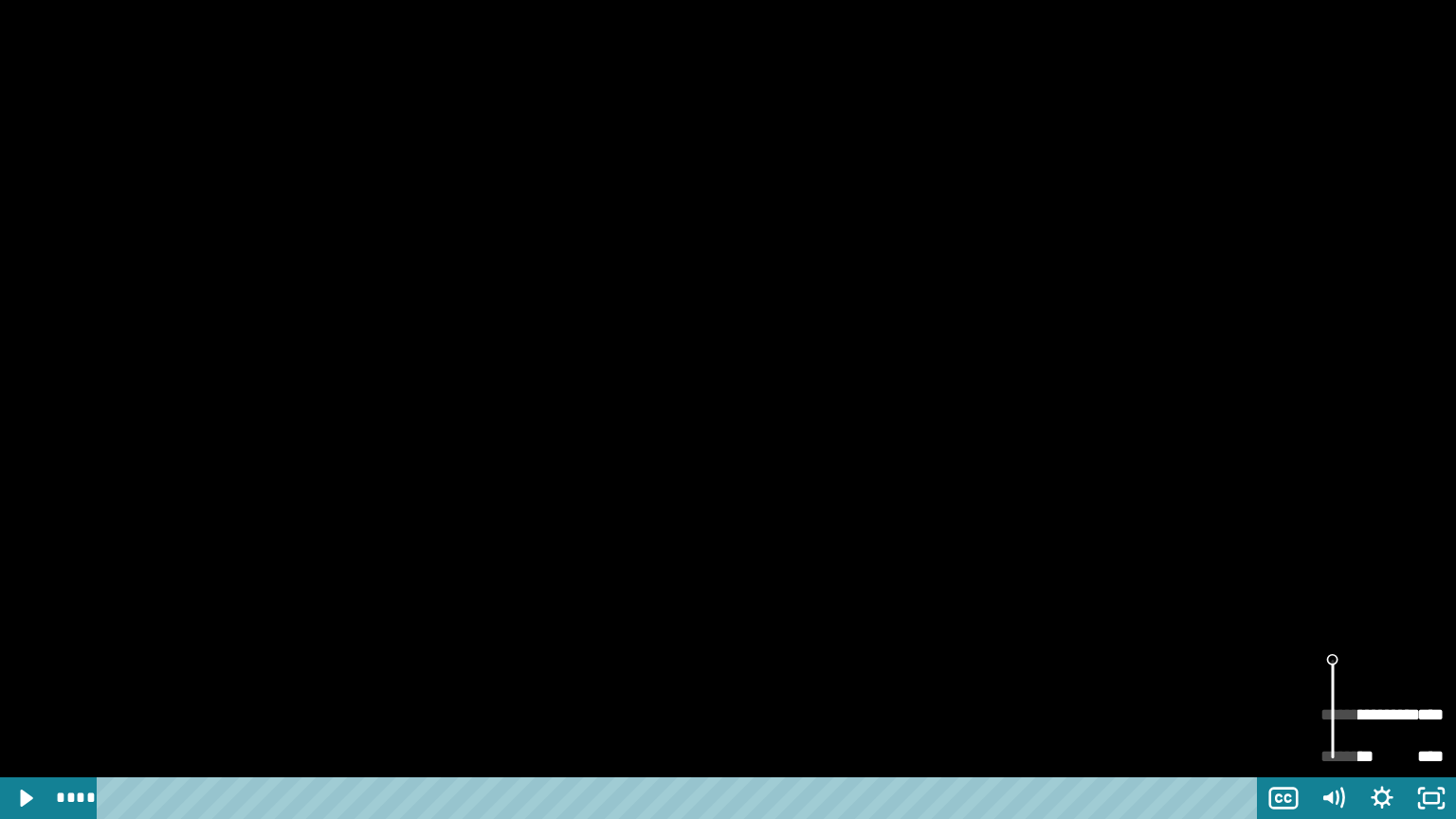 click on "****" at bounding box center (1412, 706) 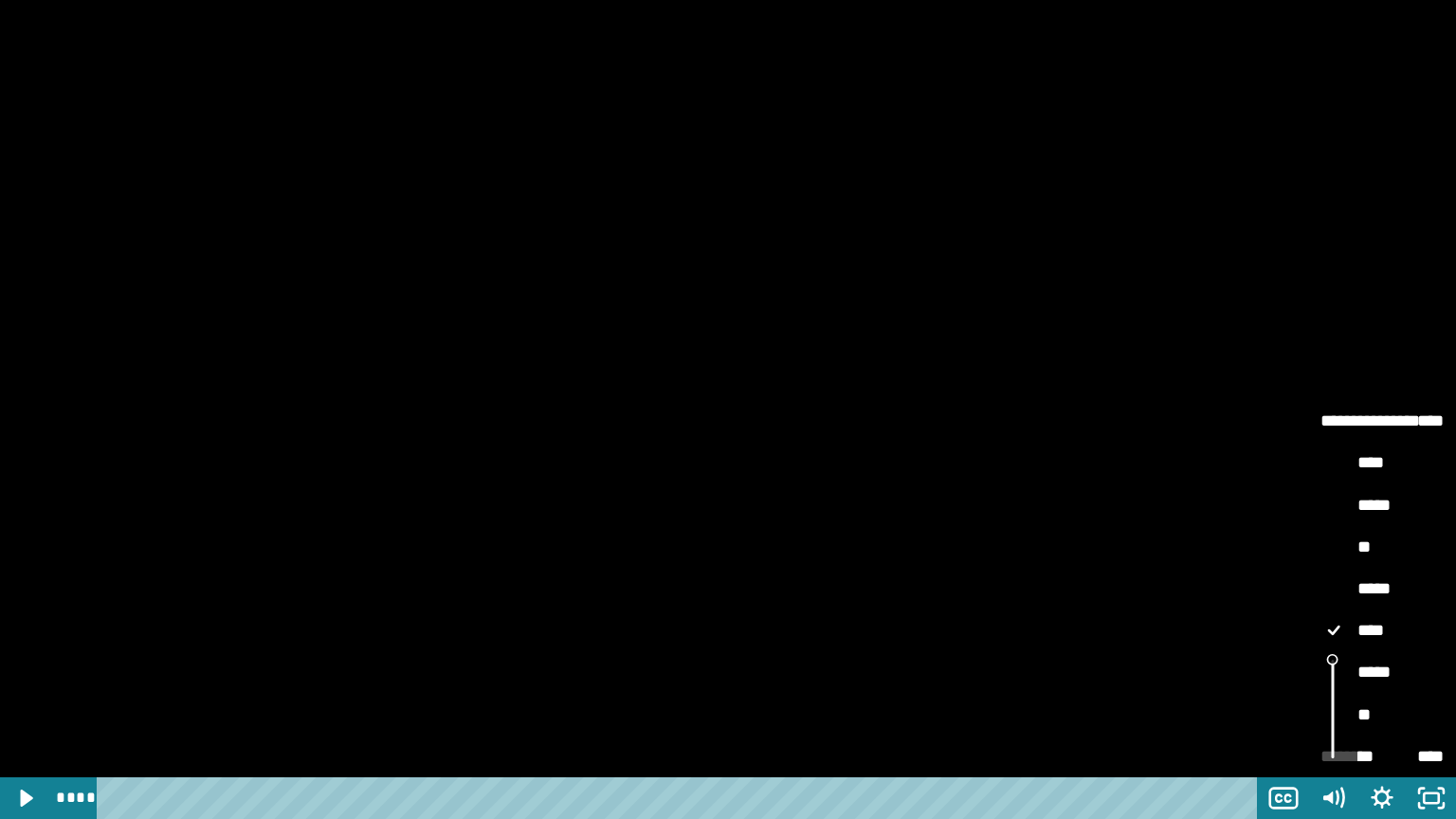 click on "**" at bounding box center (1382, 548) 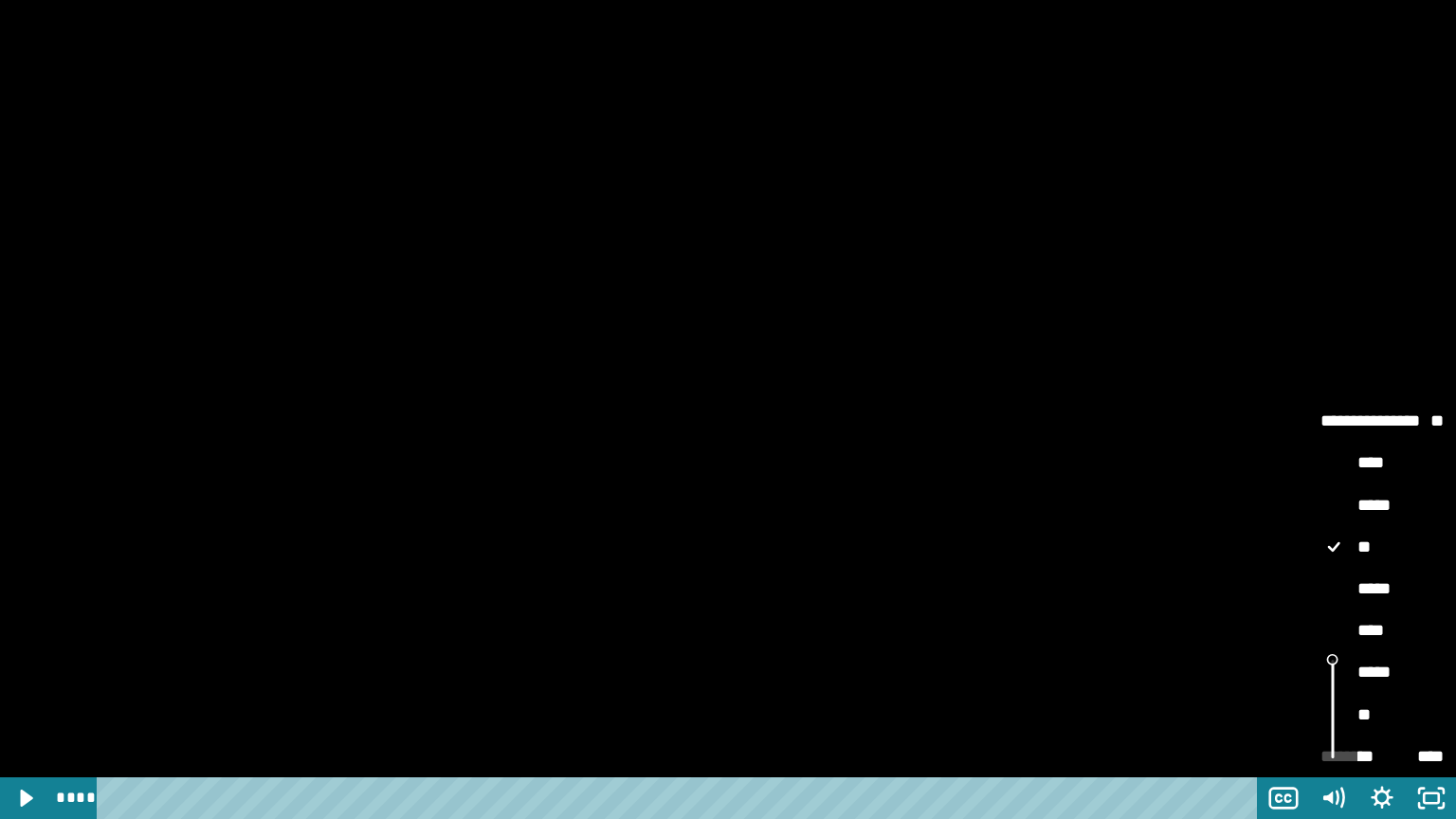 type 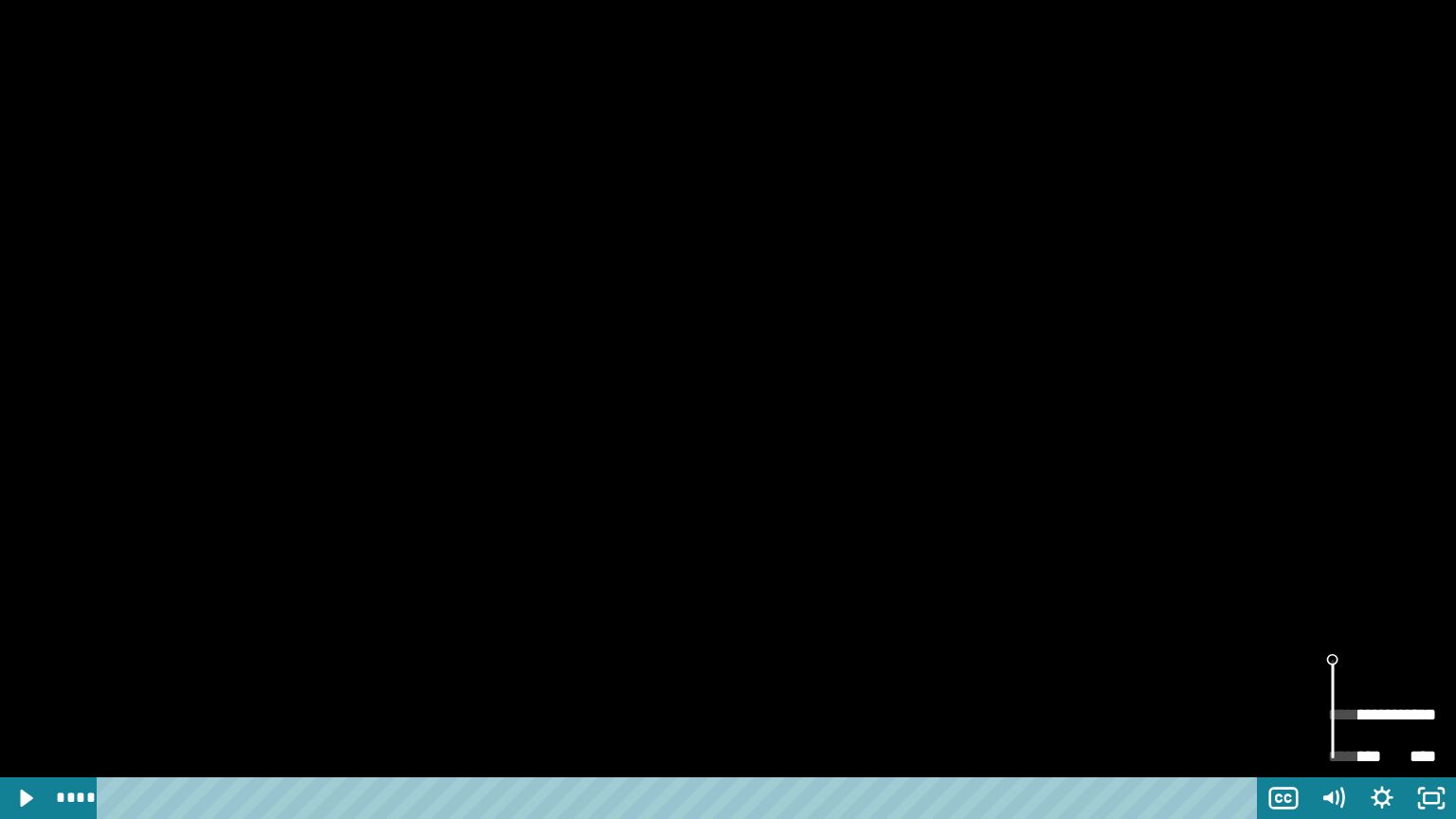 click on "**********" at bounding box center (1382, 715) 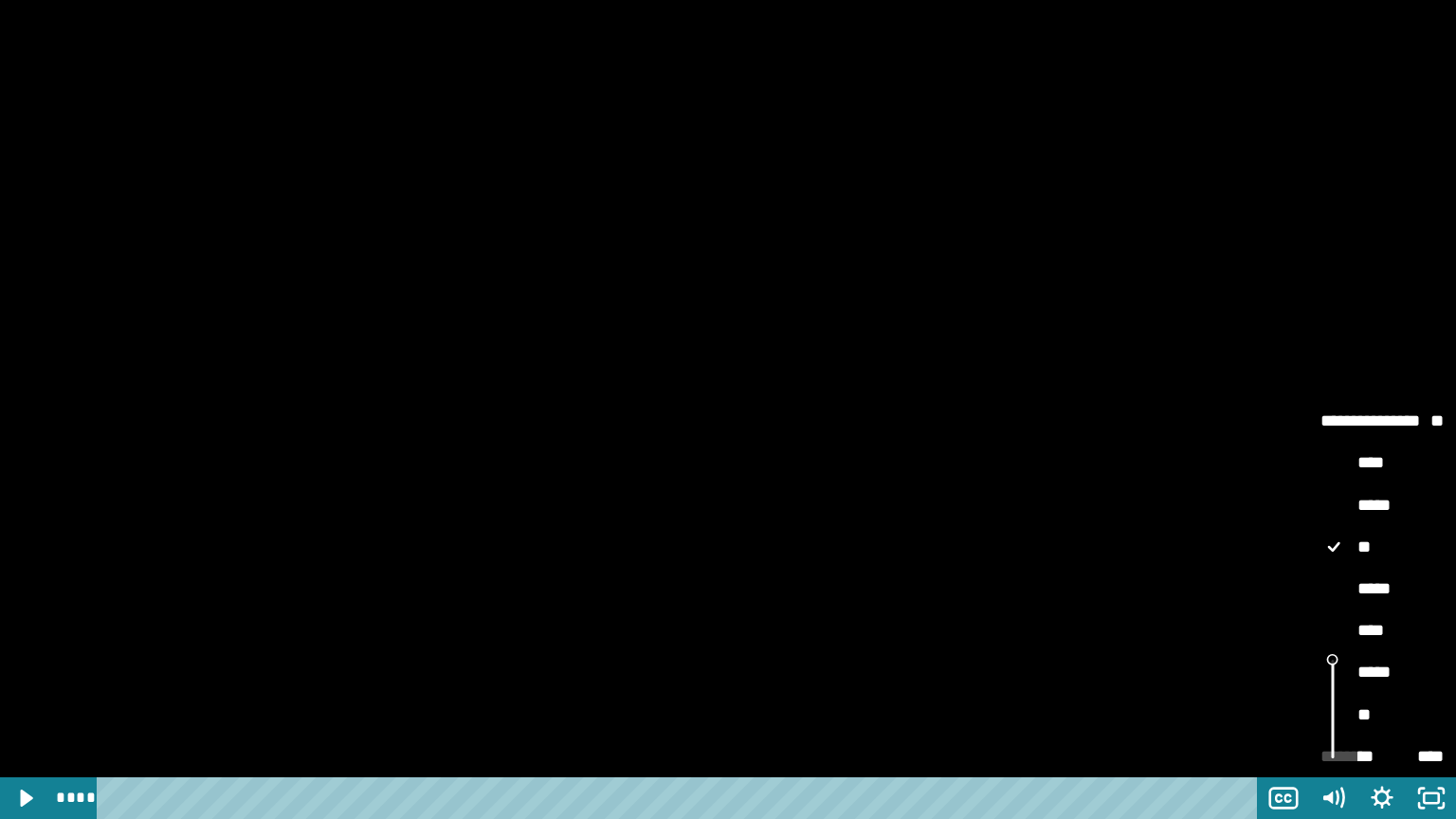 click at bounding box center (728, 410) 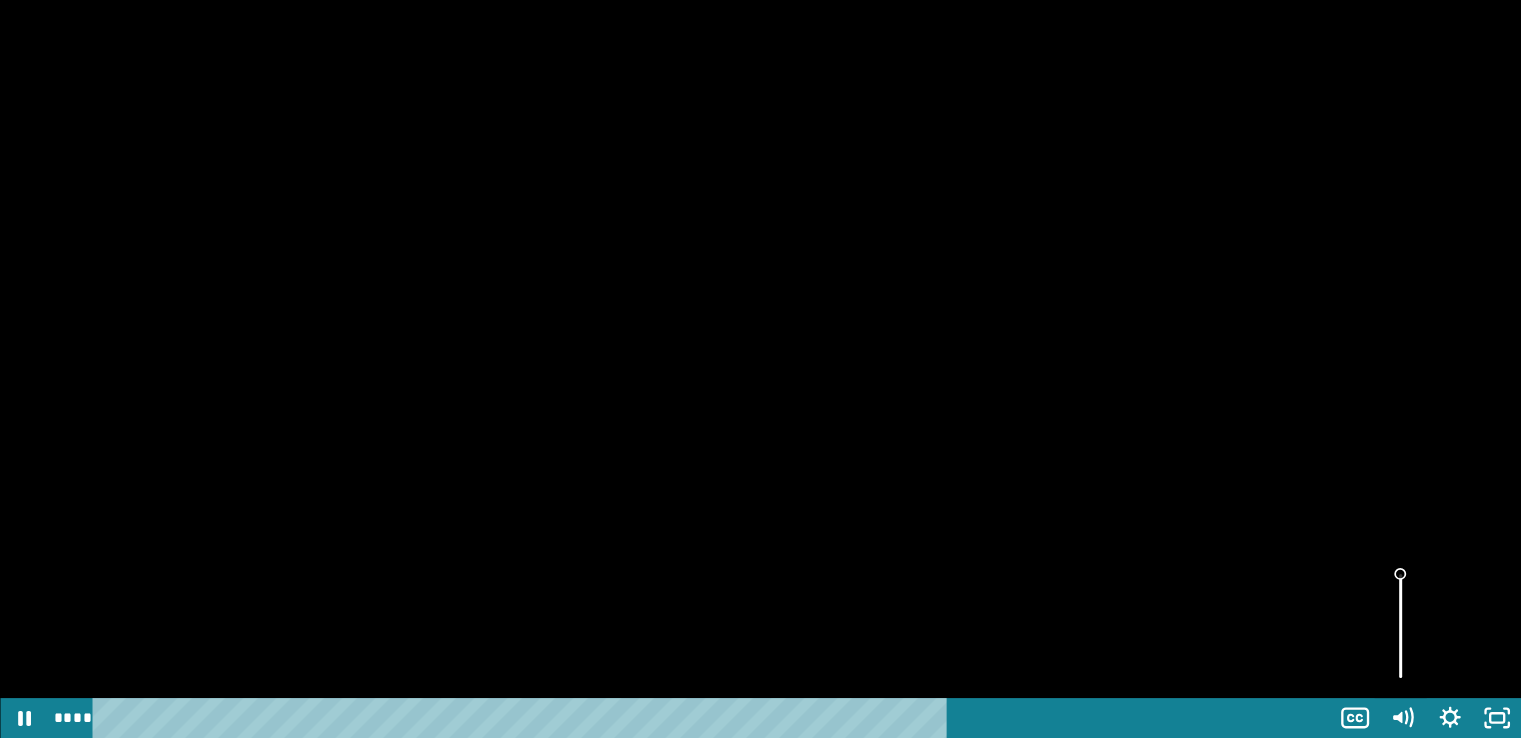 type 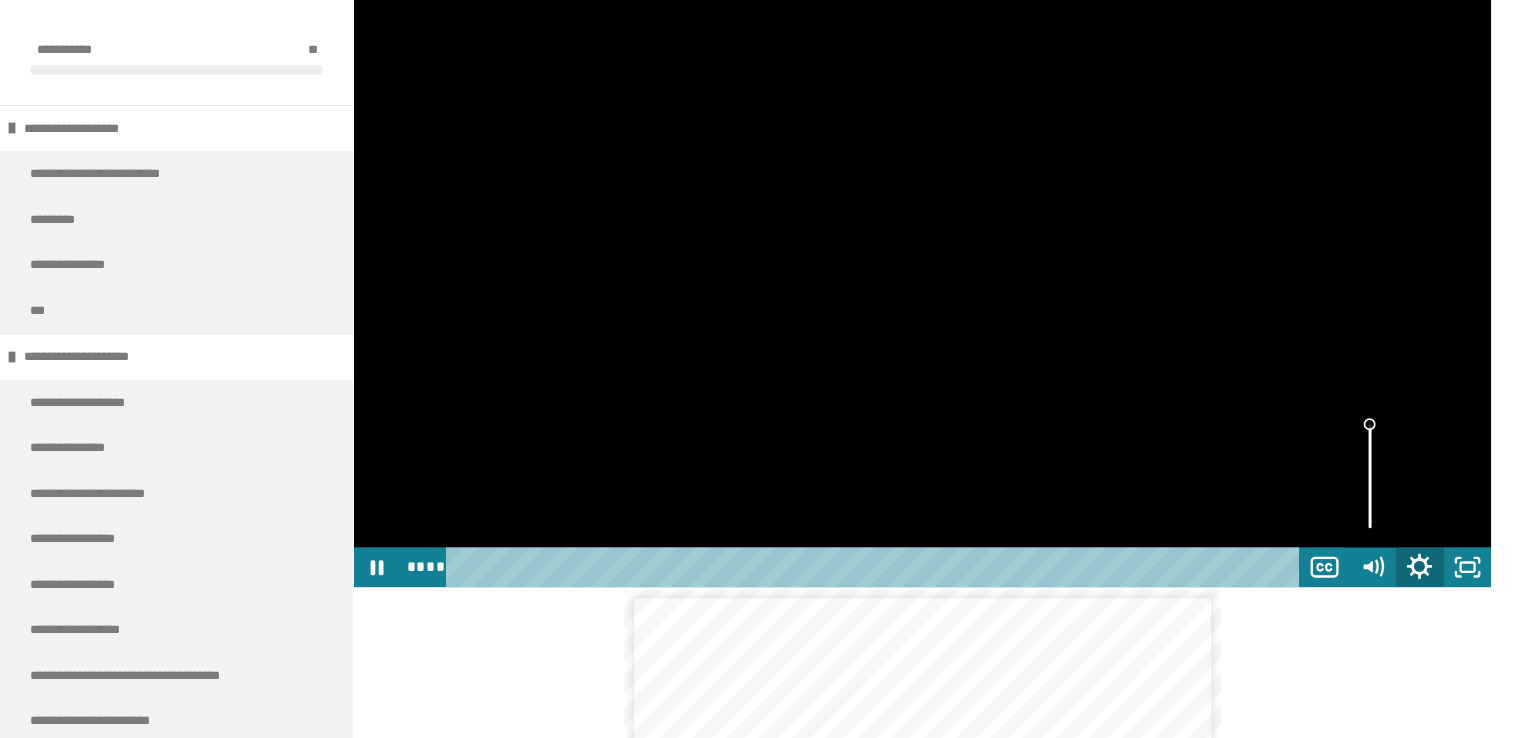 click 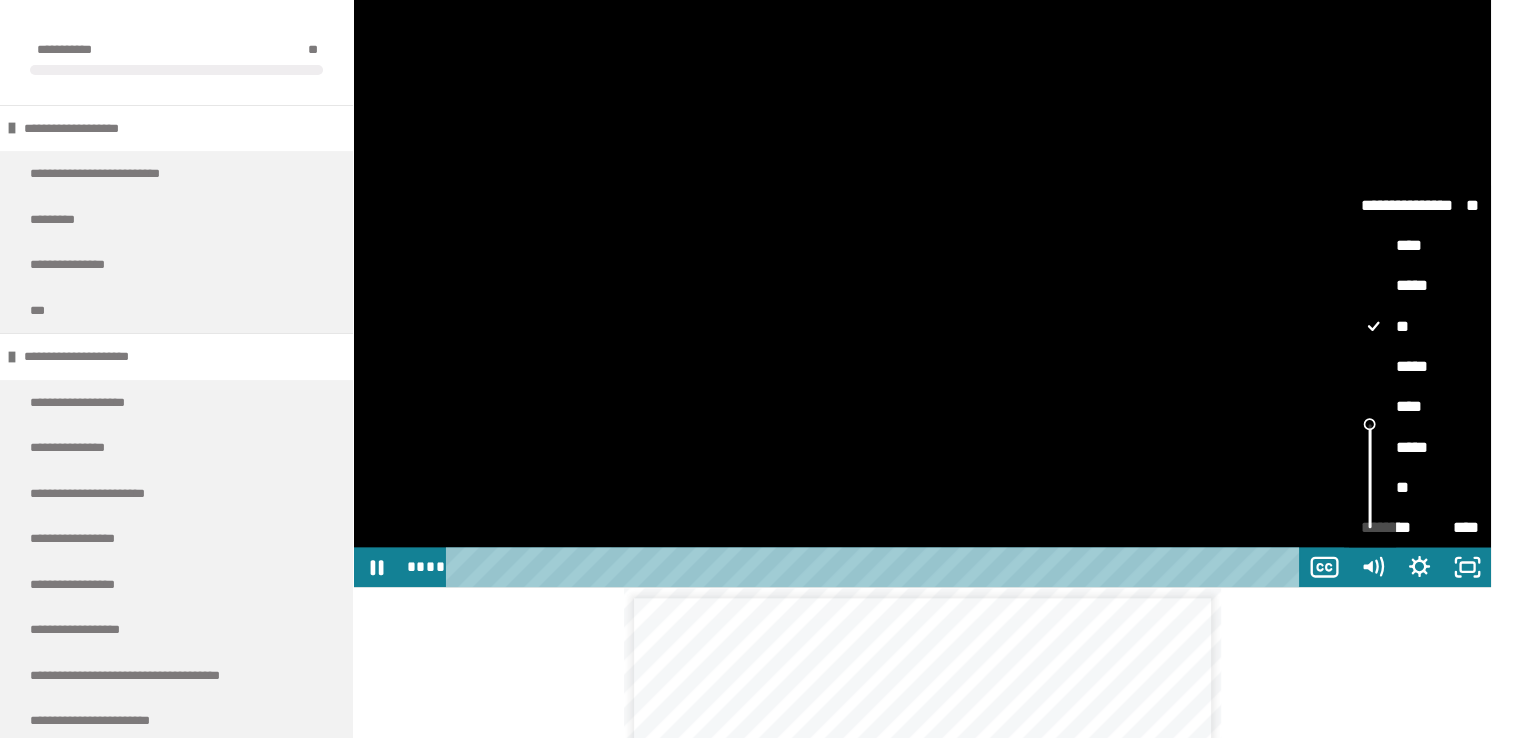 click on "*****" at bounding box center [1420, 366] 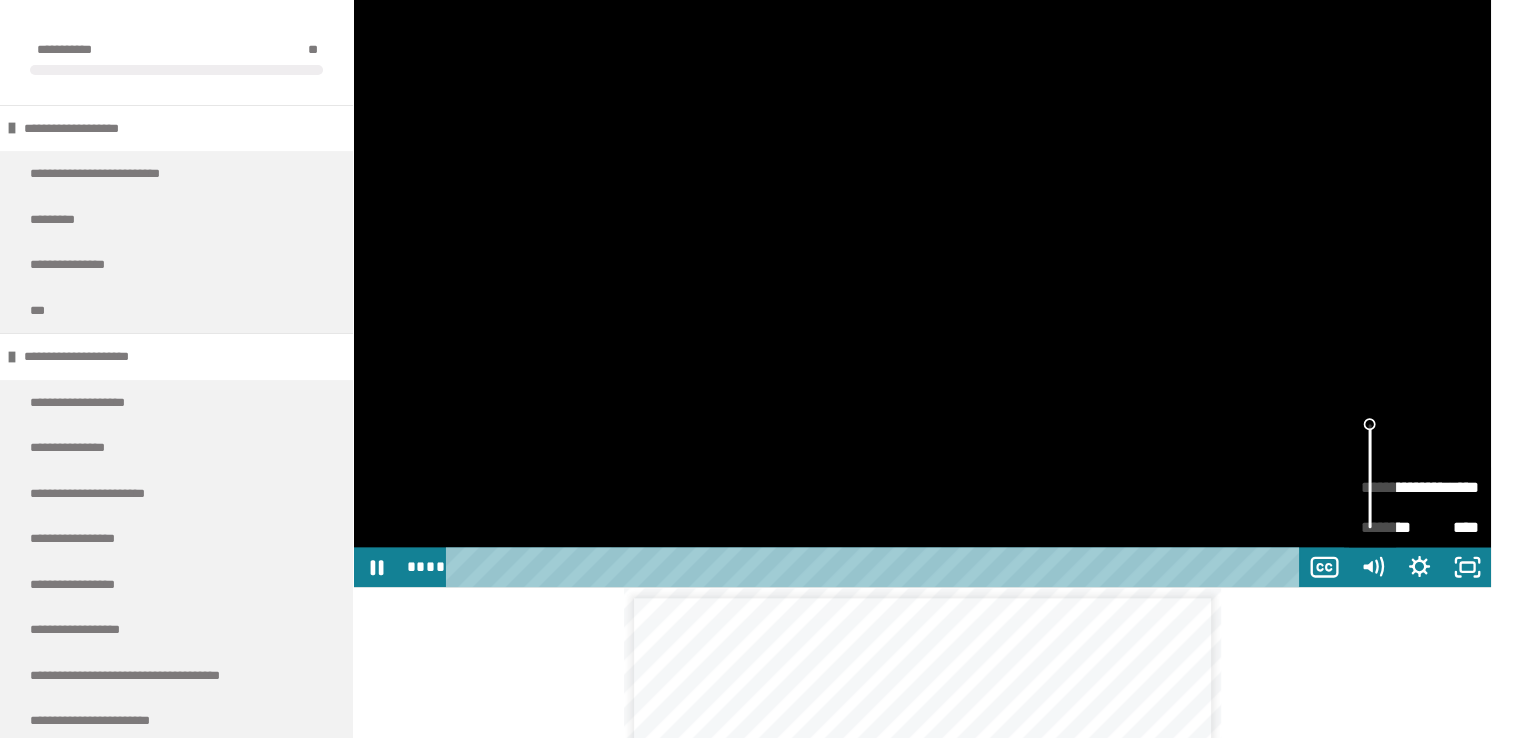 click at bounding box center [922, 267] 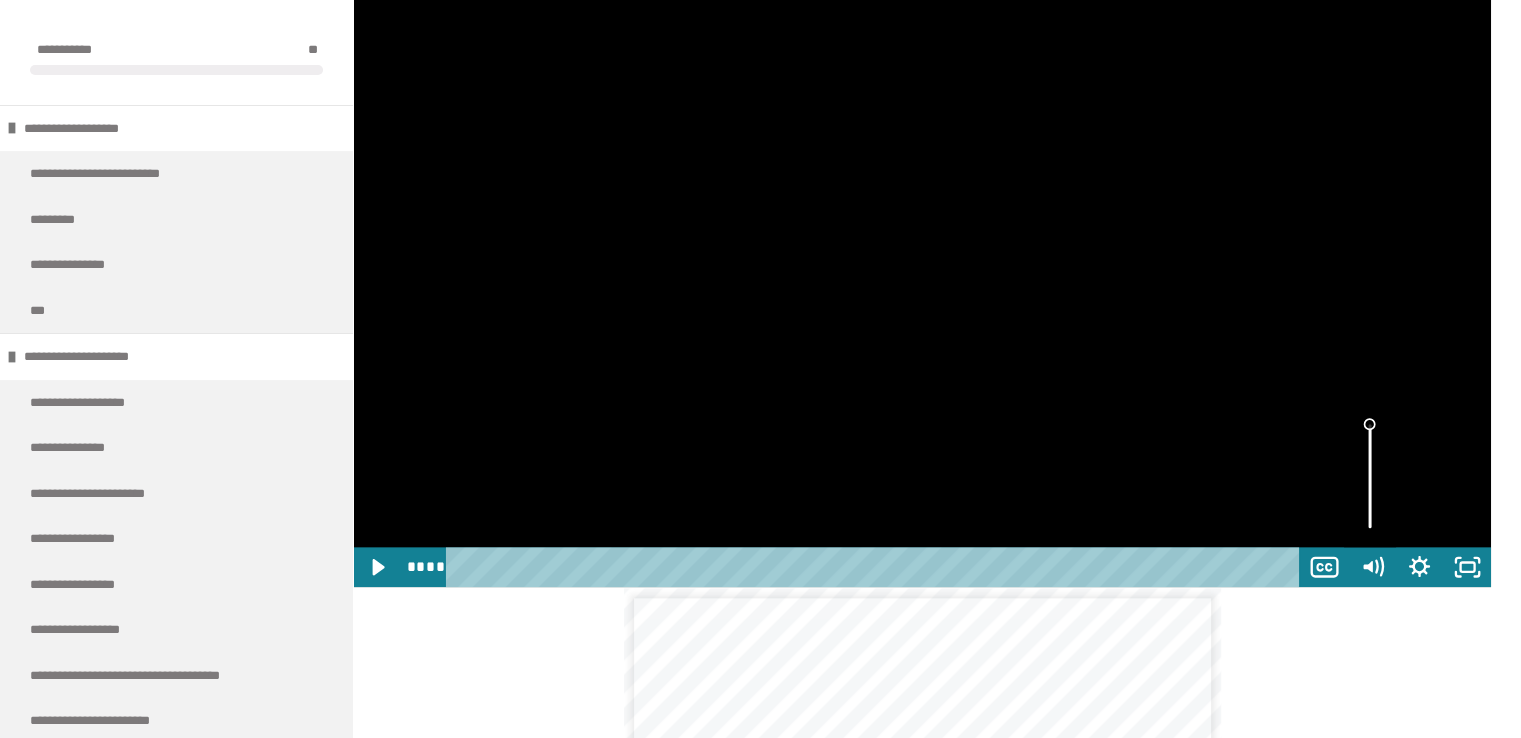 click at bounding box center [922, 267] 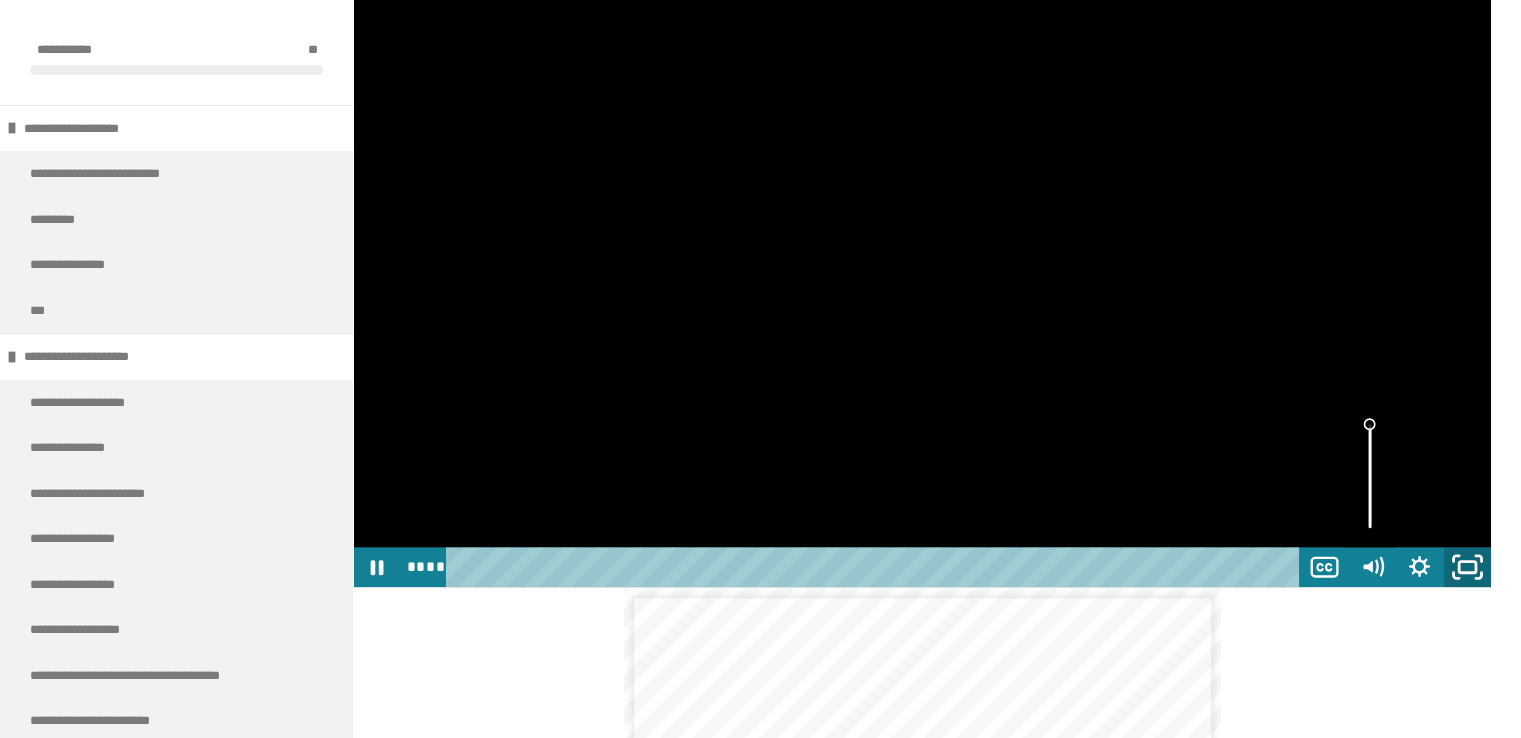 click 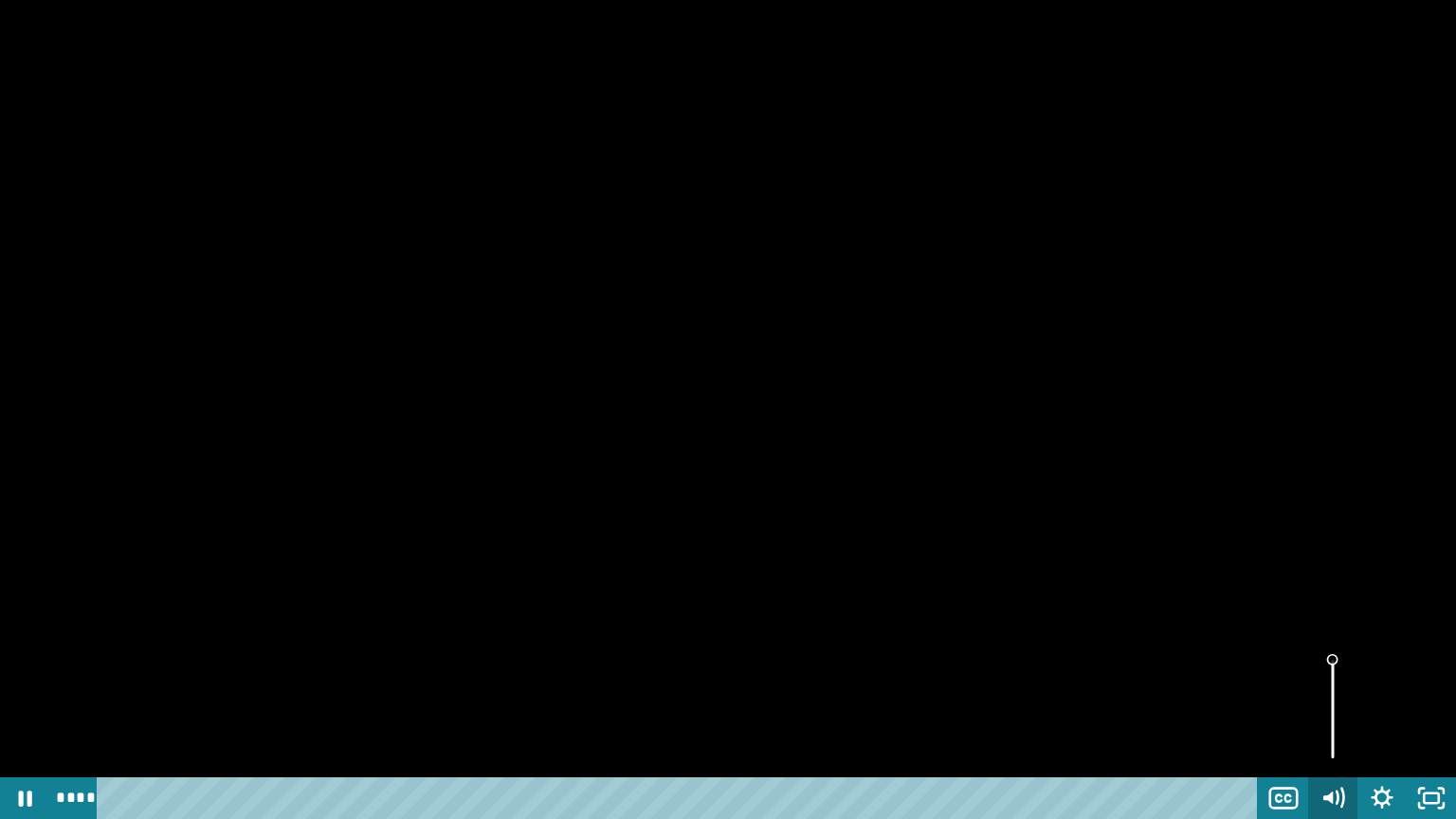 click 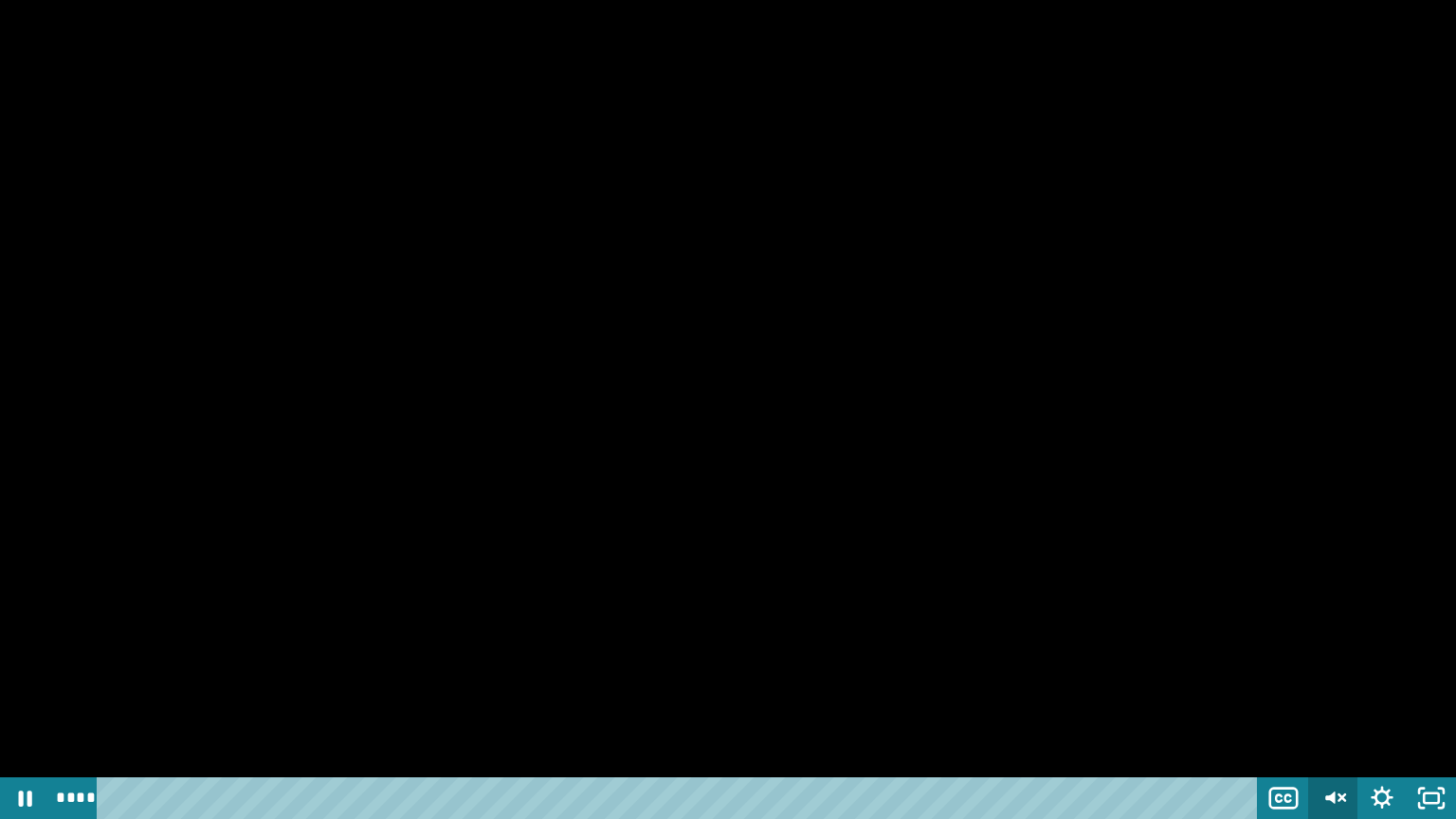 click 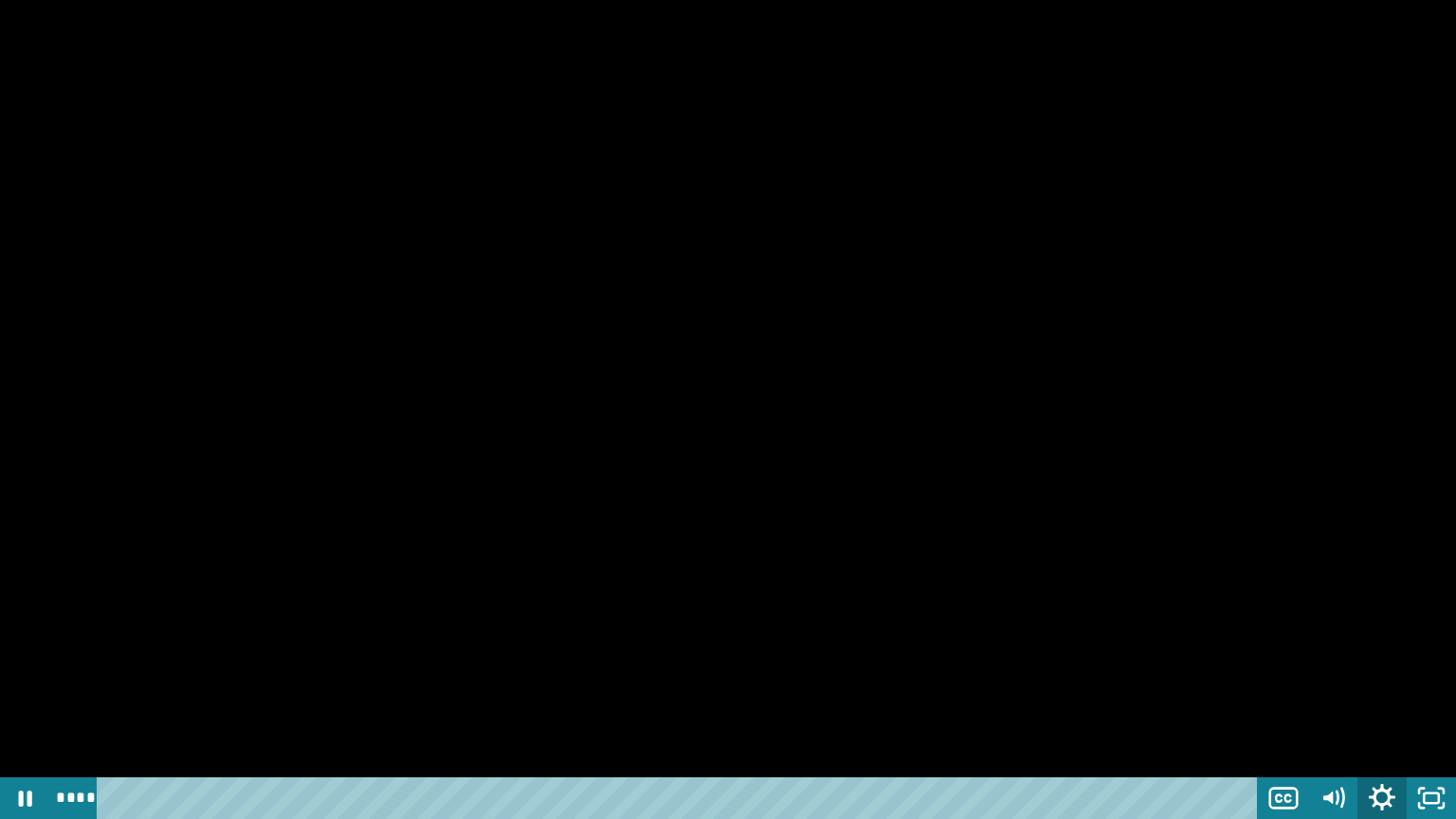 click 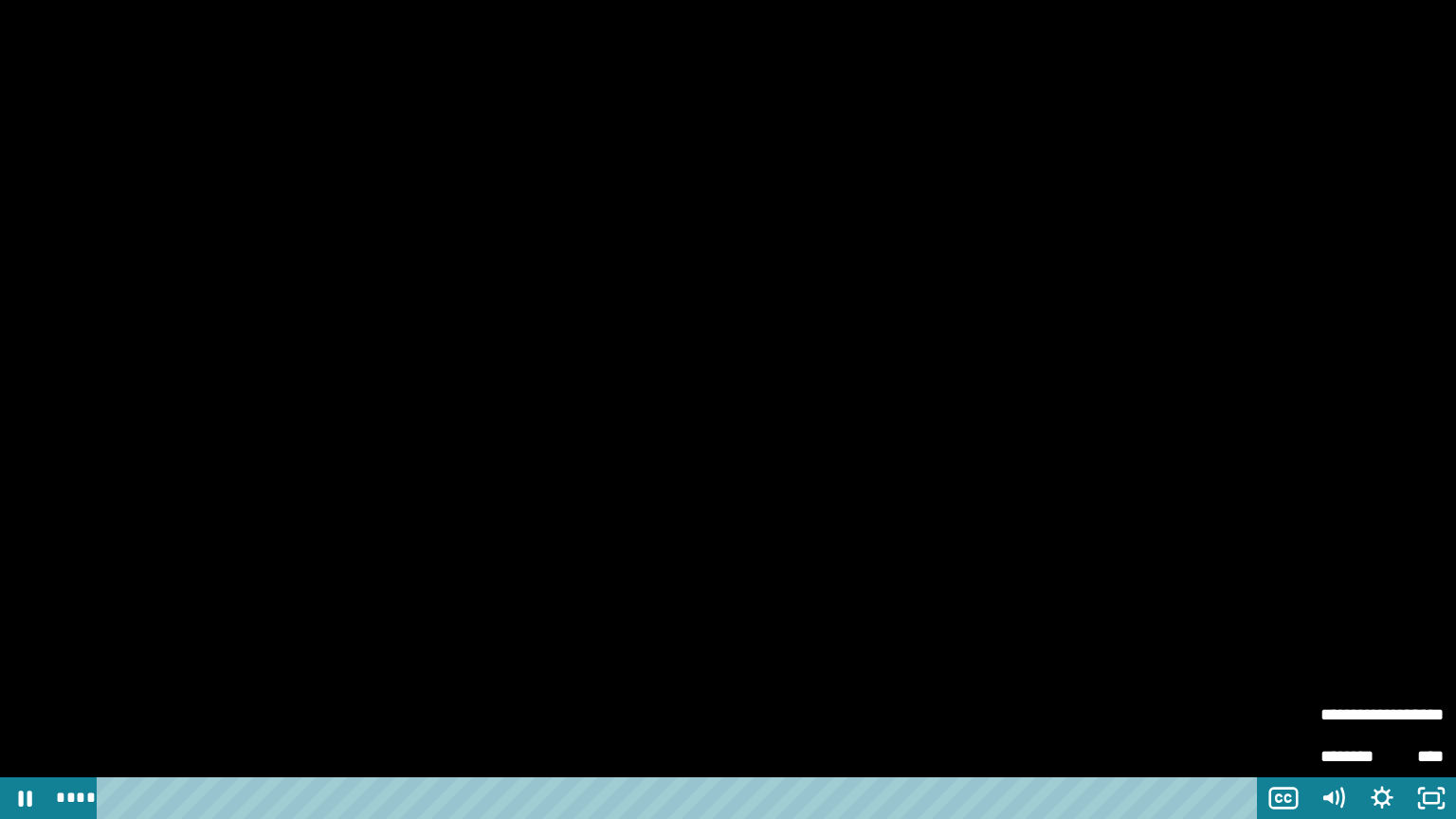 click on "*****" at bounding box center (1412, 715) 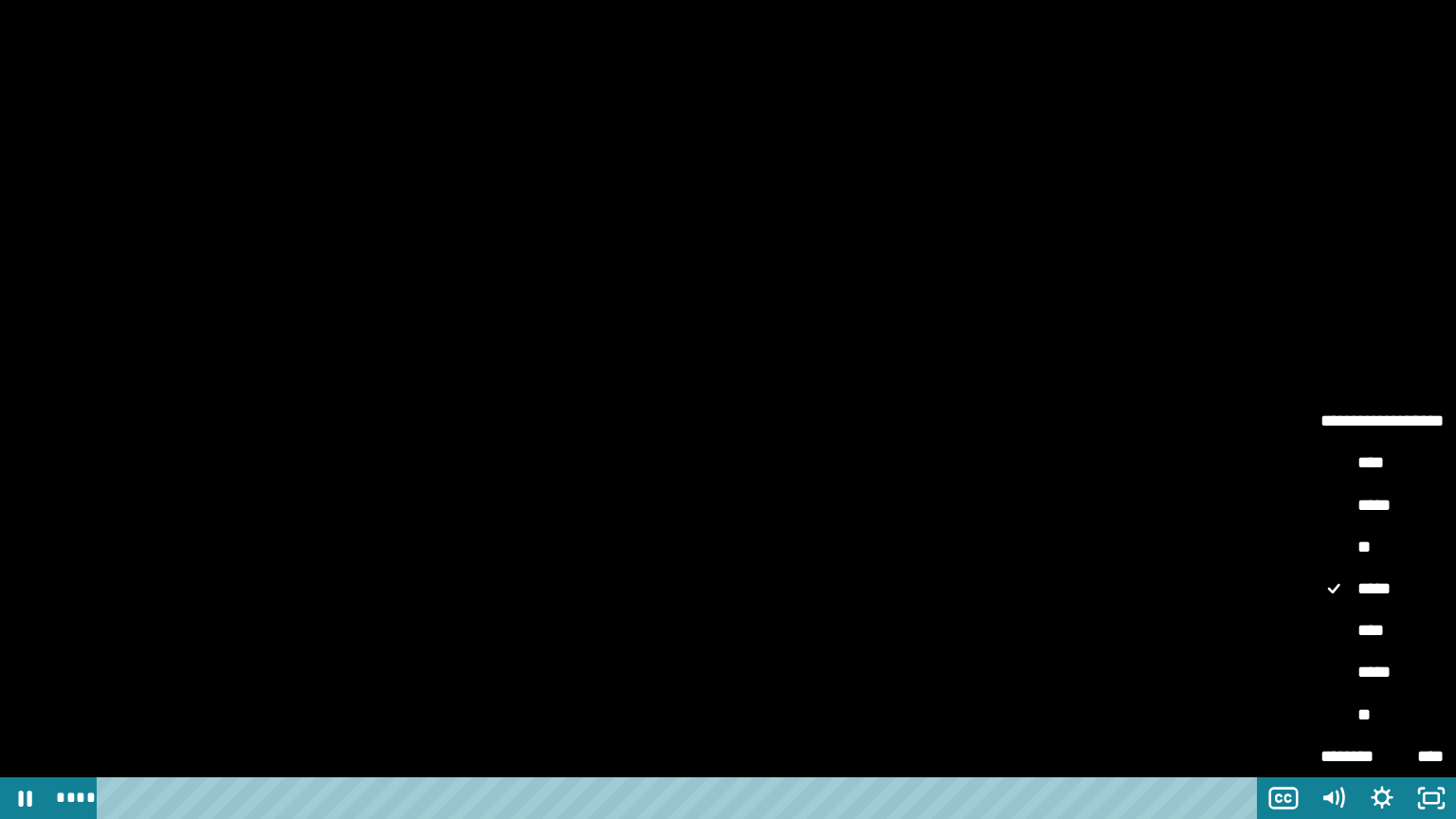 click on "****" at bounding box center [1382, 631] 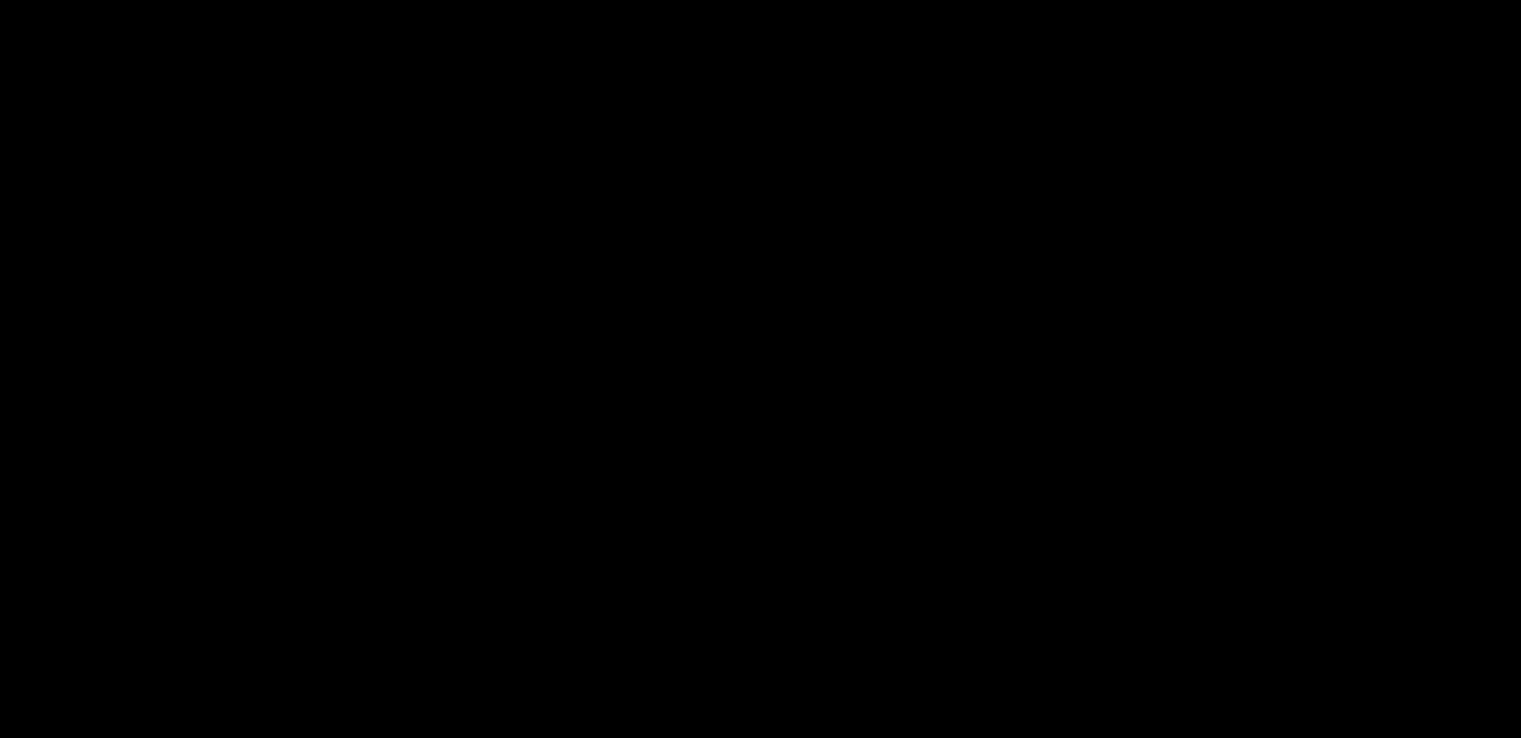 scroll, scrollTop: 2421, scrollLeft: 0, axis: vertical 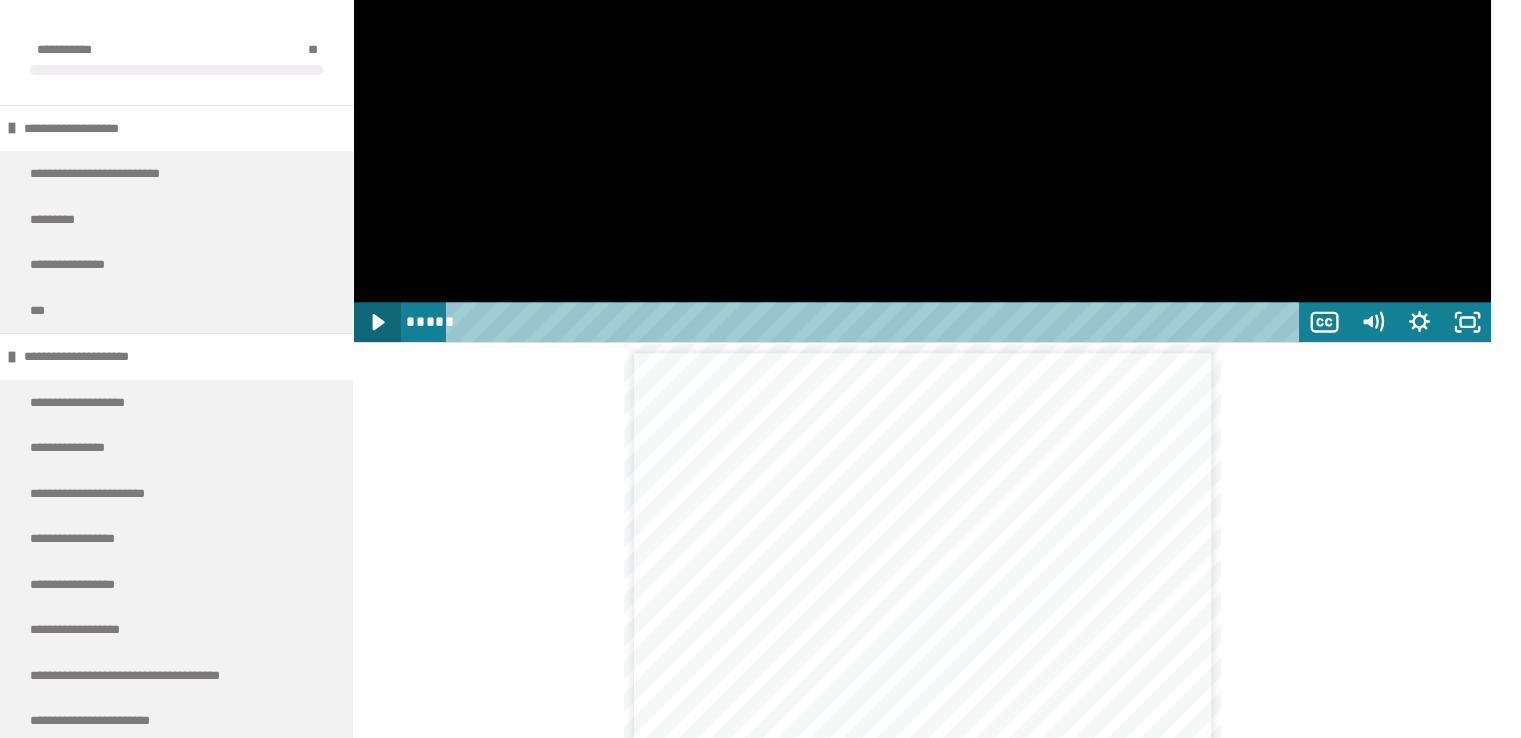 click 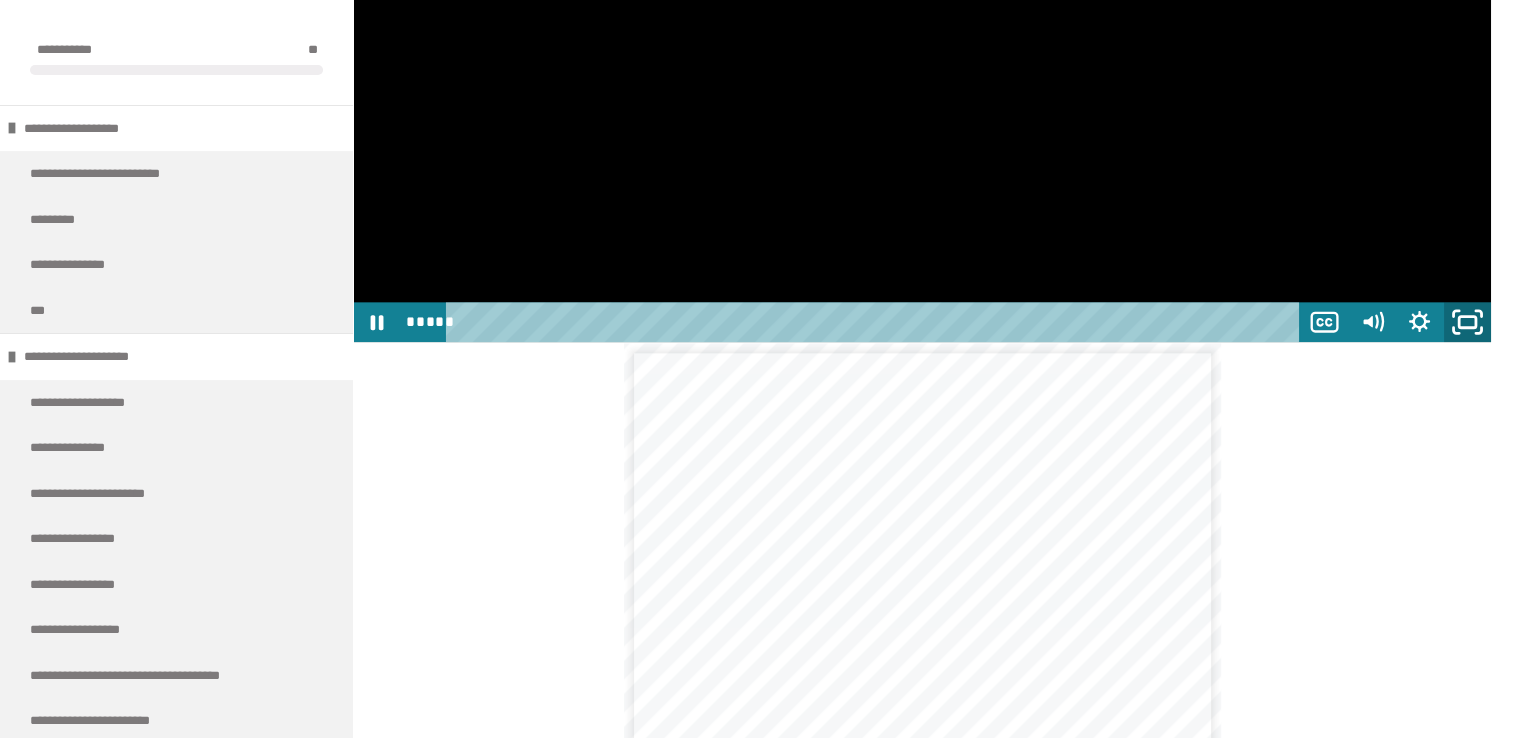 click 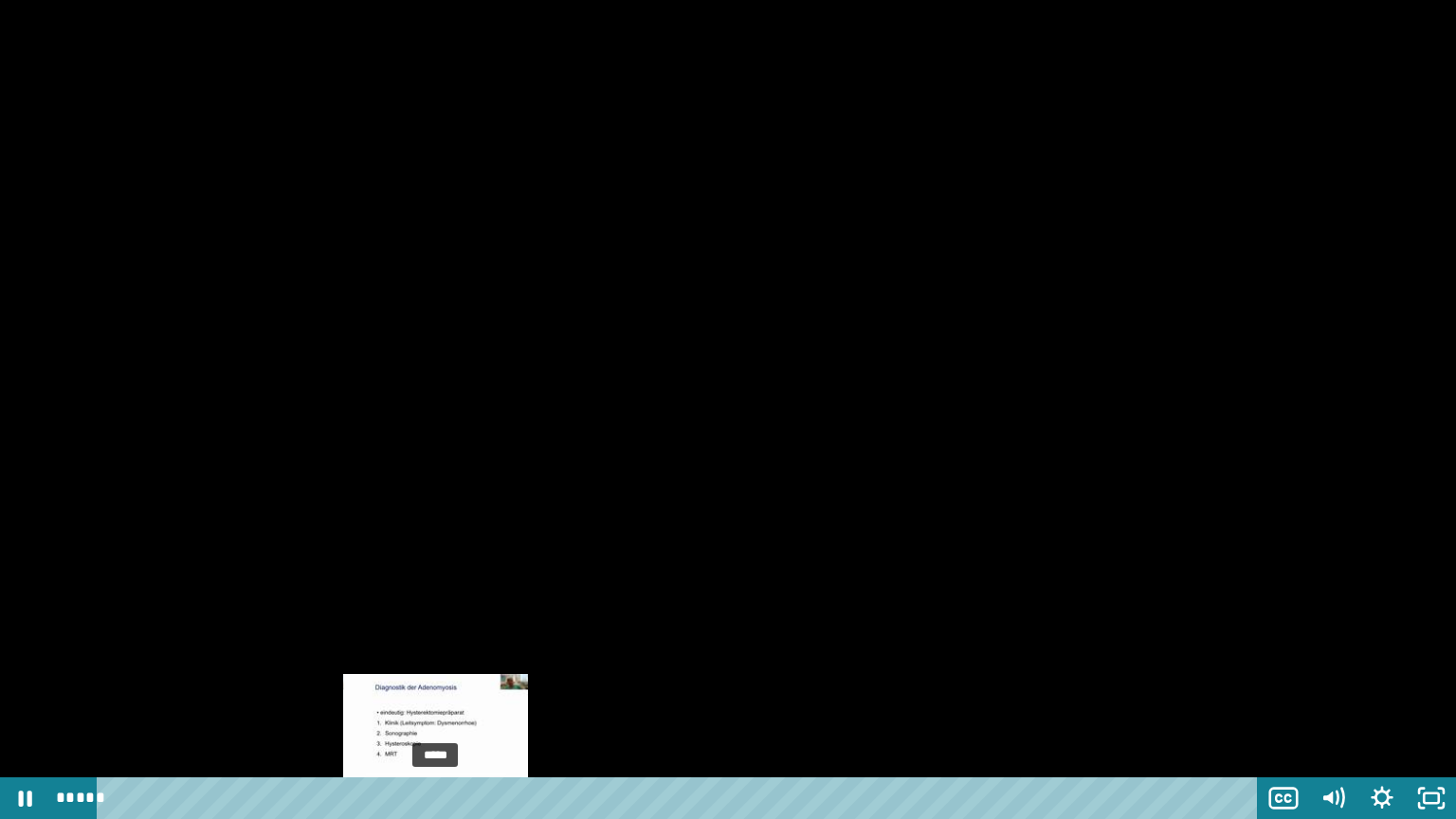 click on "*****" at bounding box center [681, 798] 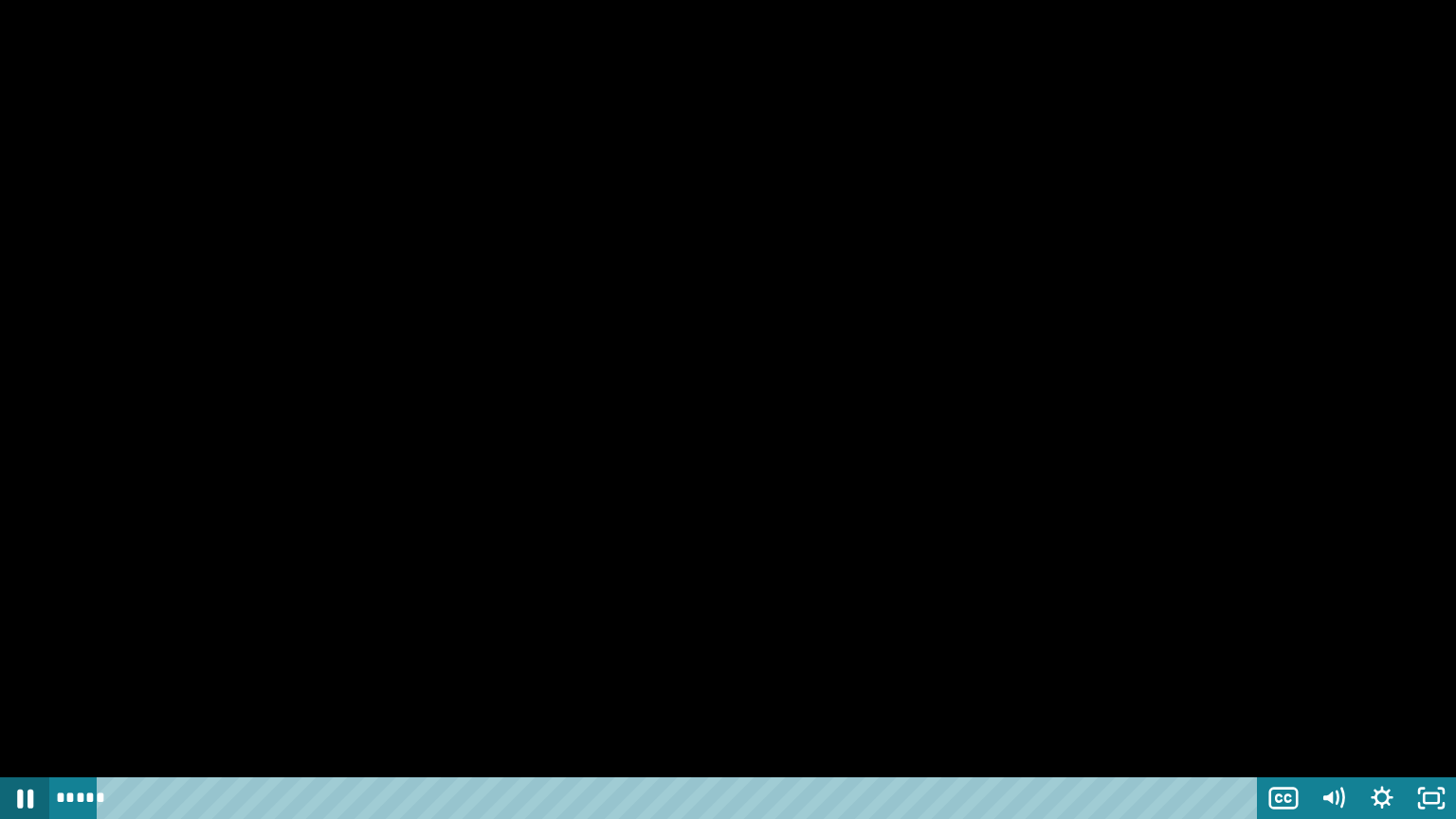 click 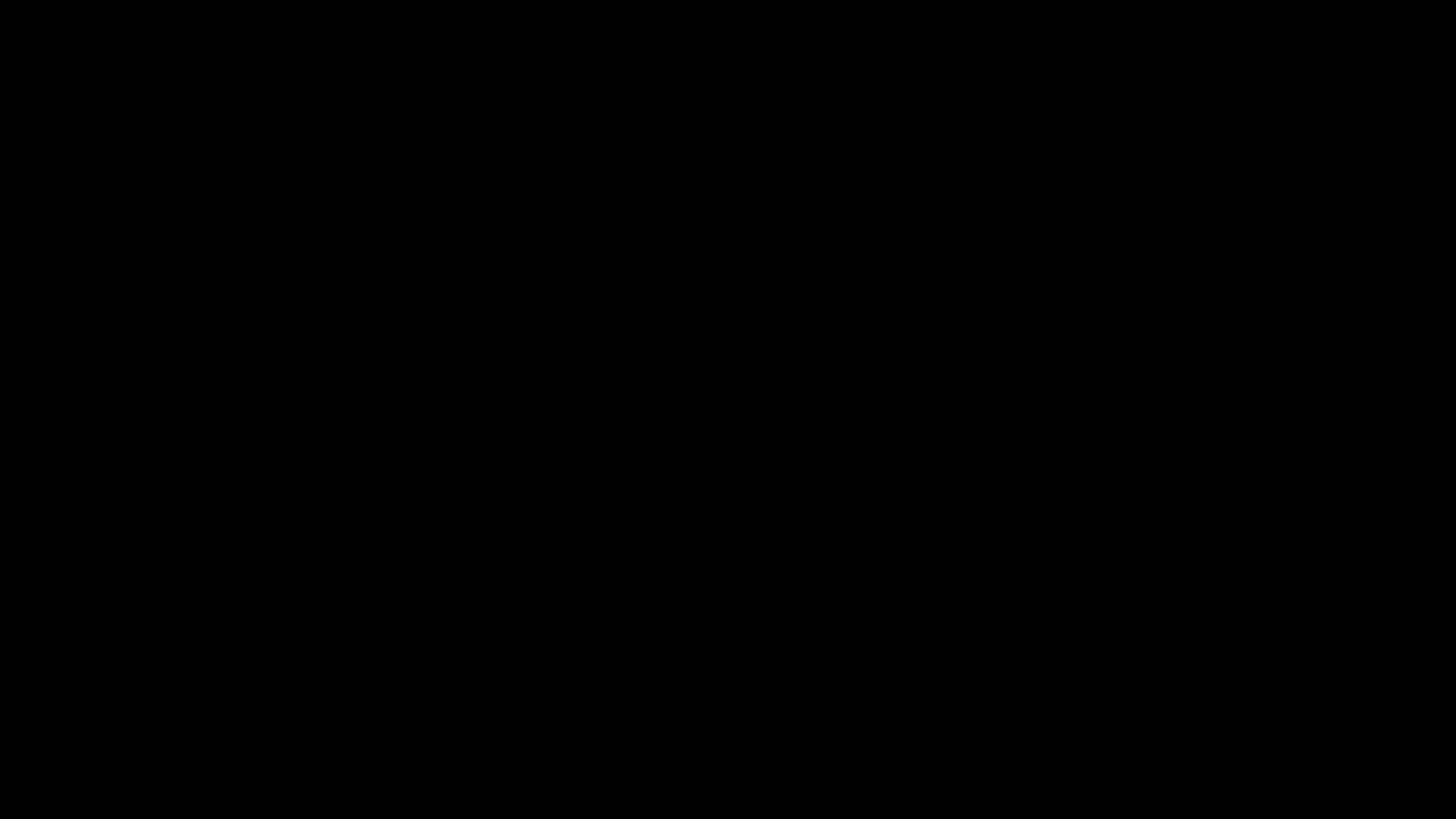 click at bounding box center (25, 798) 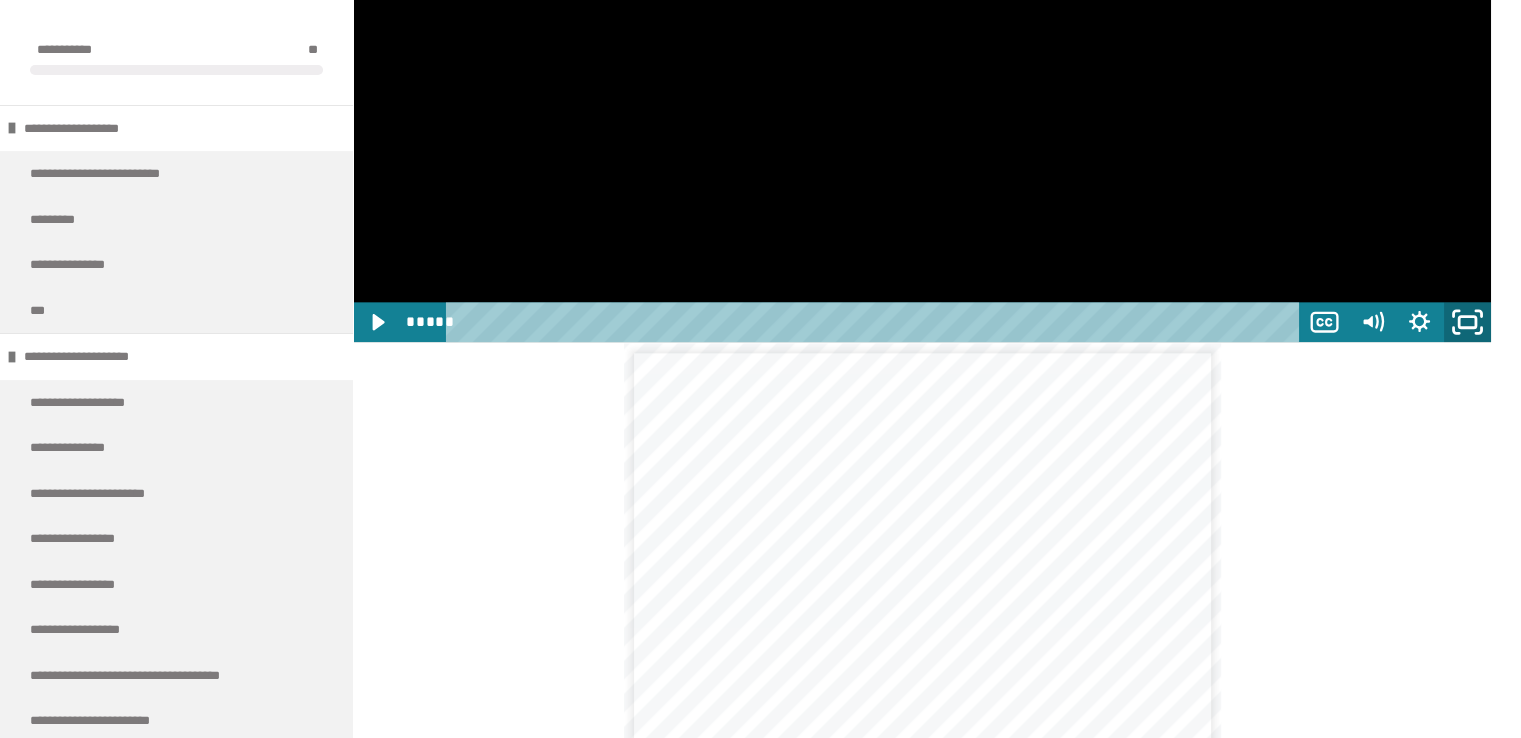 click 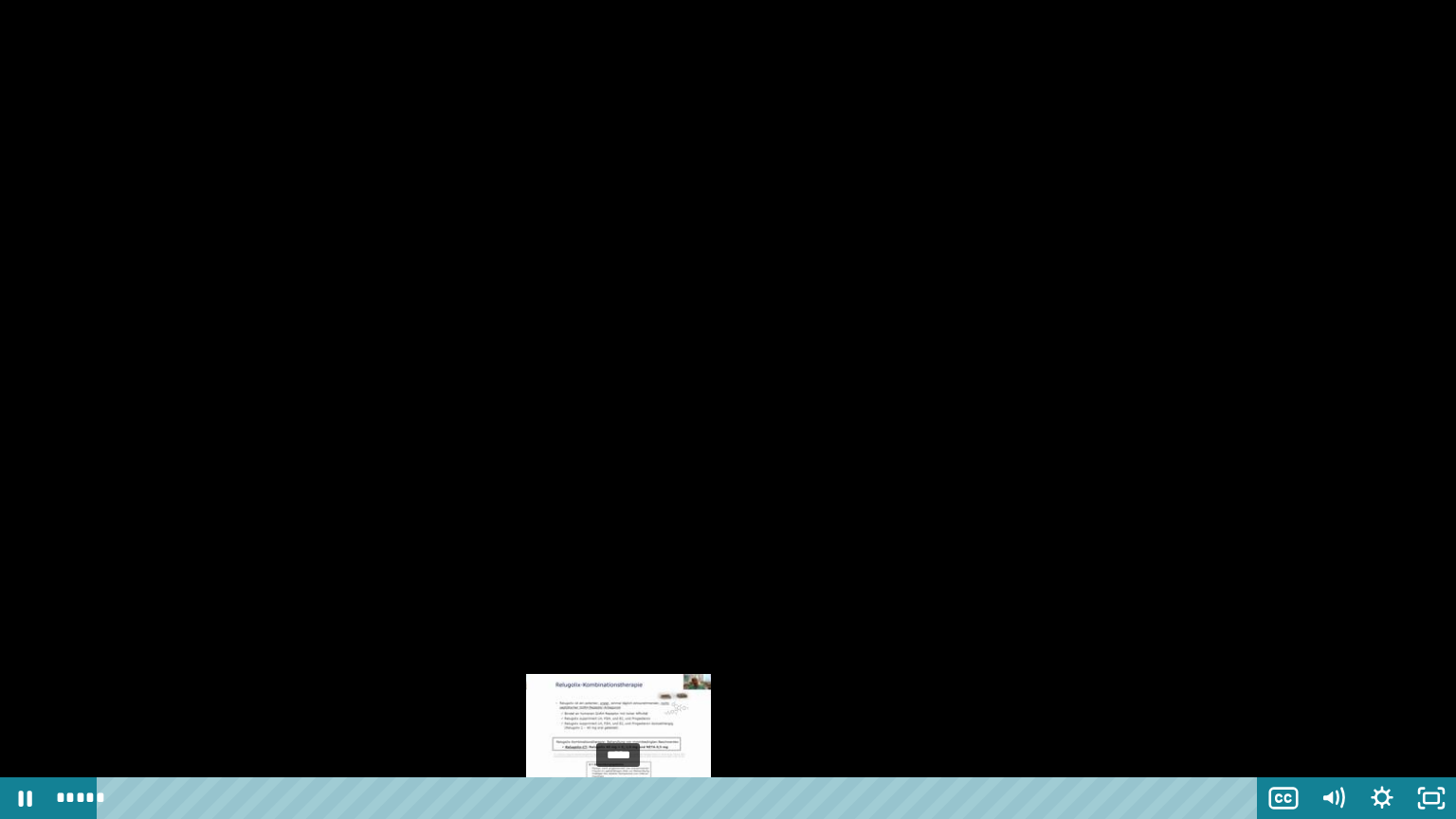click at bounding box center [618, 798] 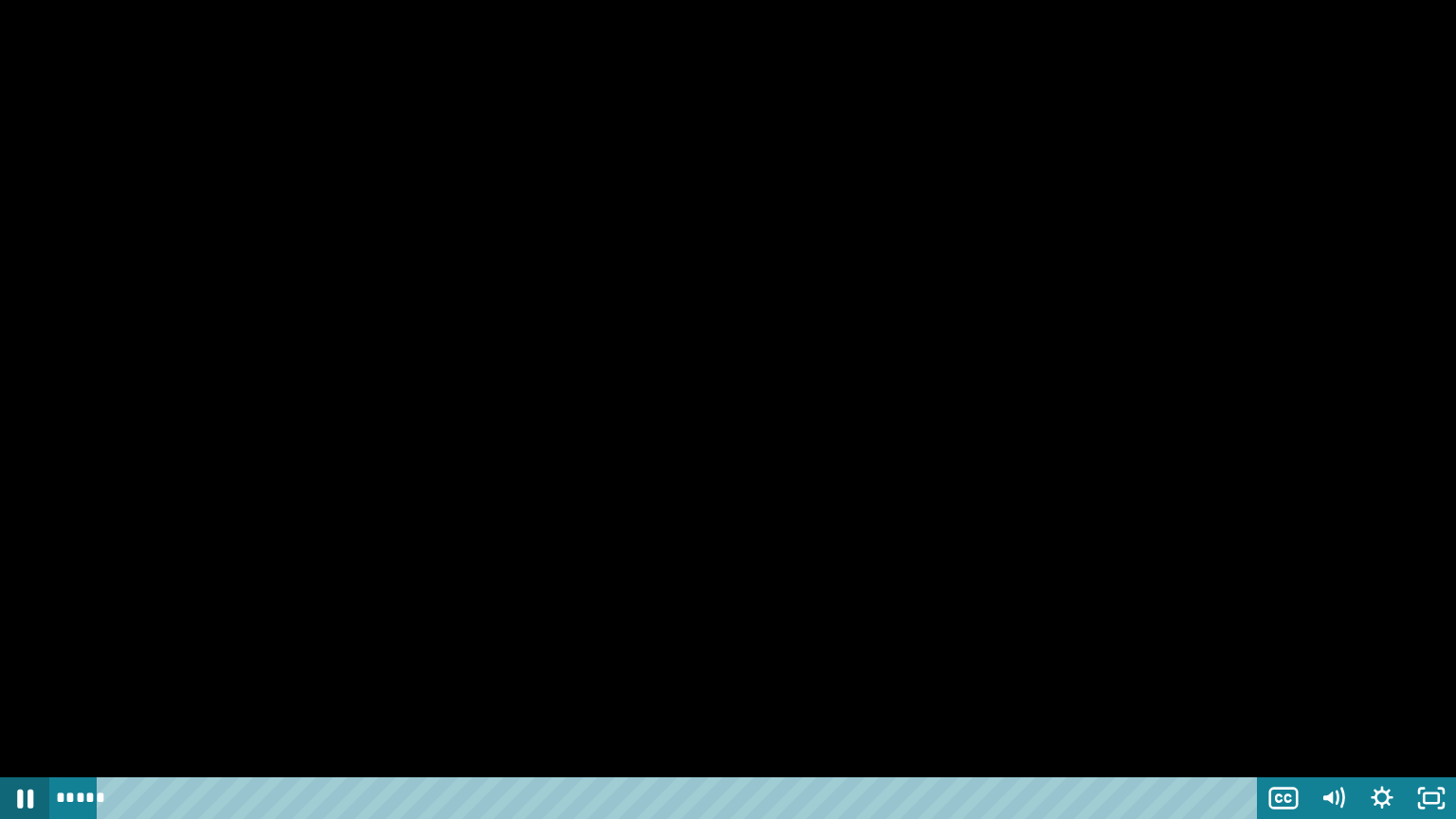 click 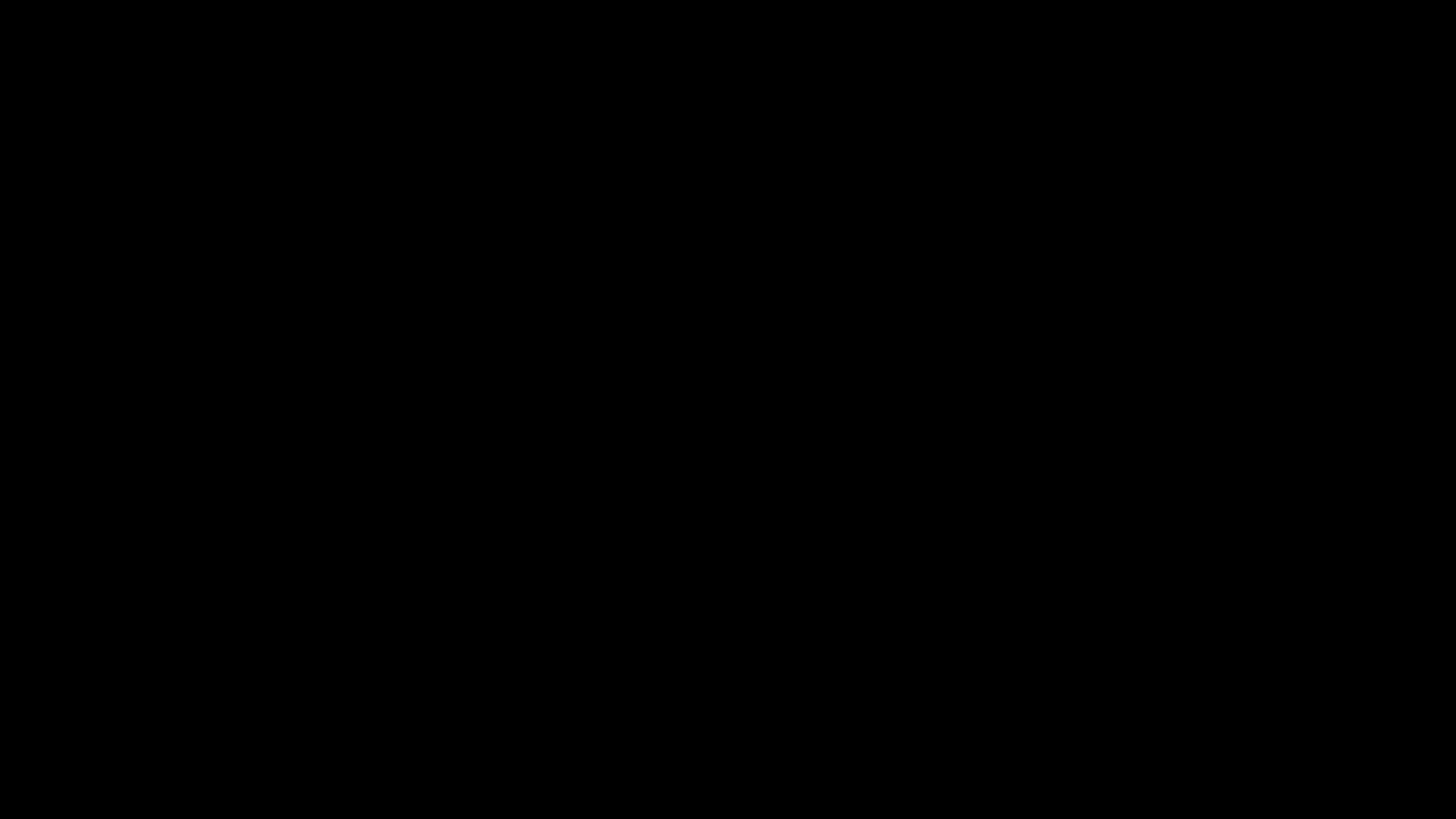 click at bounding box center (25, 798) 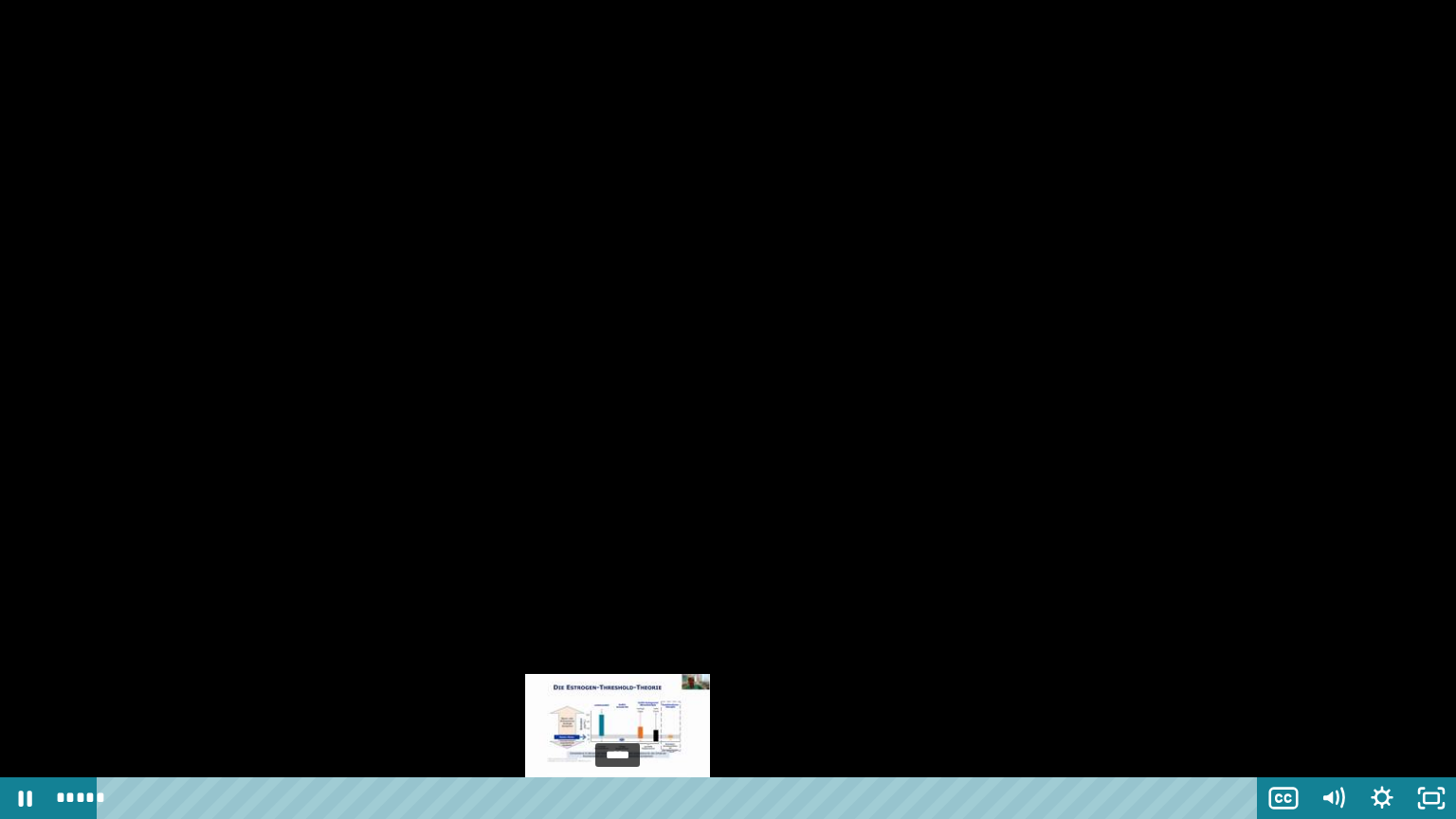 click at bounding box center [617, 798] 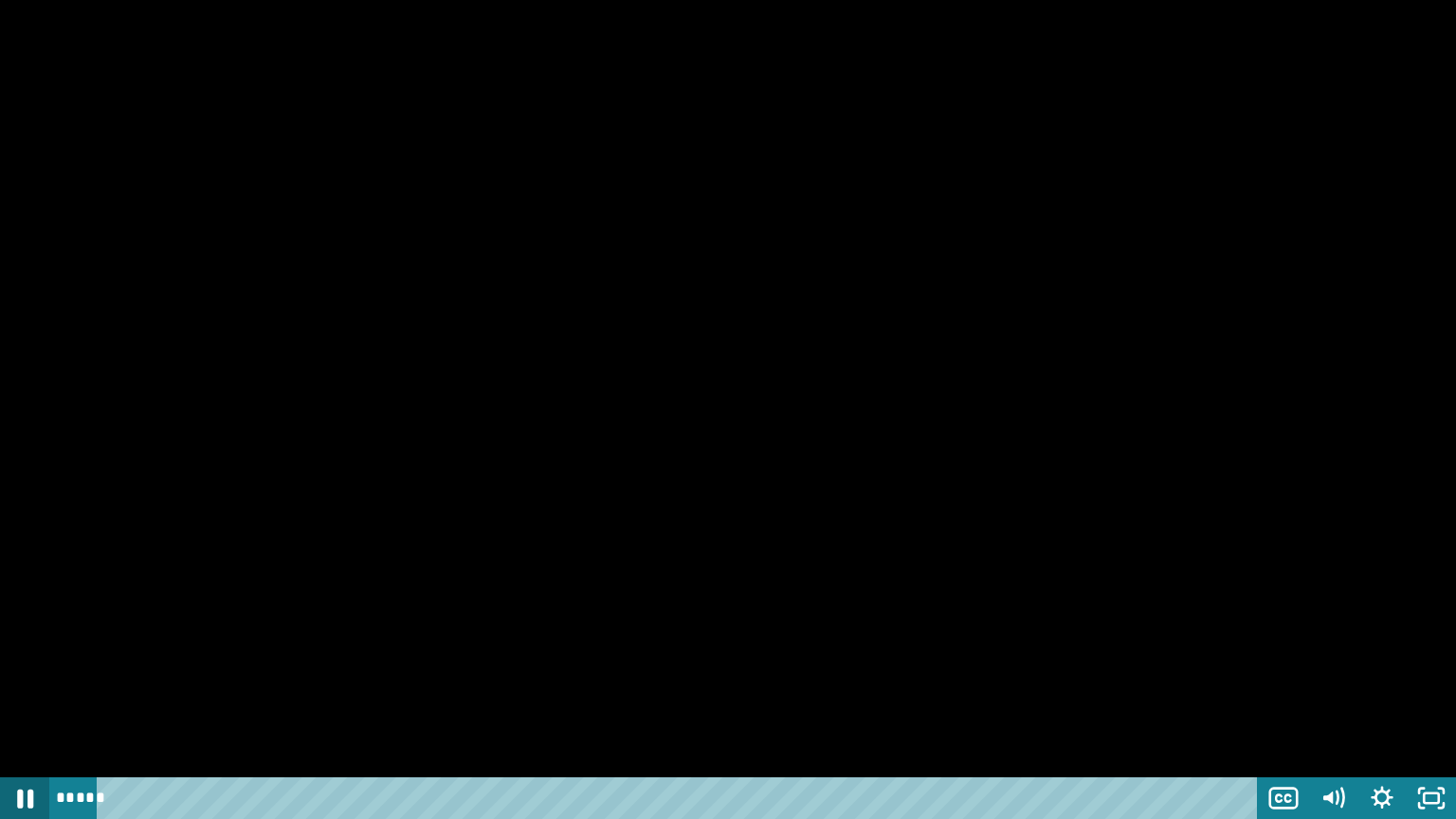 click 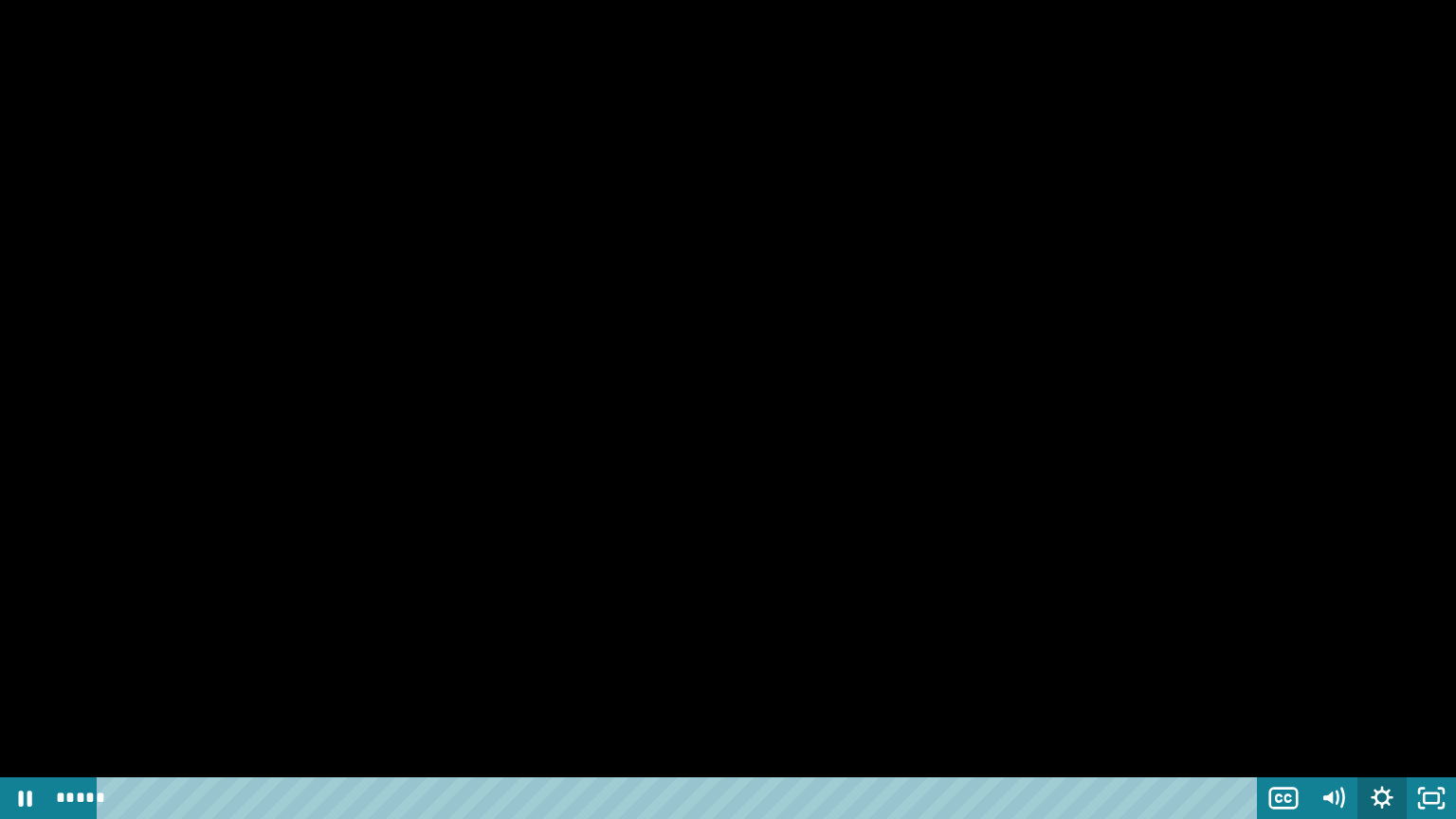 click 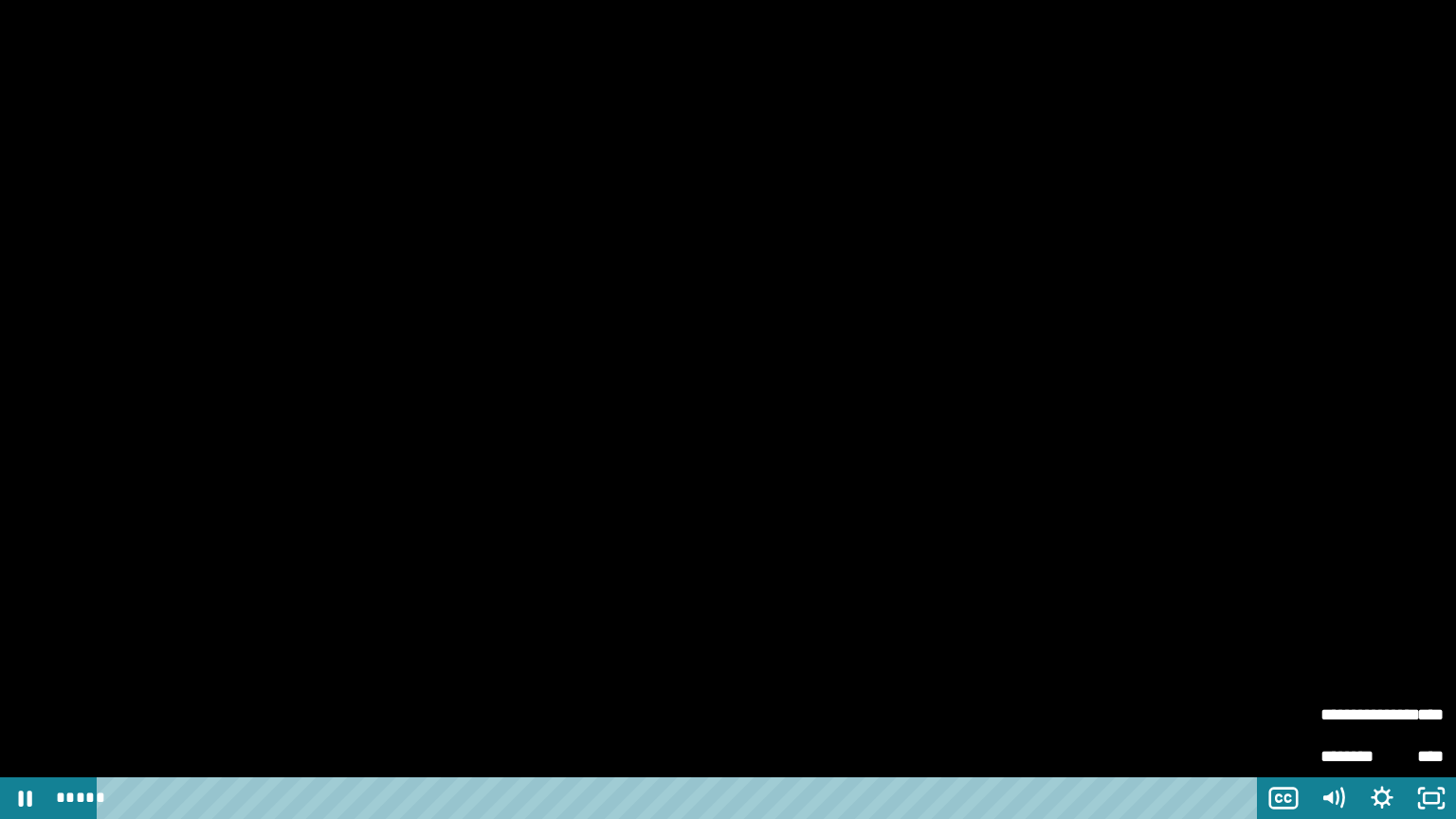 click on "****" at bounding box center (1412, 715) 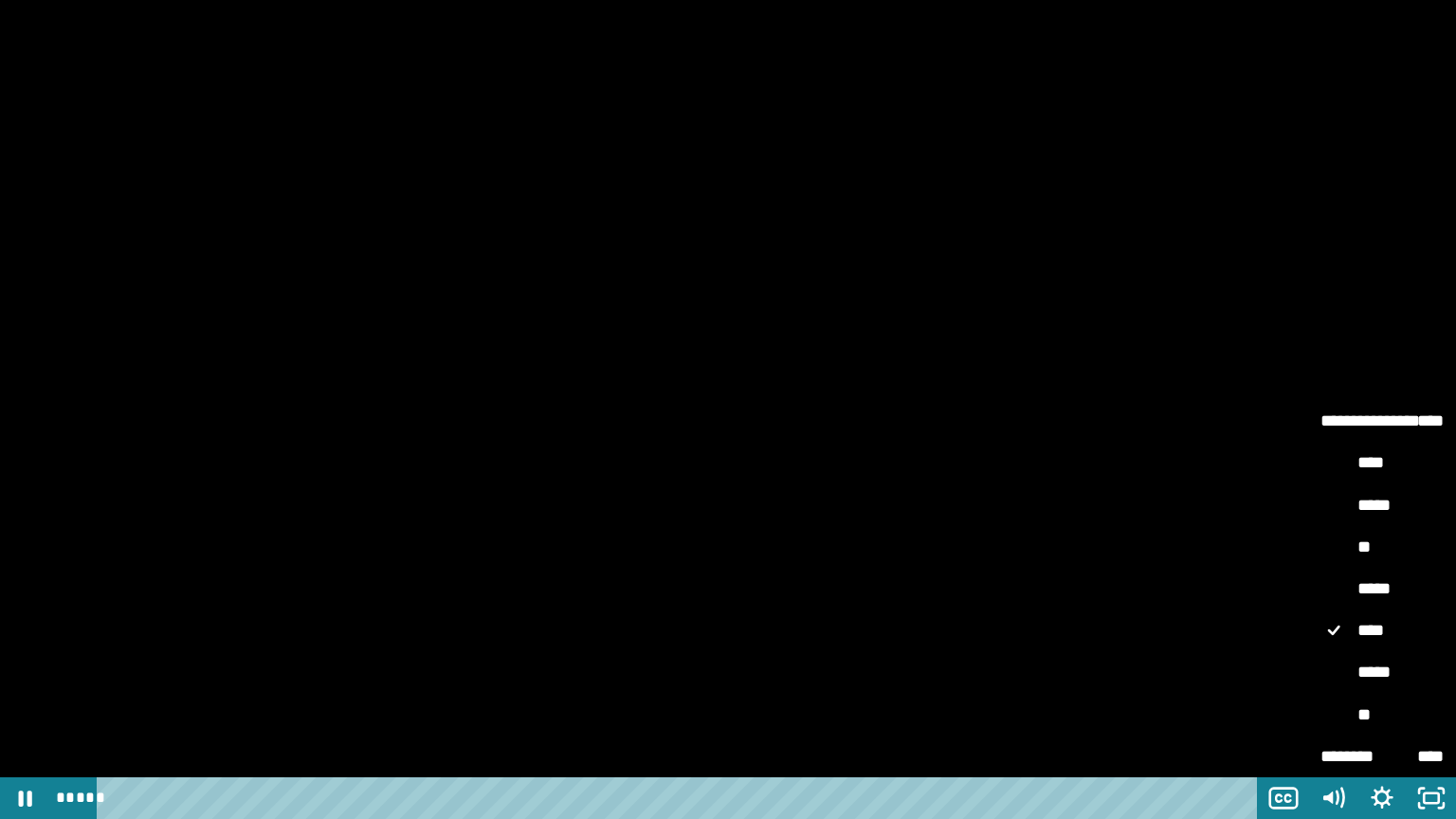click on "**" at bounding box center (1382, 548) 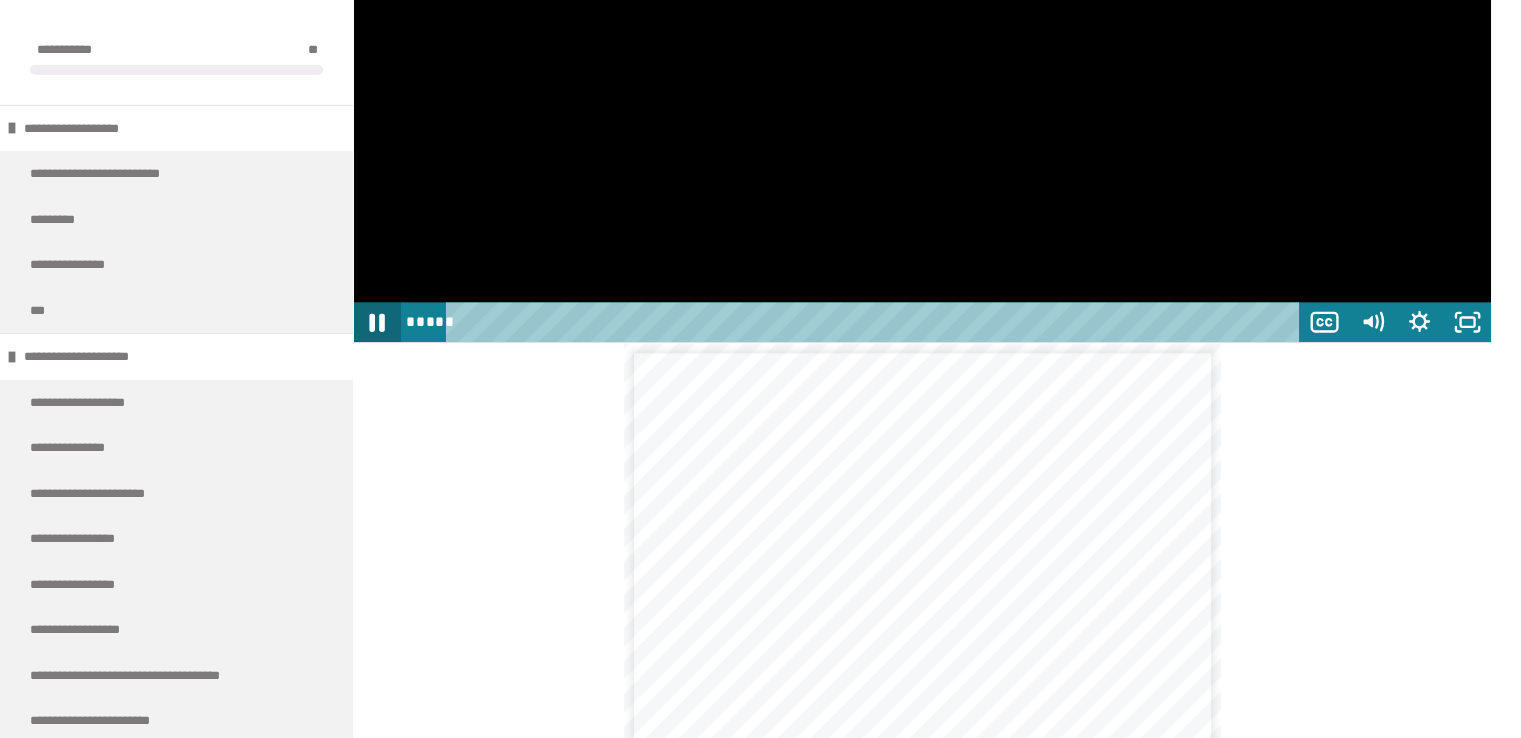 click 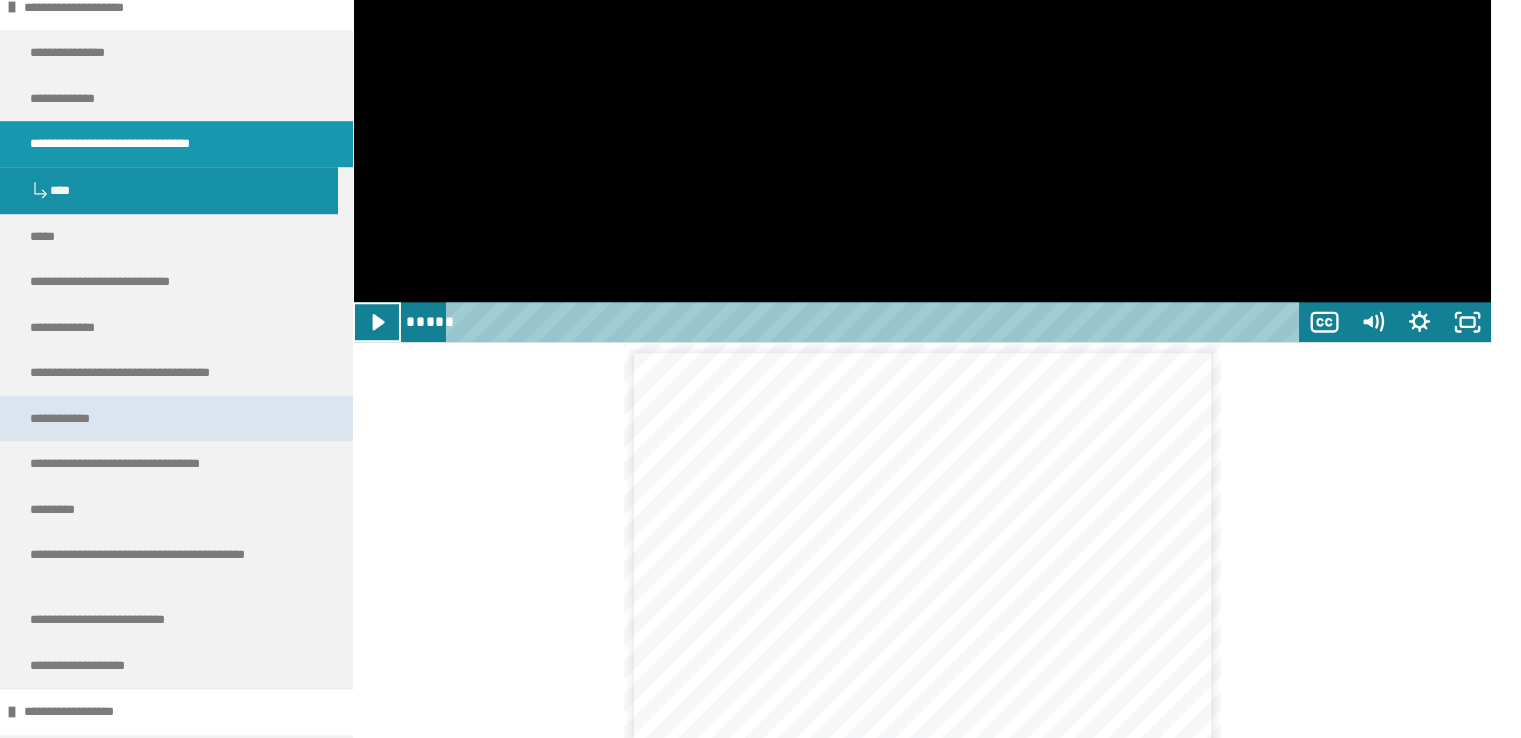 scroll, scrollTop: 1435, scrollLeft: 0, axis: vertical 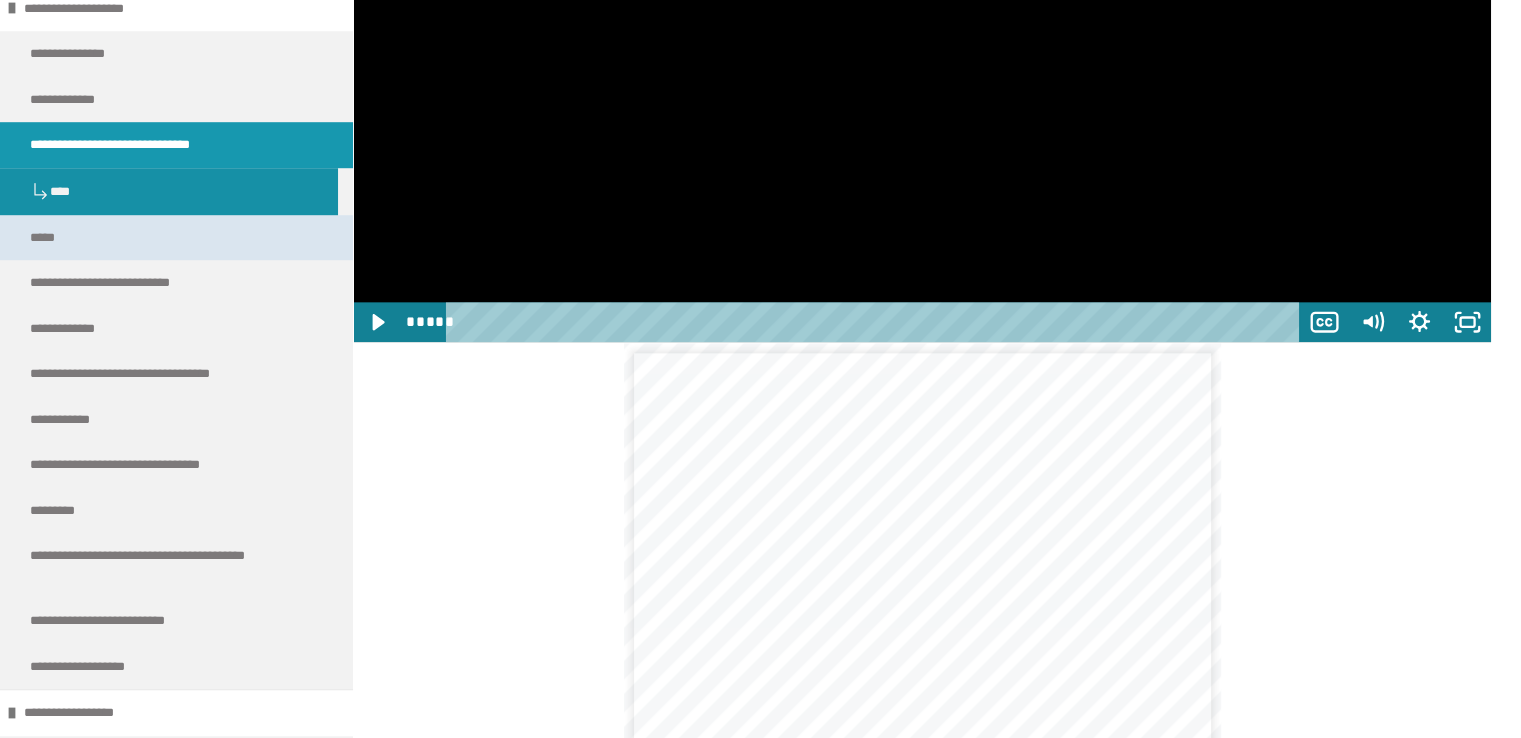 click on "*****" at bounding box center [176, 238] 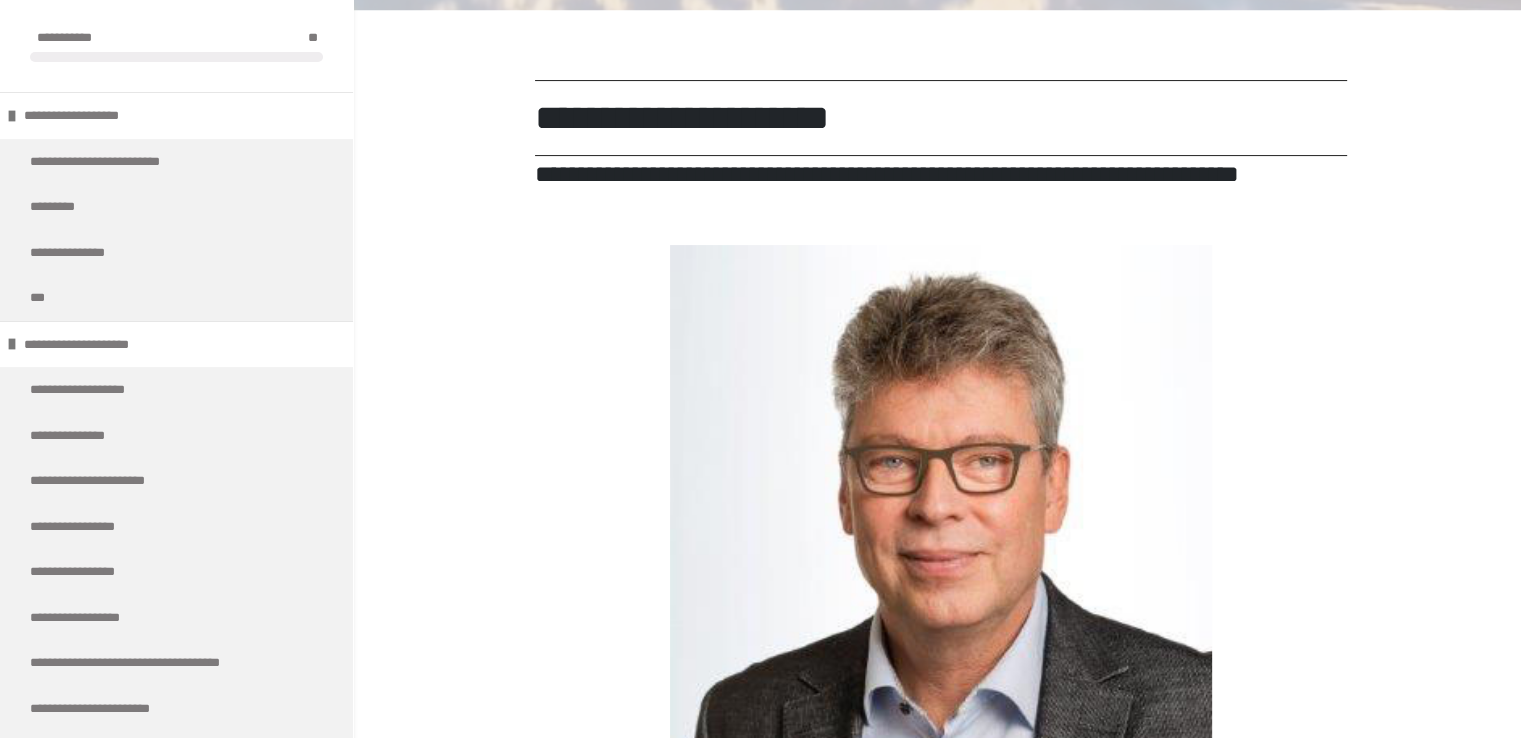 scroll, scrollTop: 359, scrollLeft: 0, axis: vertical 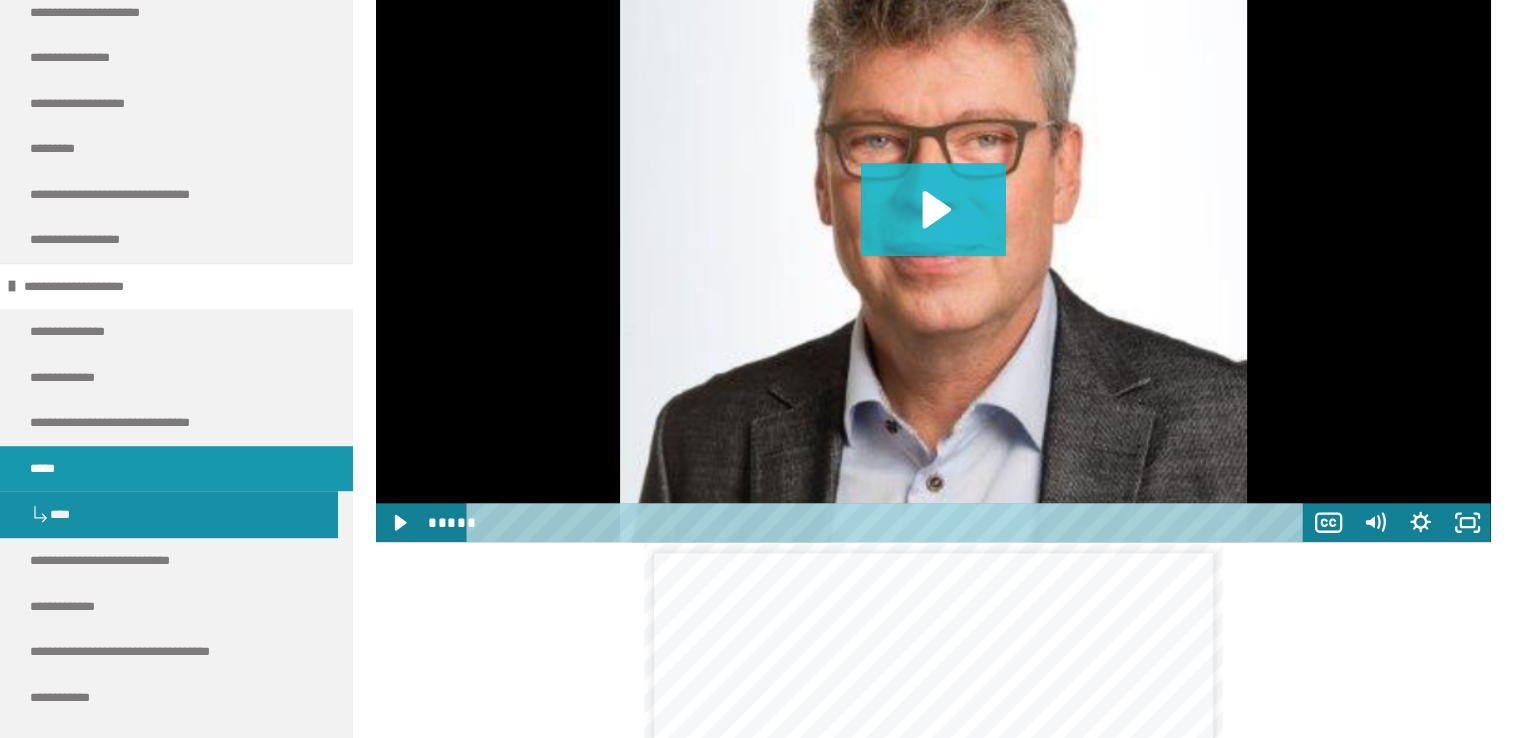 click 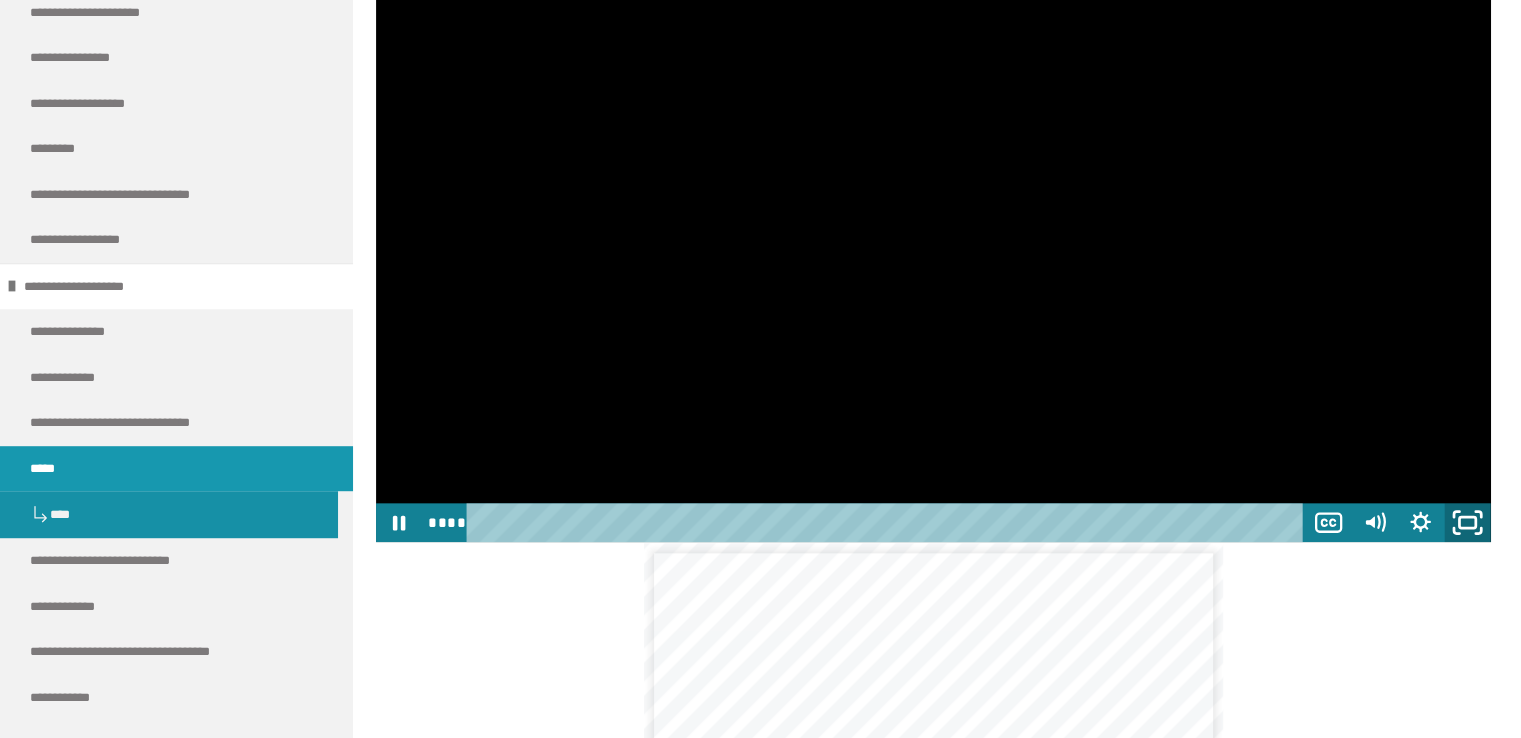click 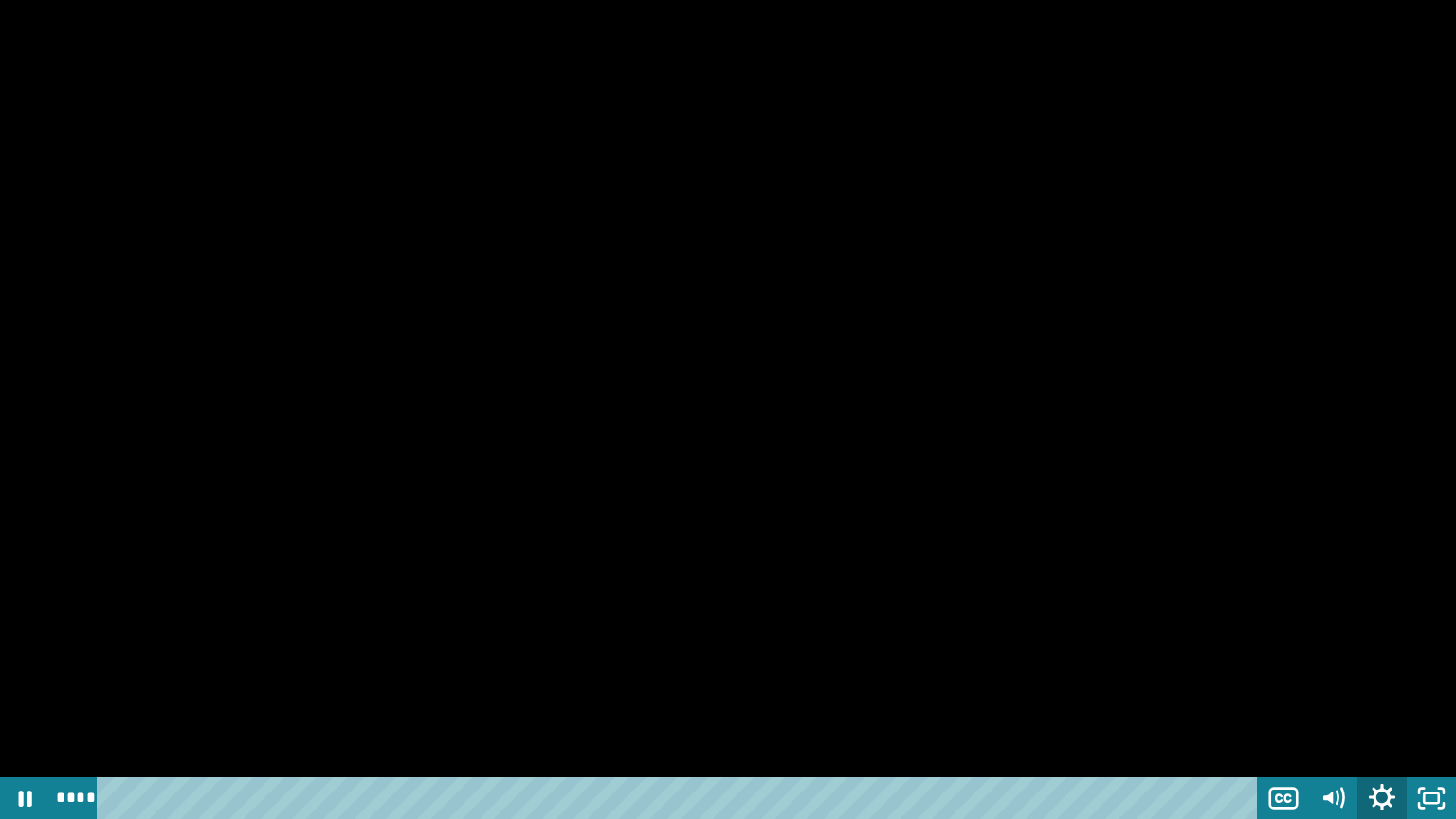 click 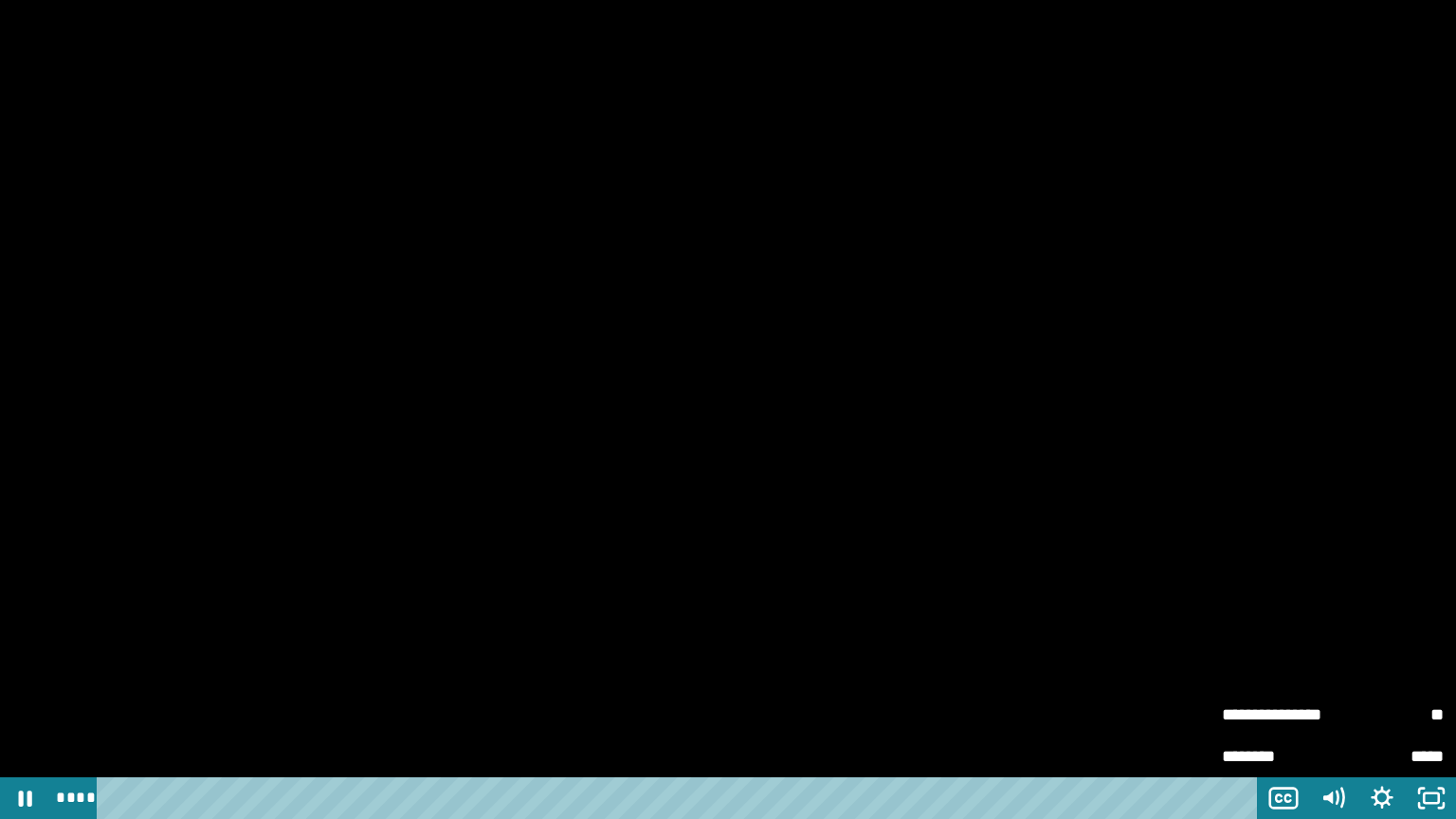 click on "**" at bounding box center [1388, 715] 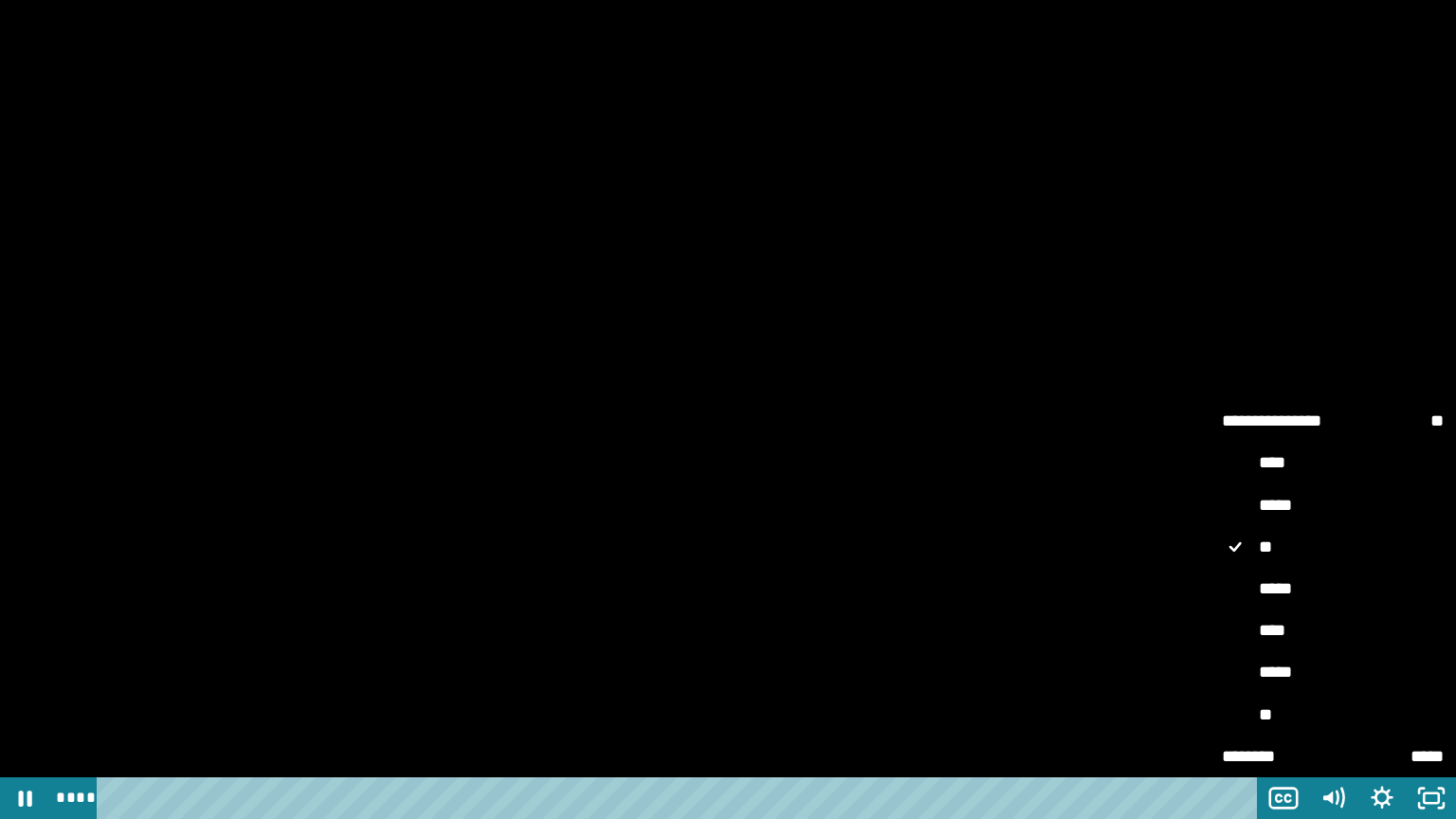 click on "****" at bounding box center [1333, 631] 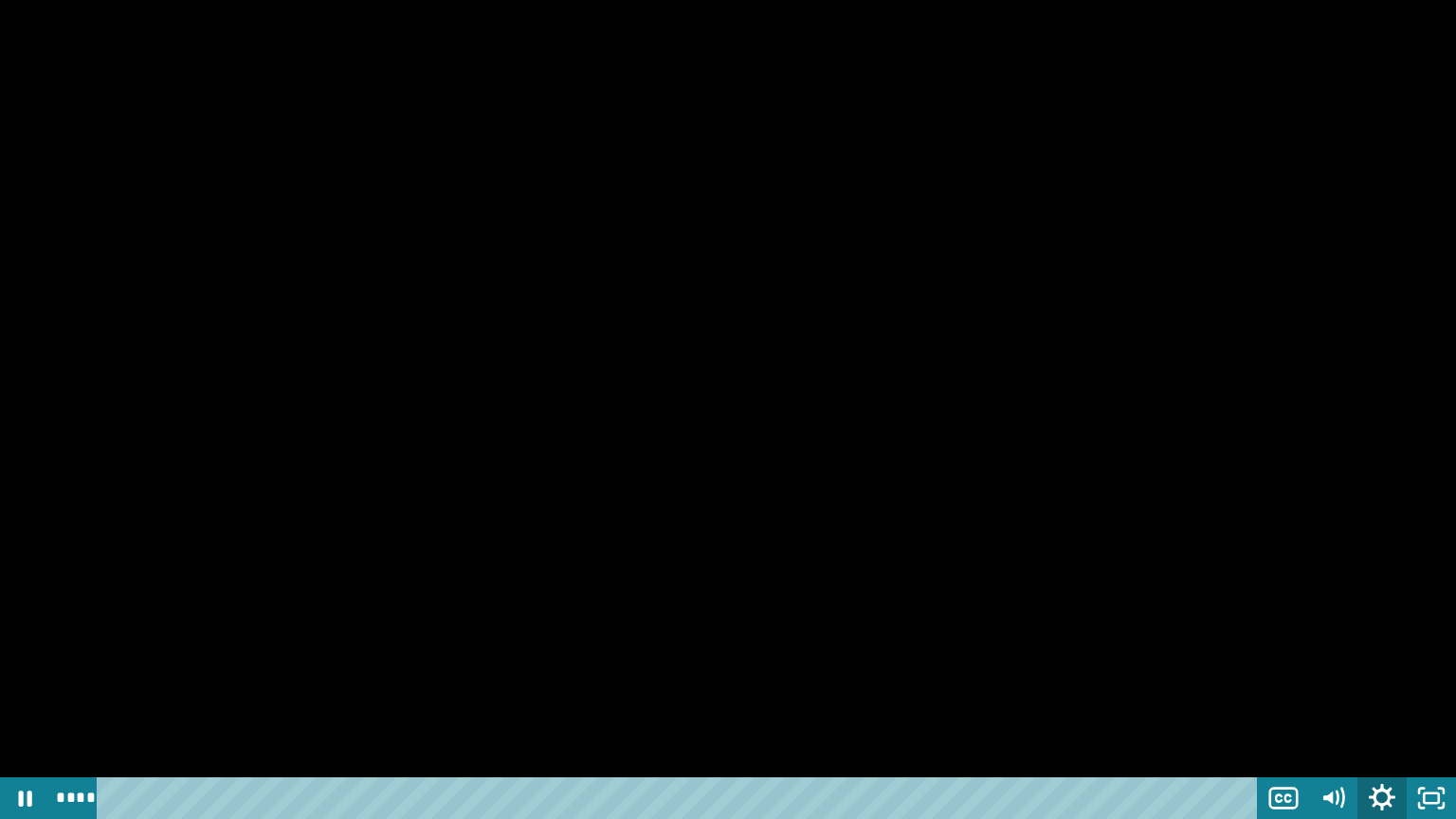 click 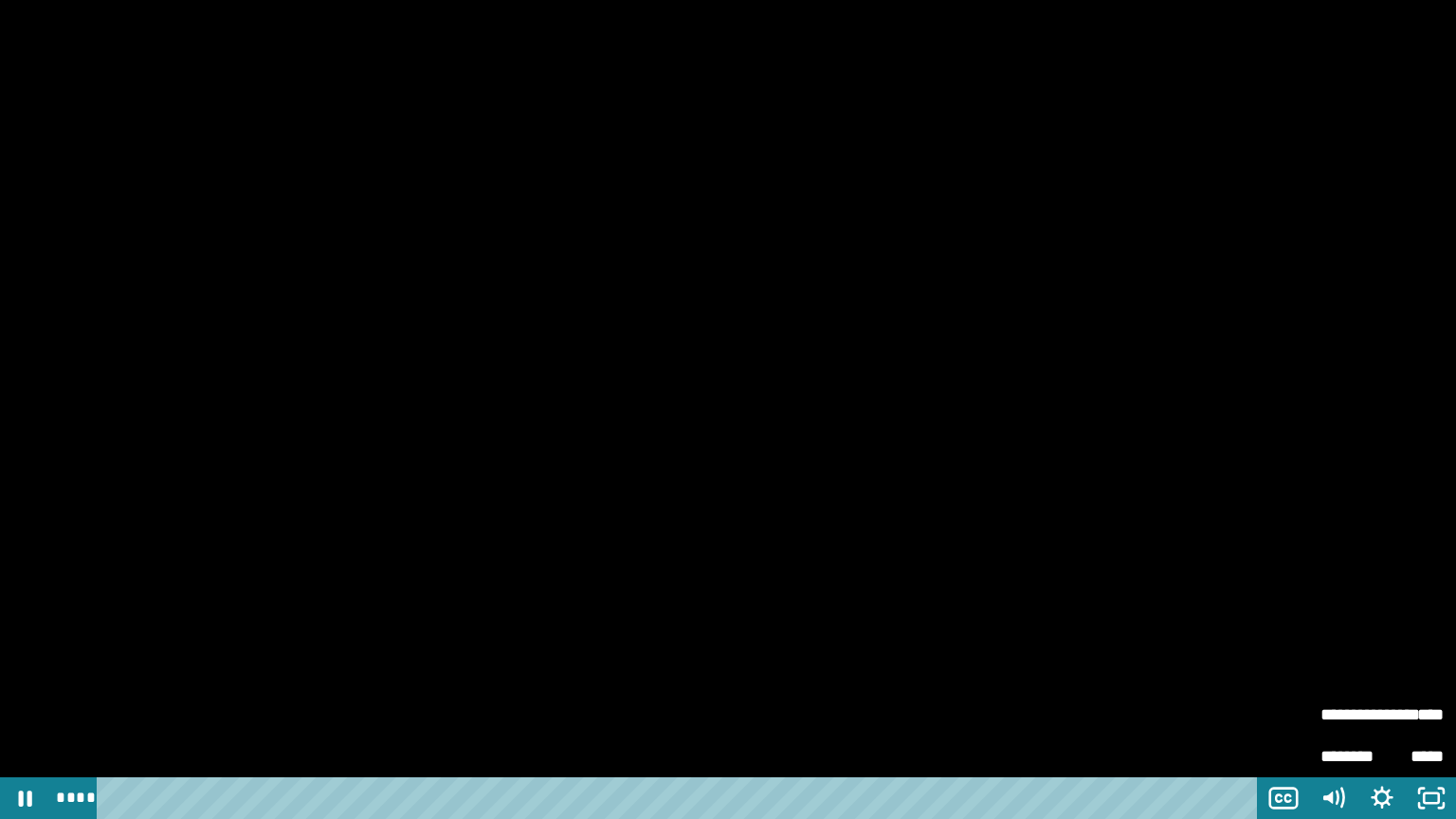 click on "****" at bounding box center [1412, 707] 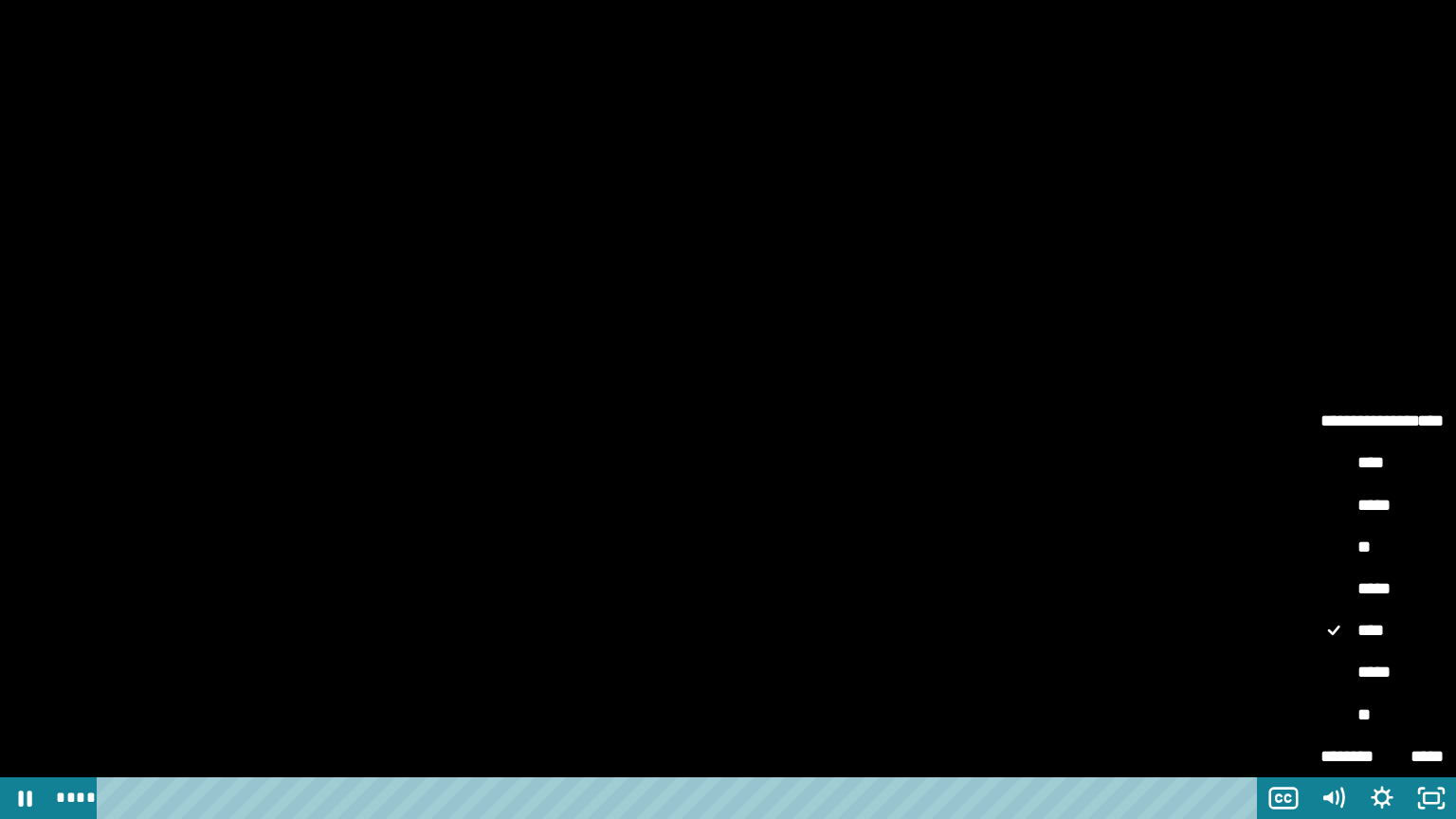 click on "**" at bounding box center [1382, 716] 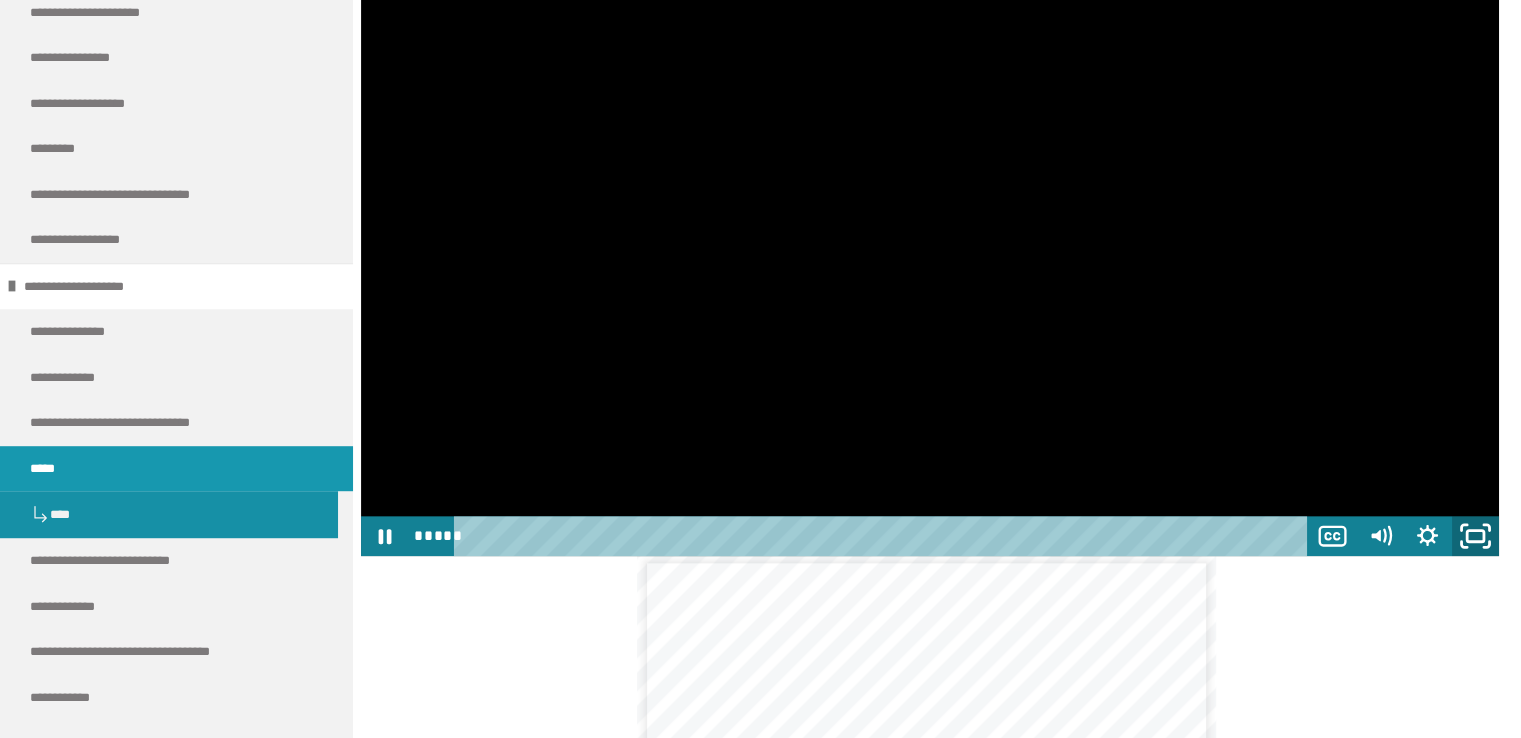 click 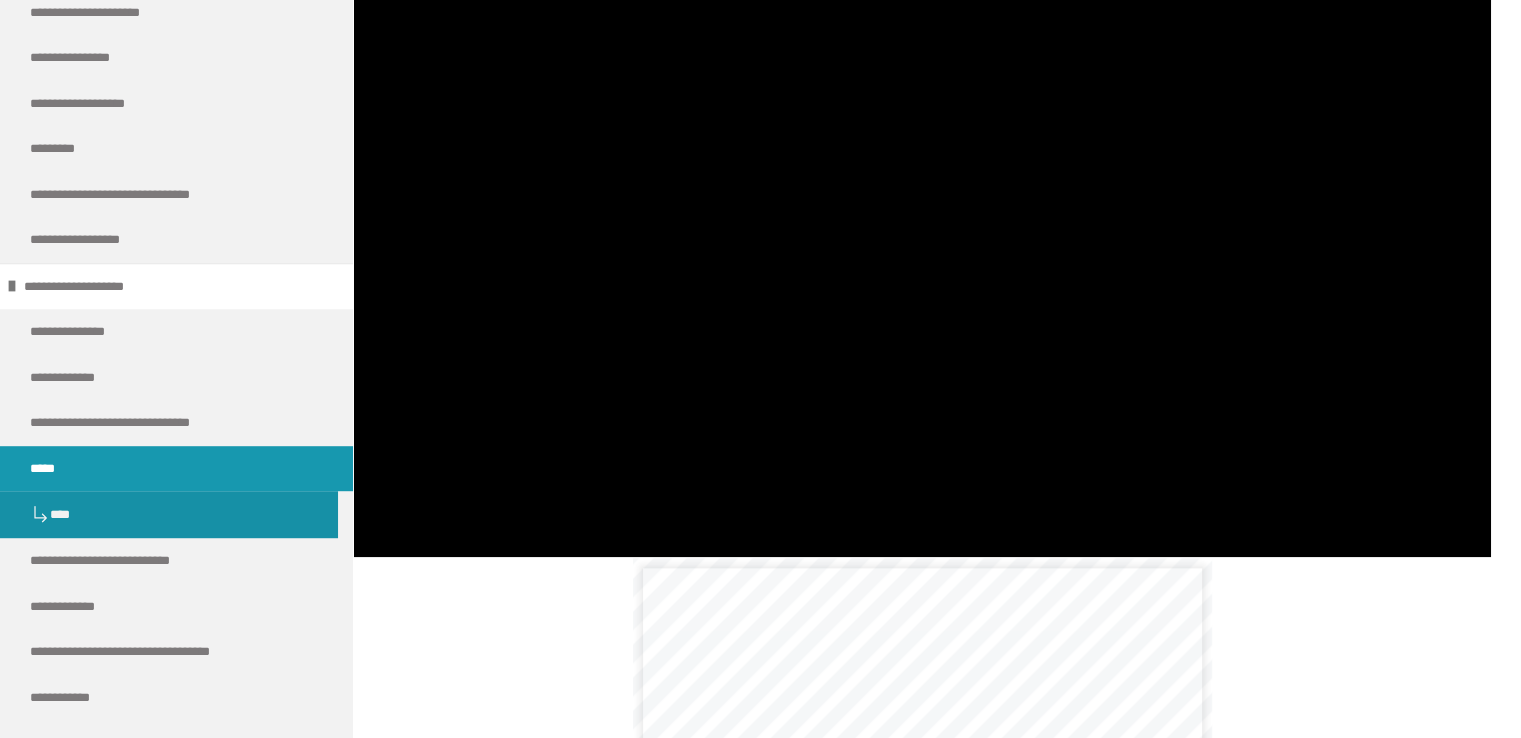type 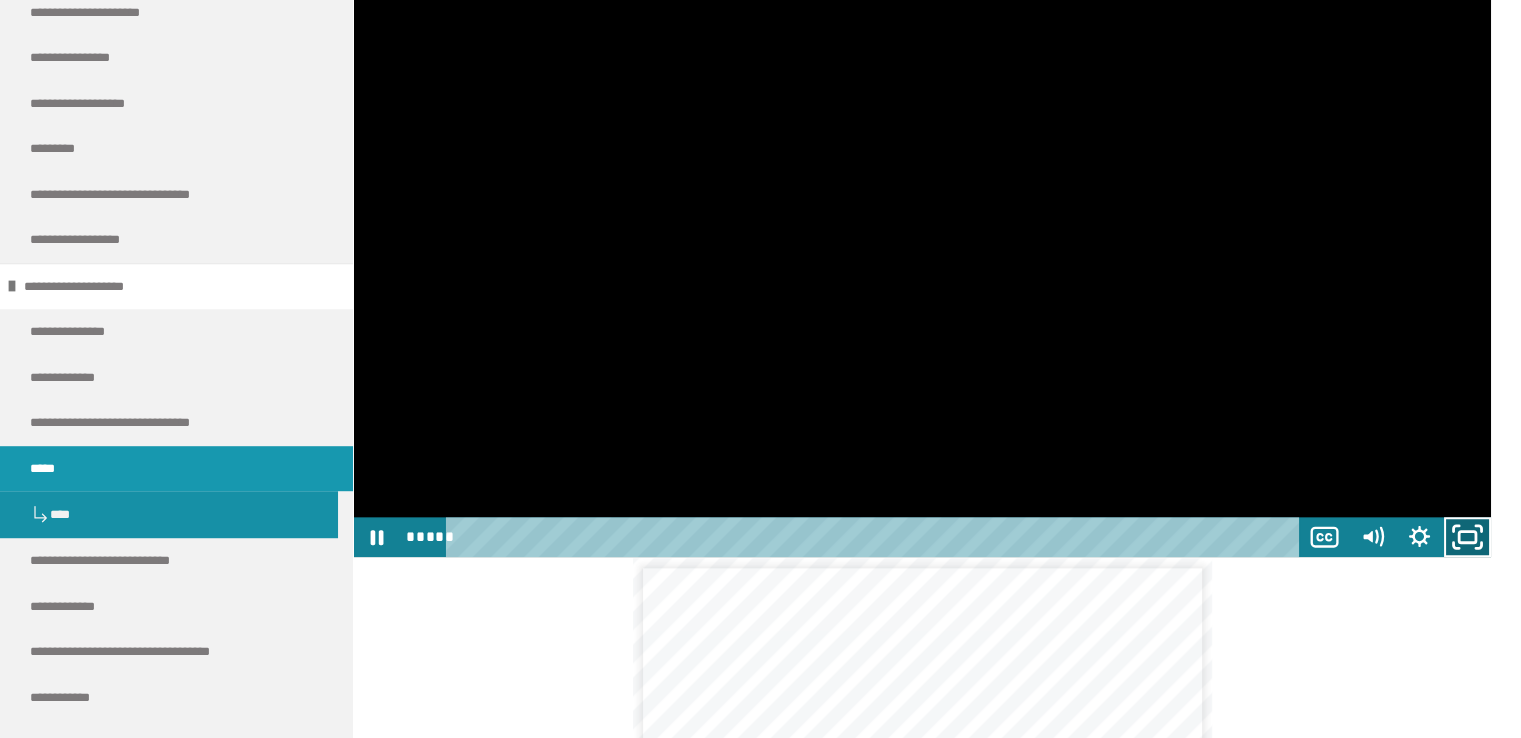 click 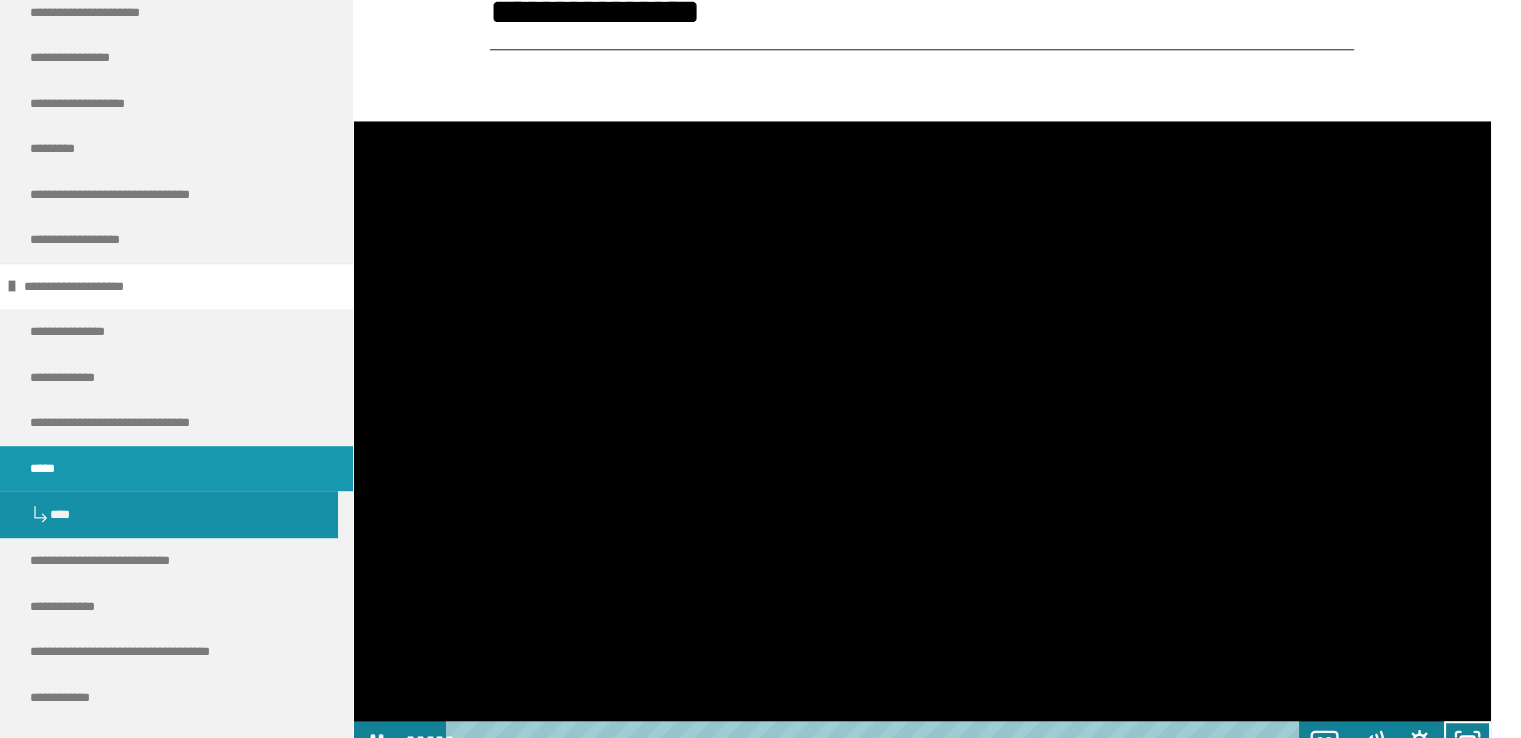 scroll, scrollTop: 2124, scrollLeft: 0, axis: vertical 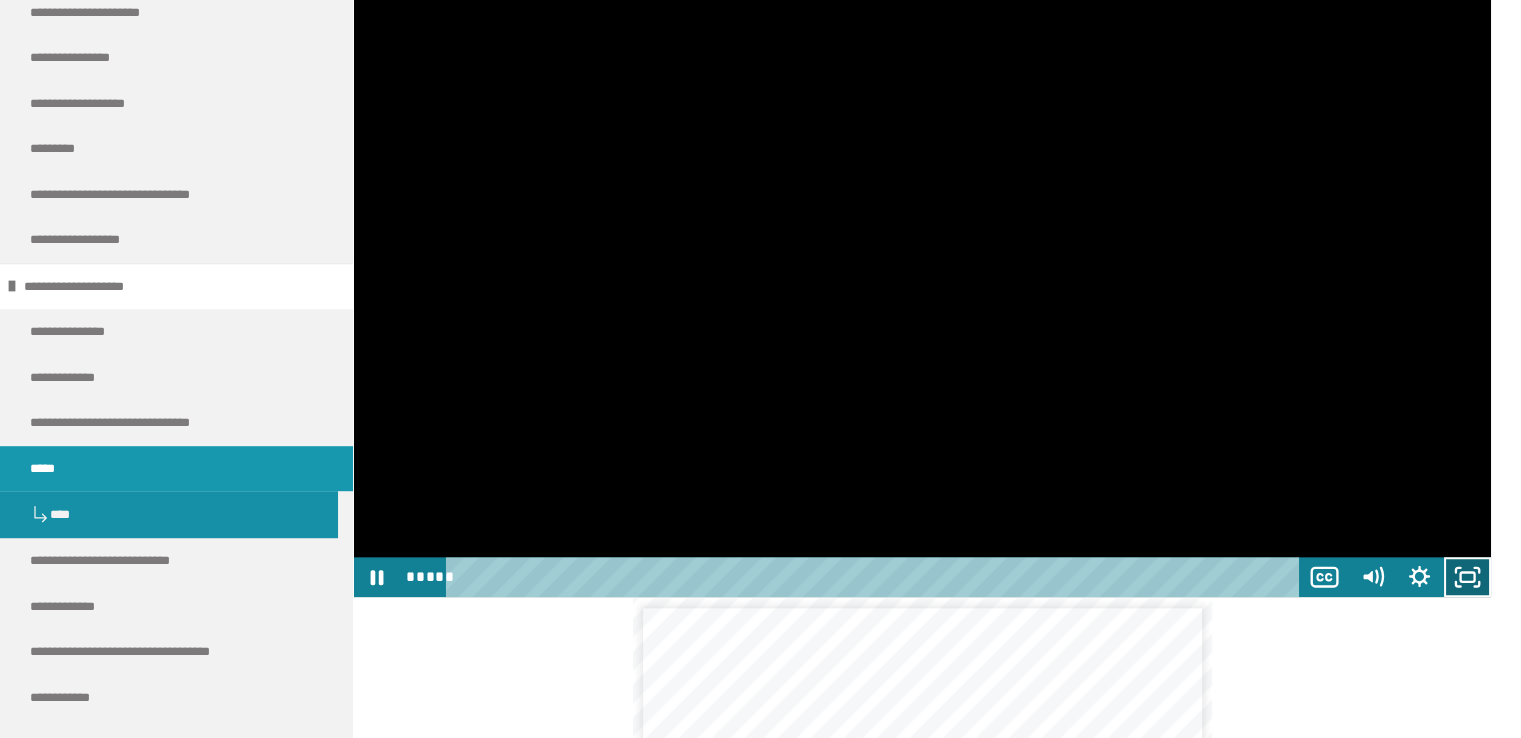 click 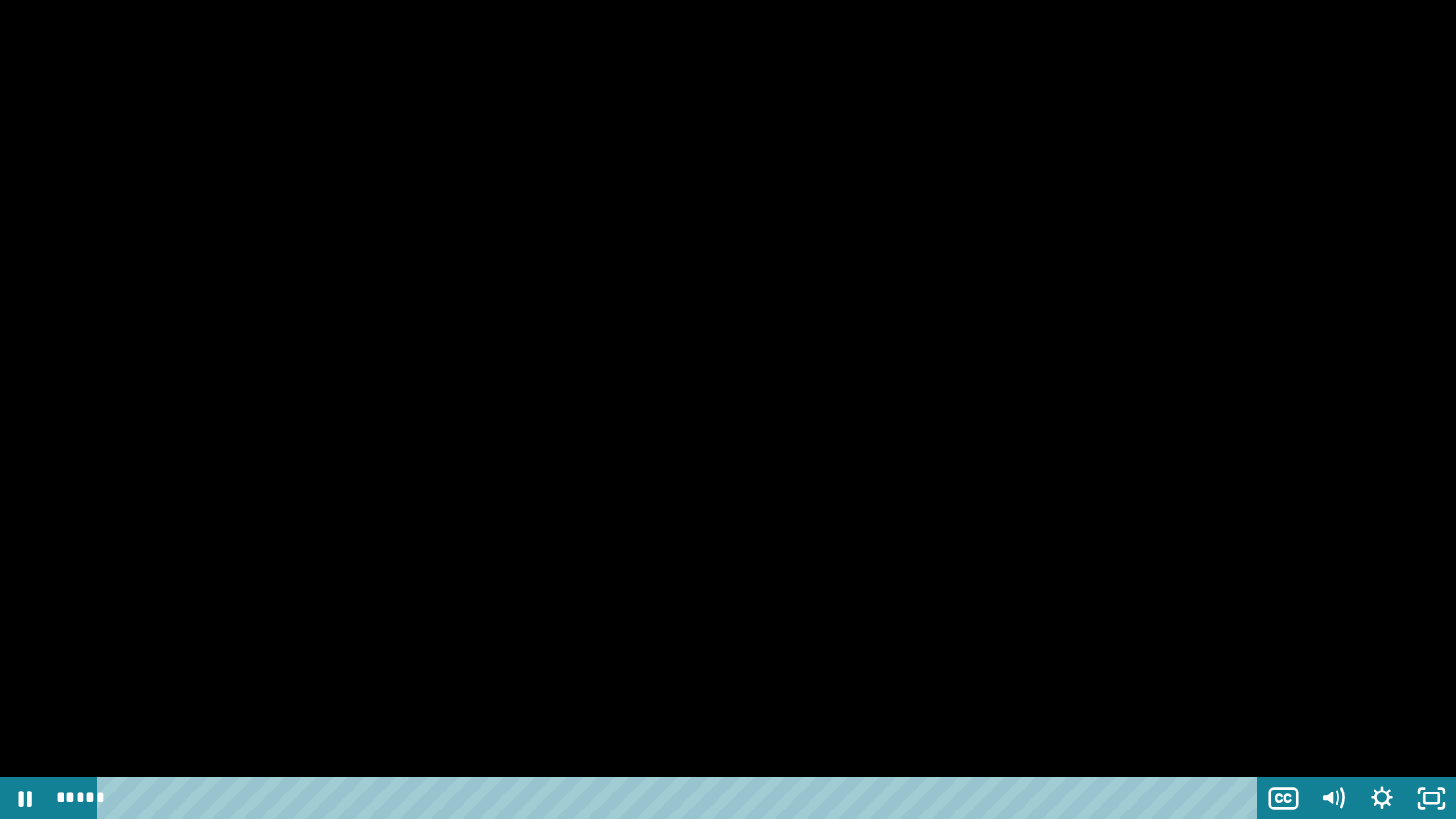 click at bounding box center (728, 410) 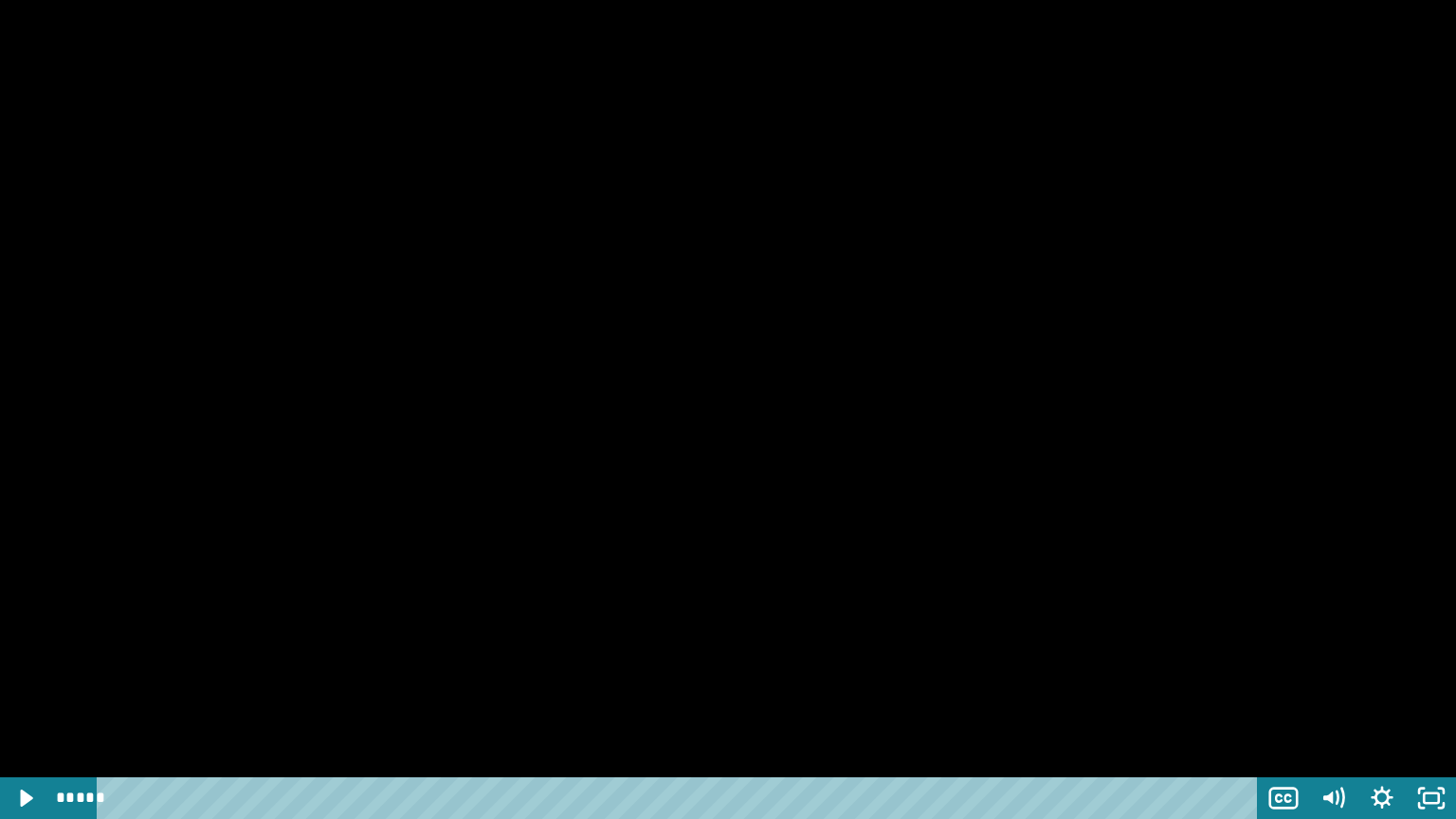 click at bounding box center [728, 410] 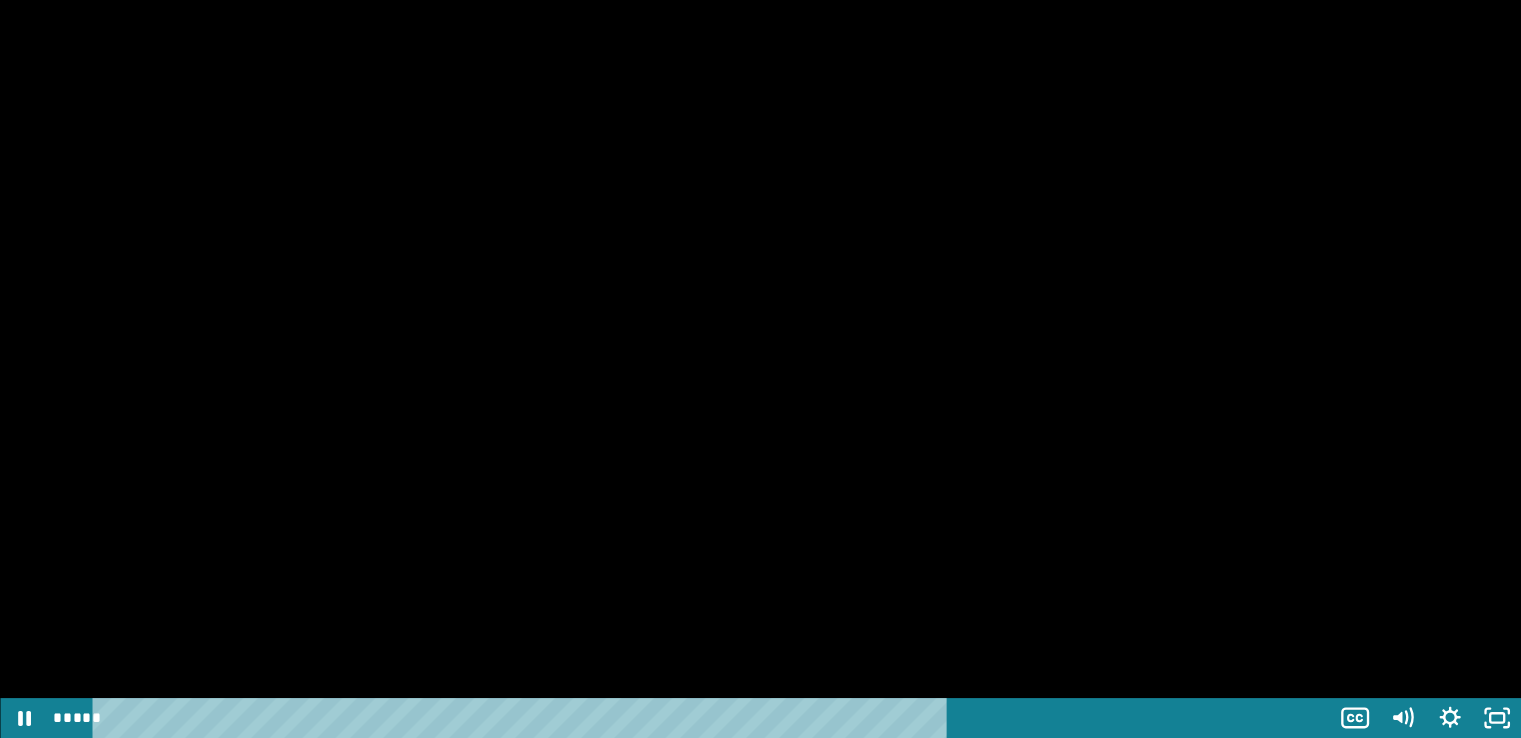 type 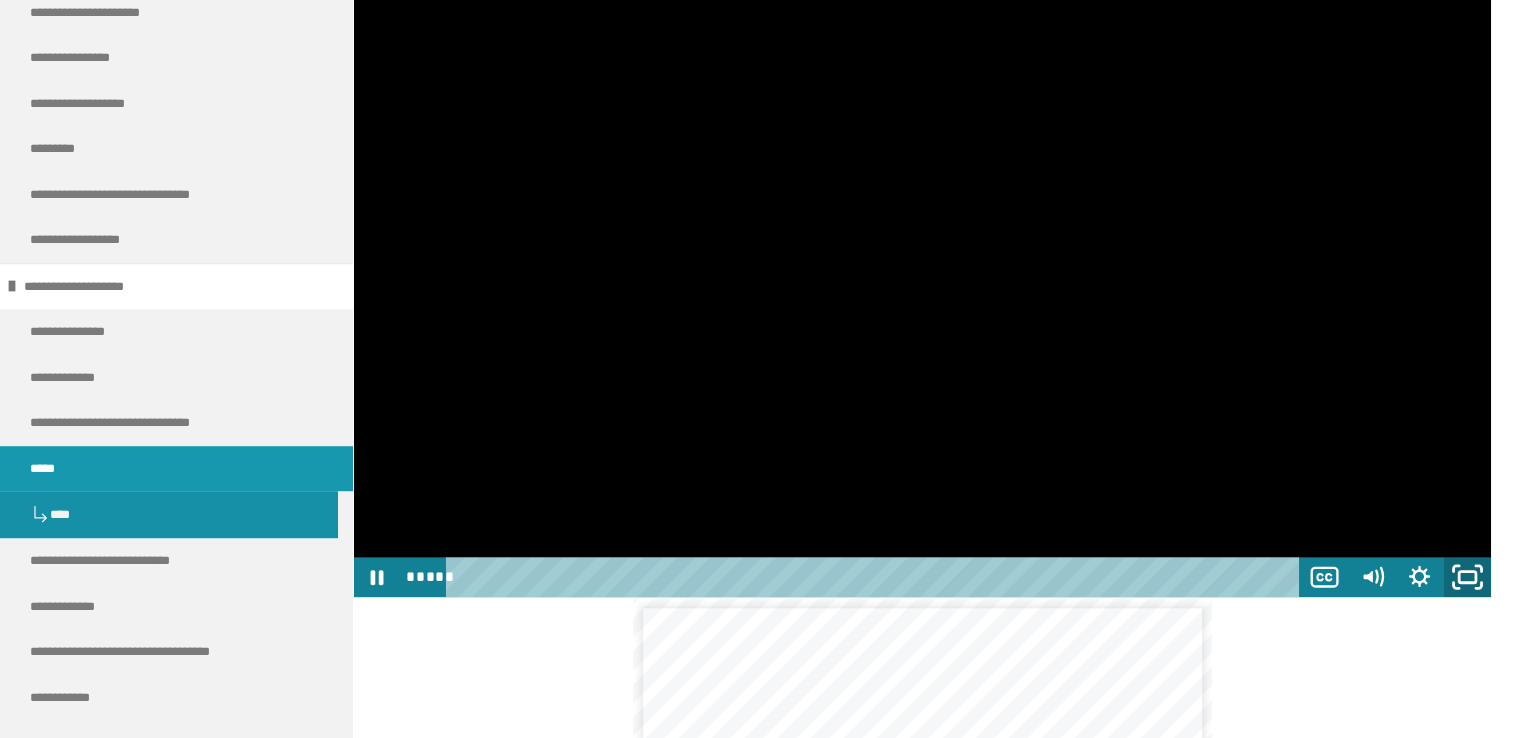 click 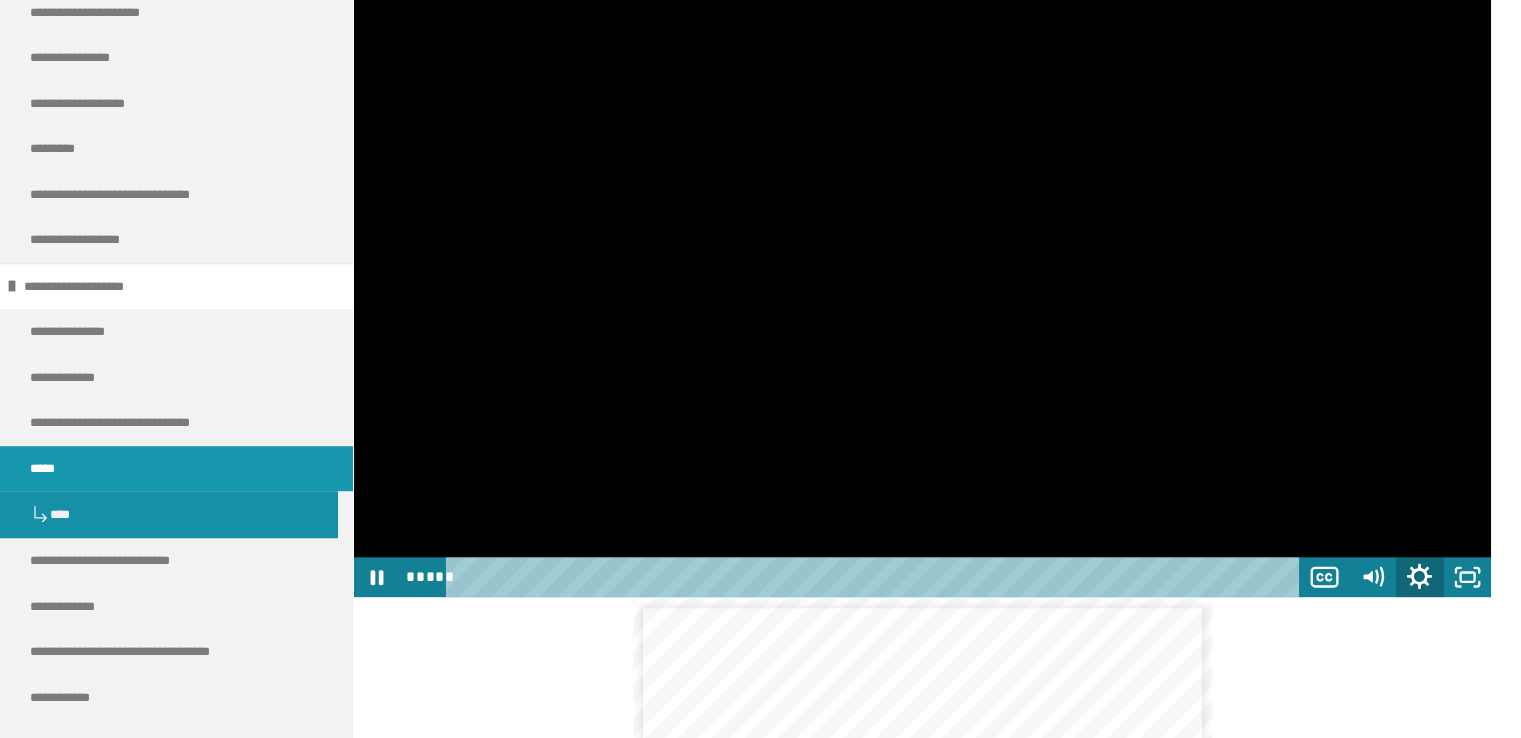 click 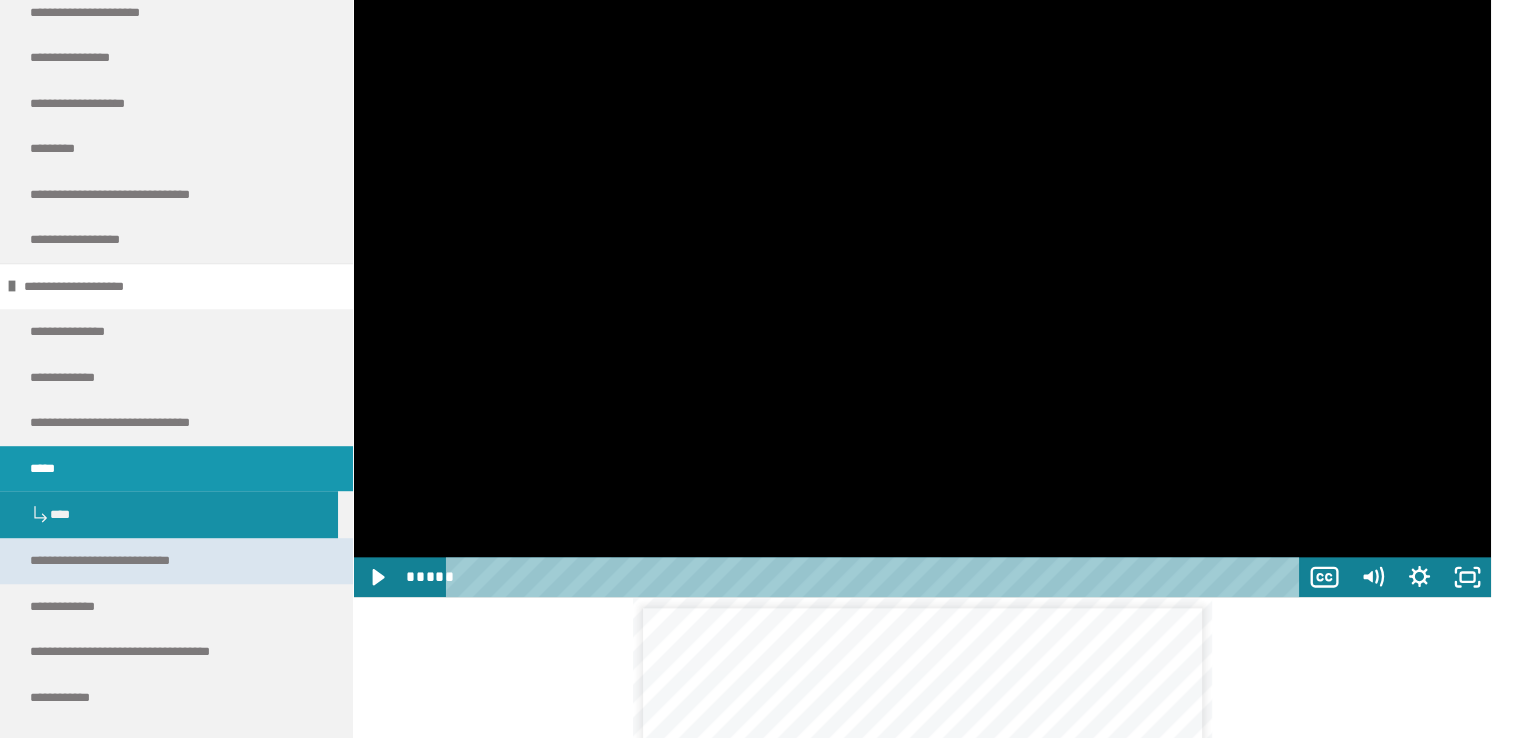 click on "**********" at bounding box center (136, 561) 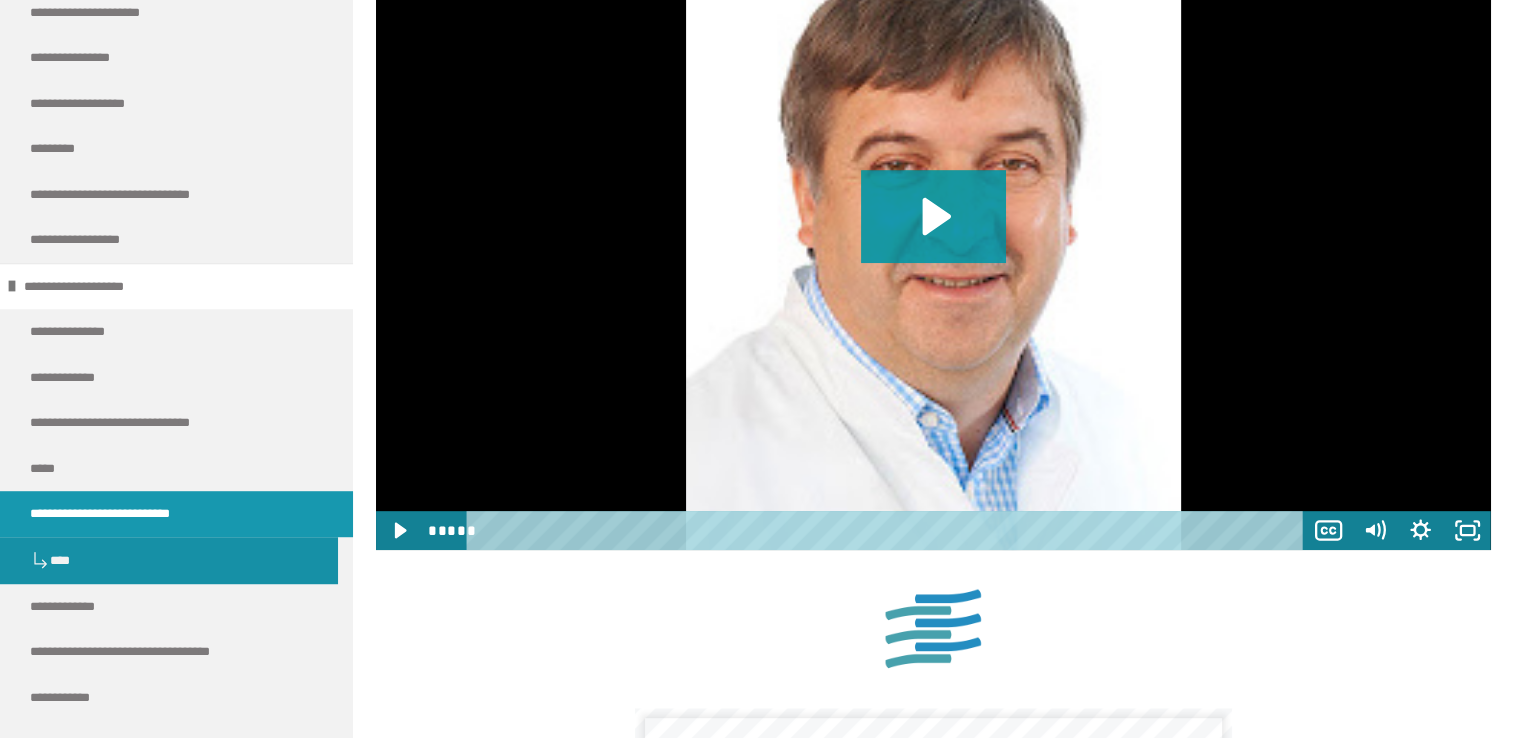 scroll, scrollTop: 786, scrollLeft: 0, axis: vertical 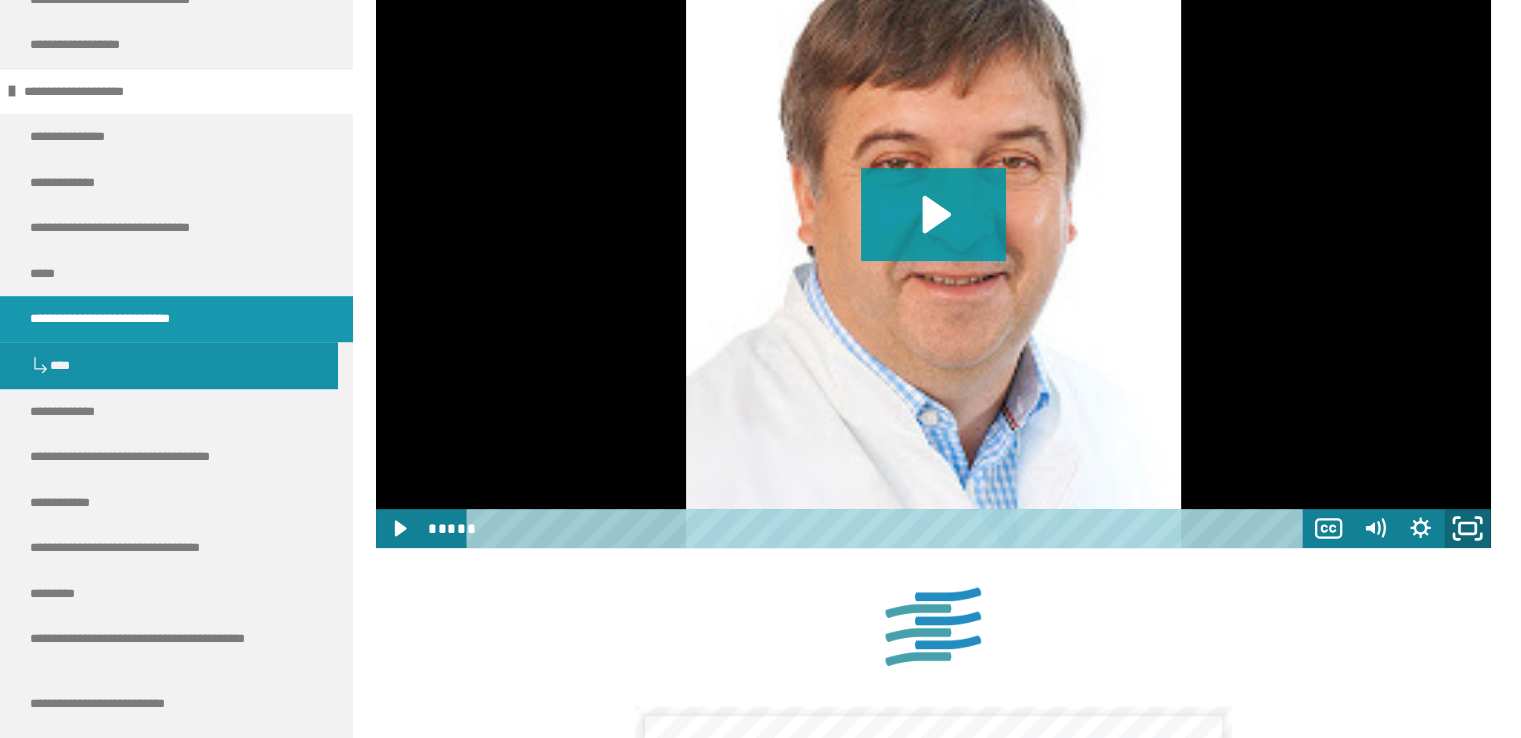 click 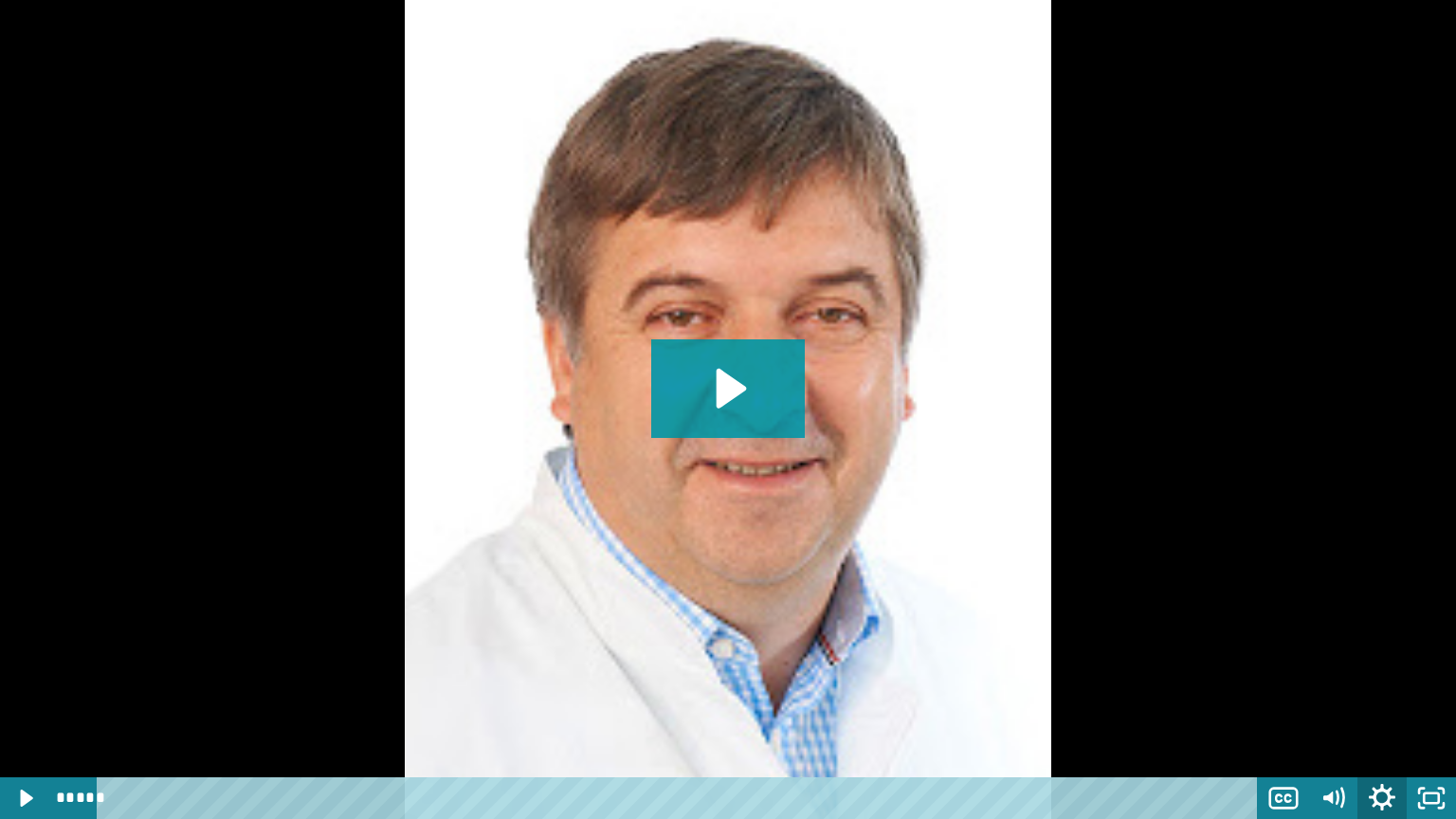 click 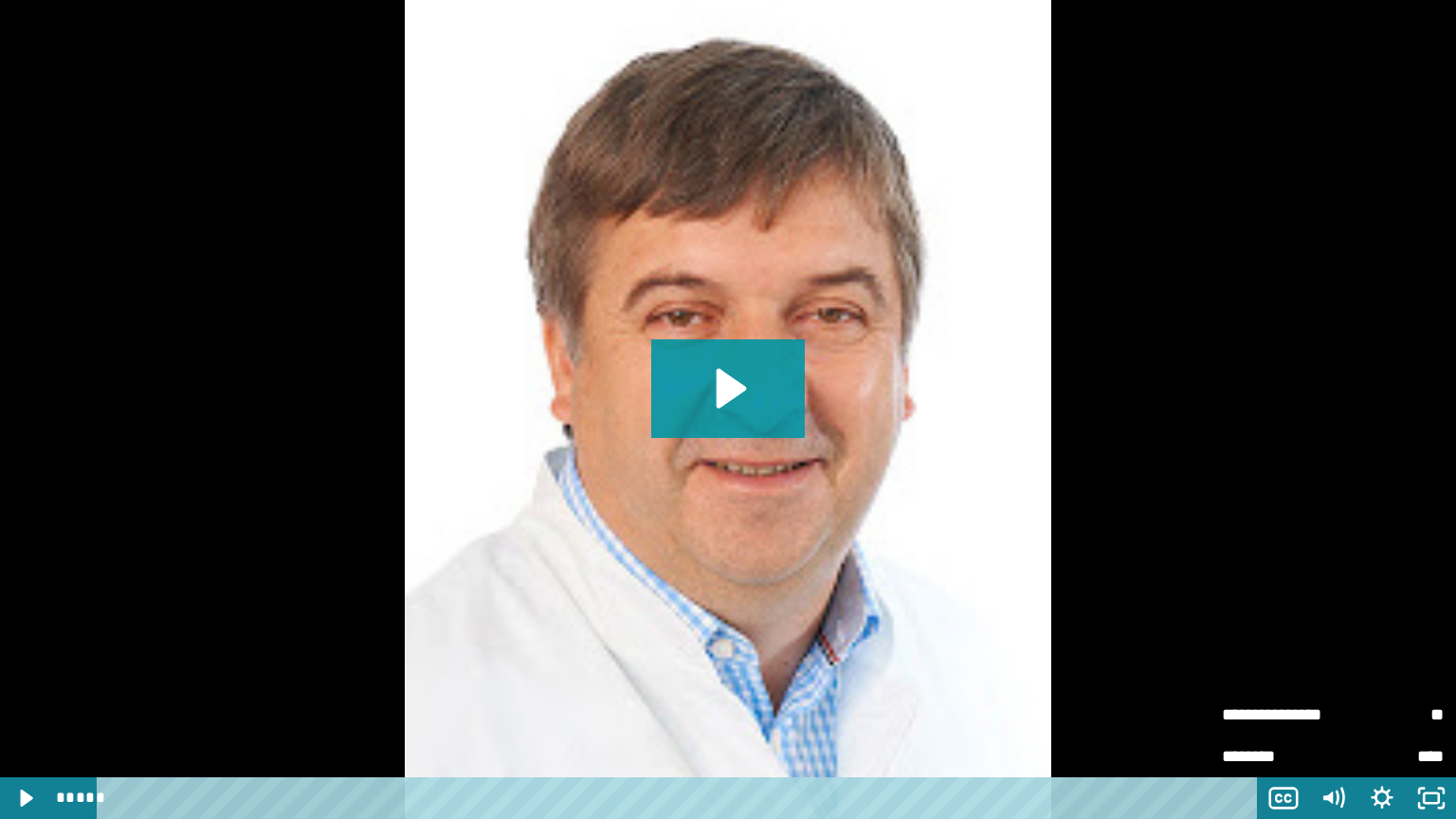 click on "**" at bounding box center (1388, 715) 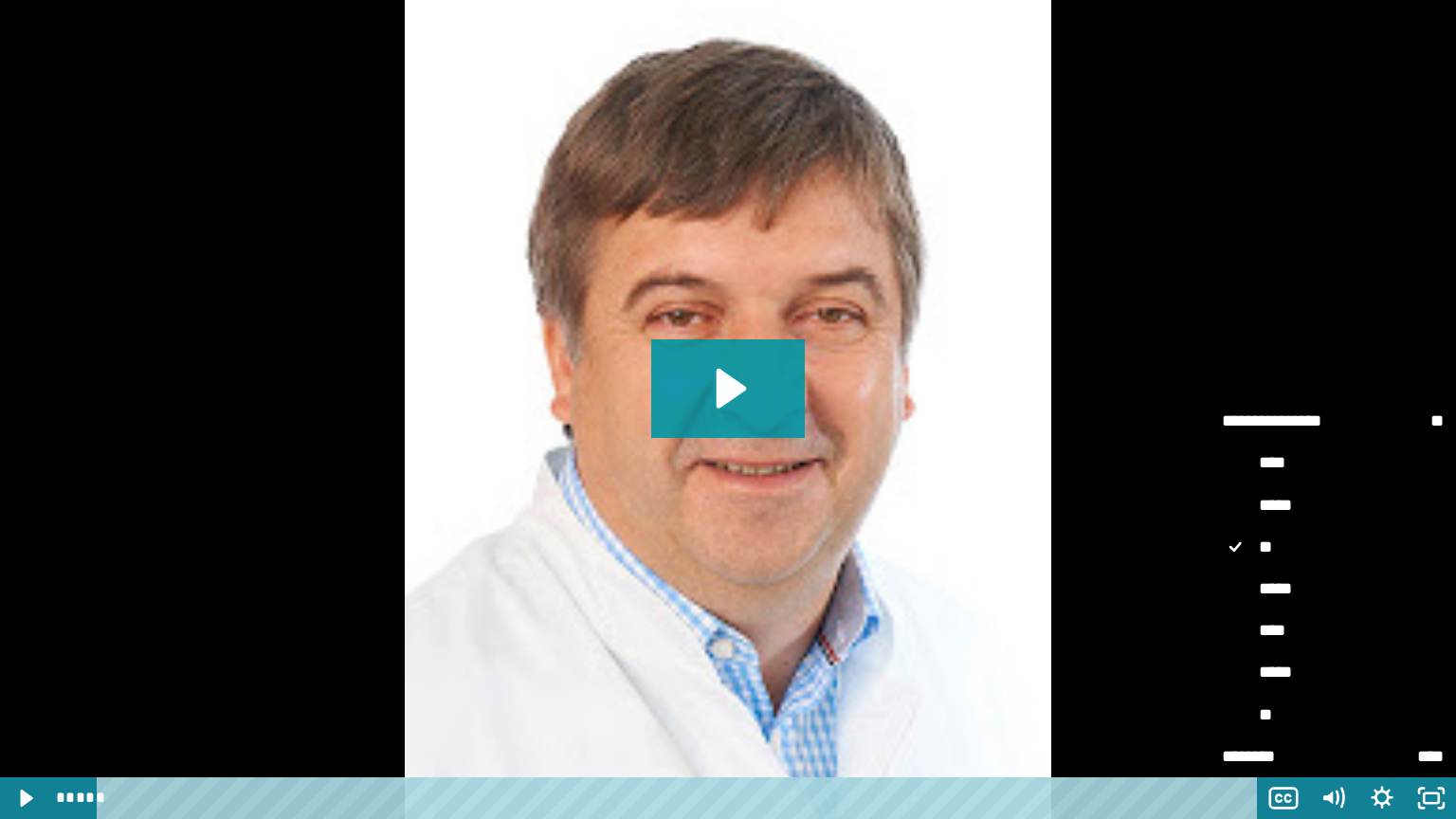 click on "****" at bounding box center (1333, 631) 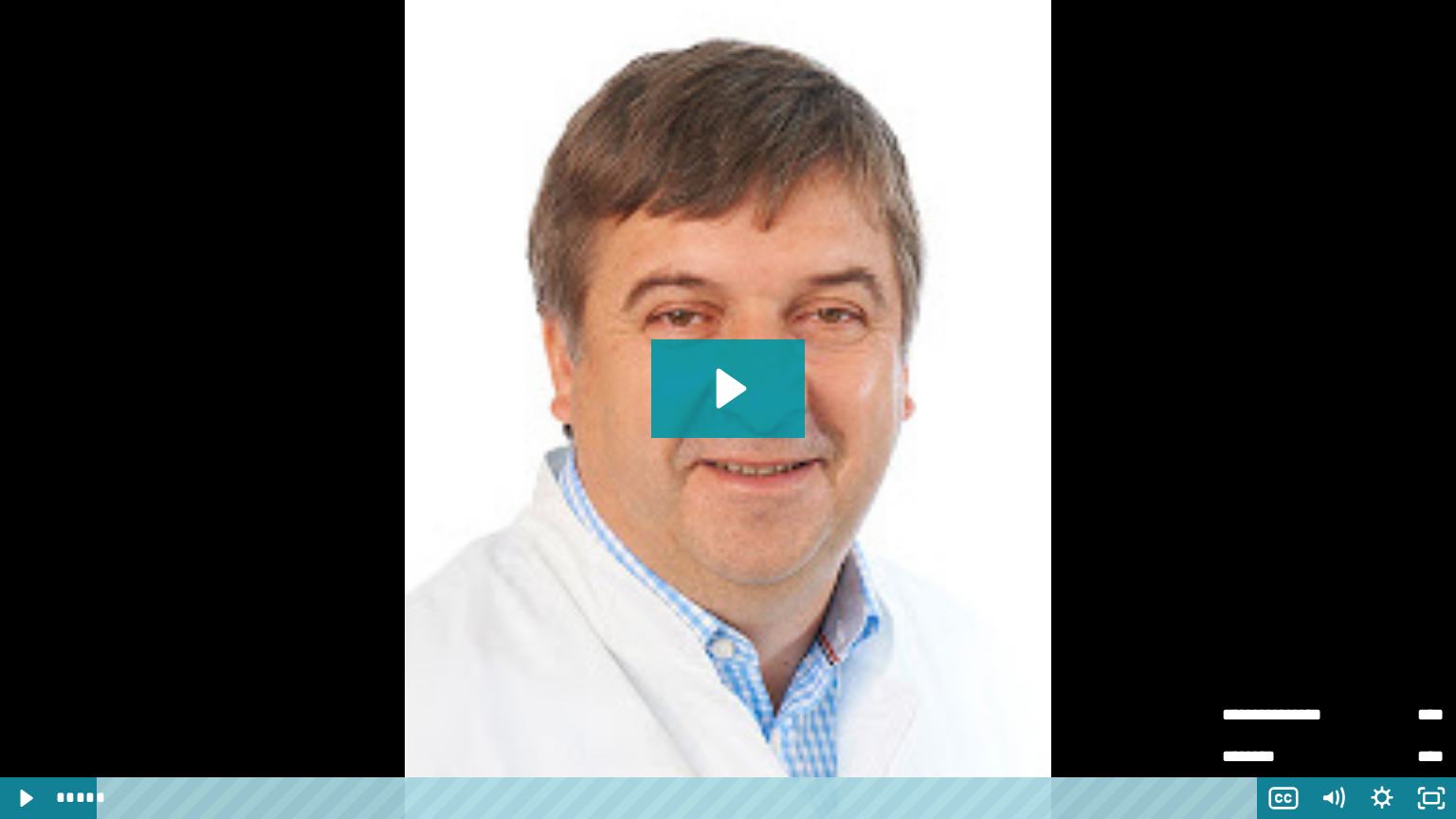 type 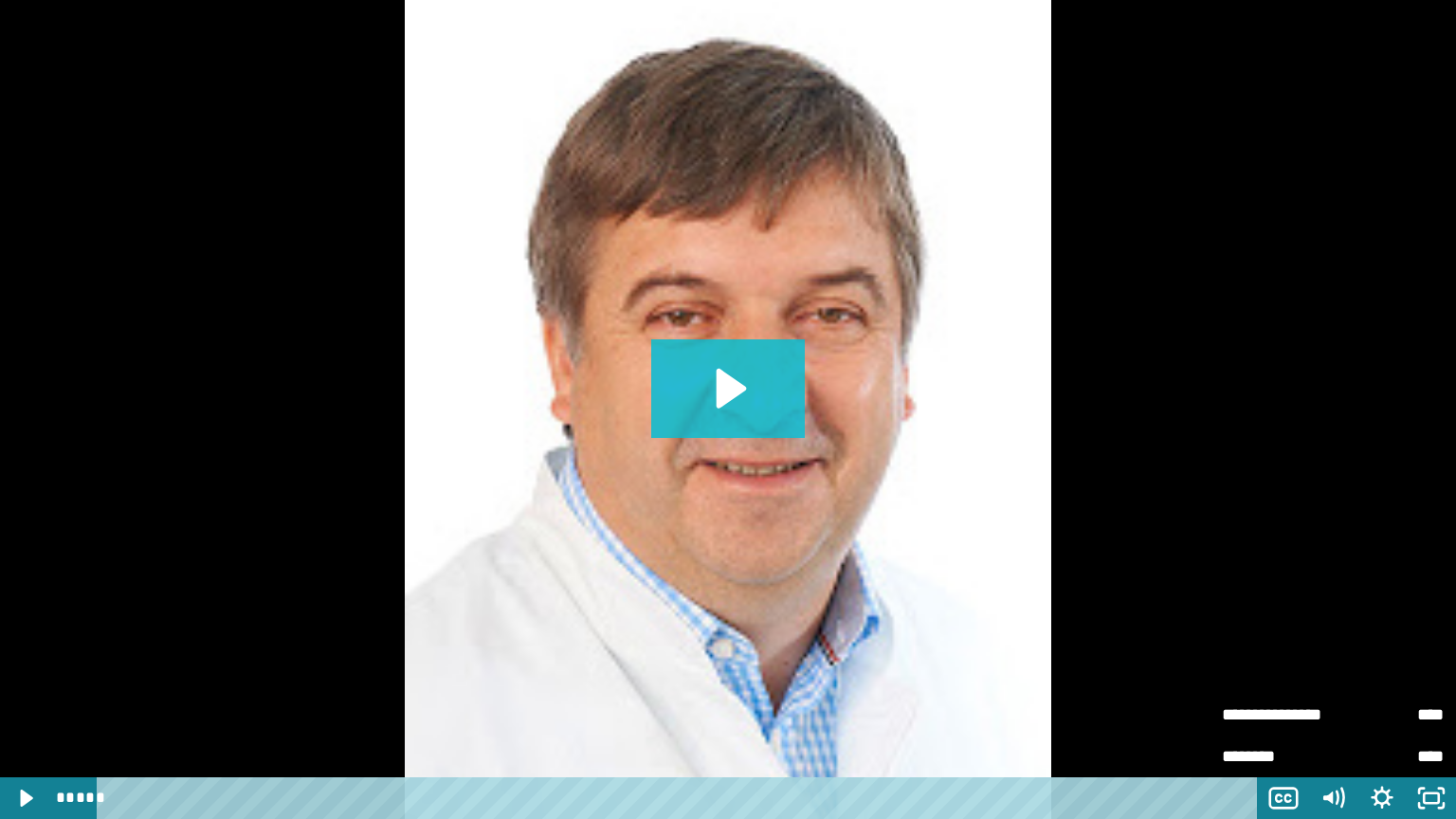 click 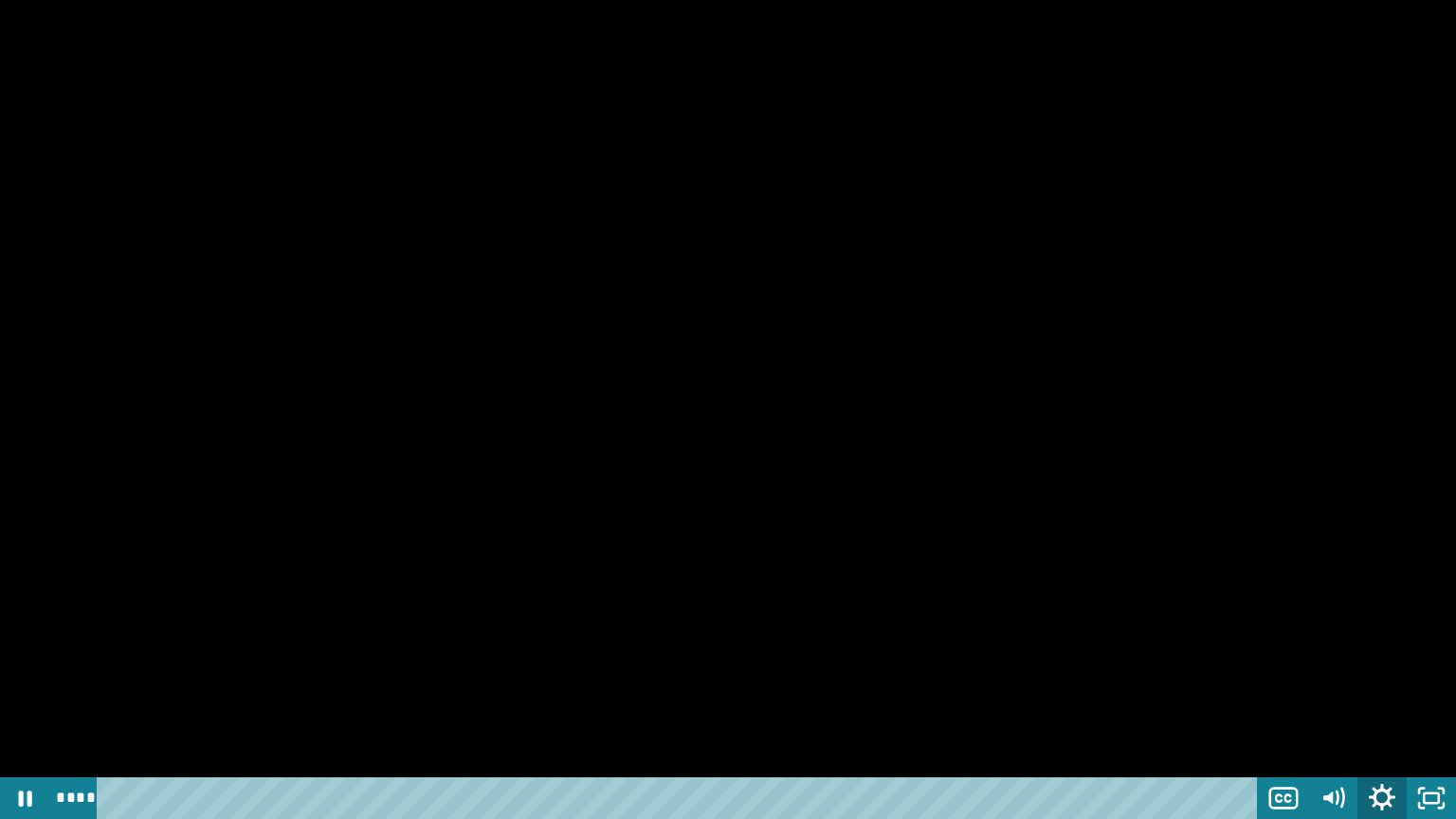 click 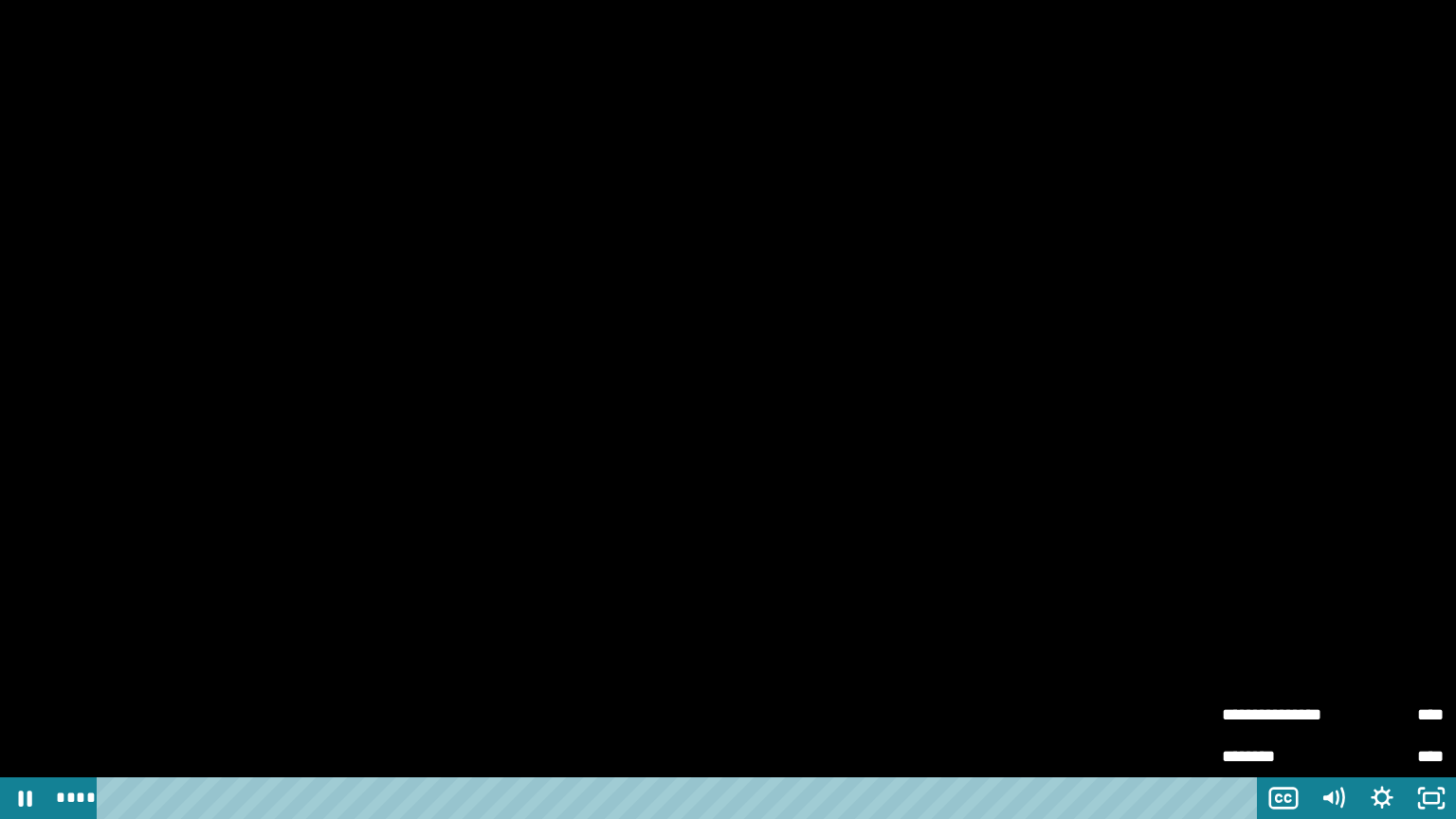 click on "****" at bounding box center [1388, 706] 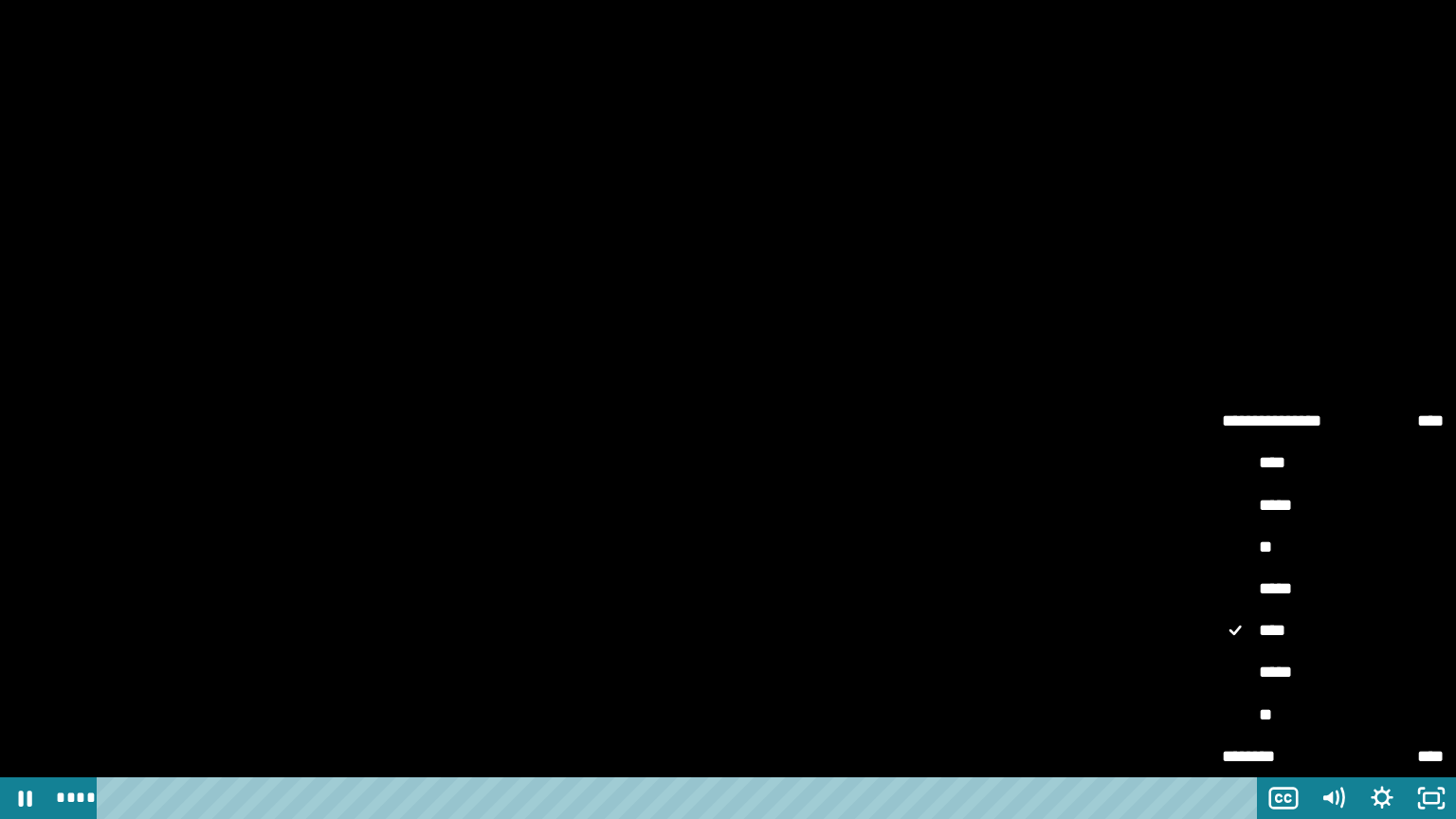 click on "*****" at bounding box center (1333, 673) 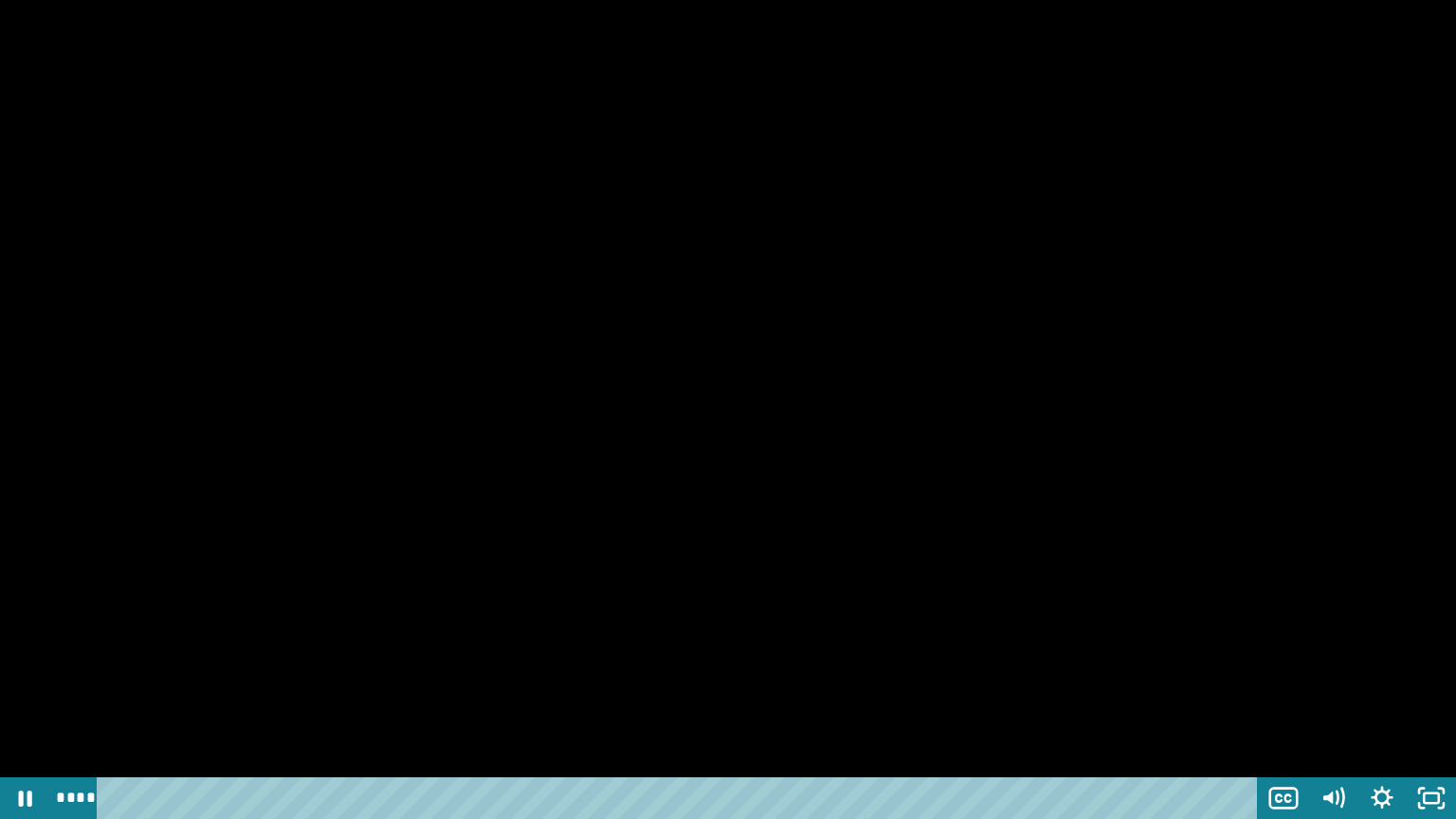 click at bounding box center [728, 410] 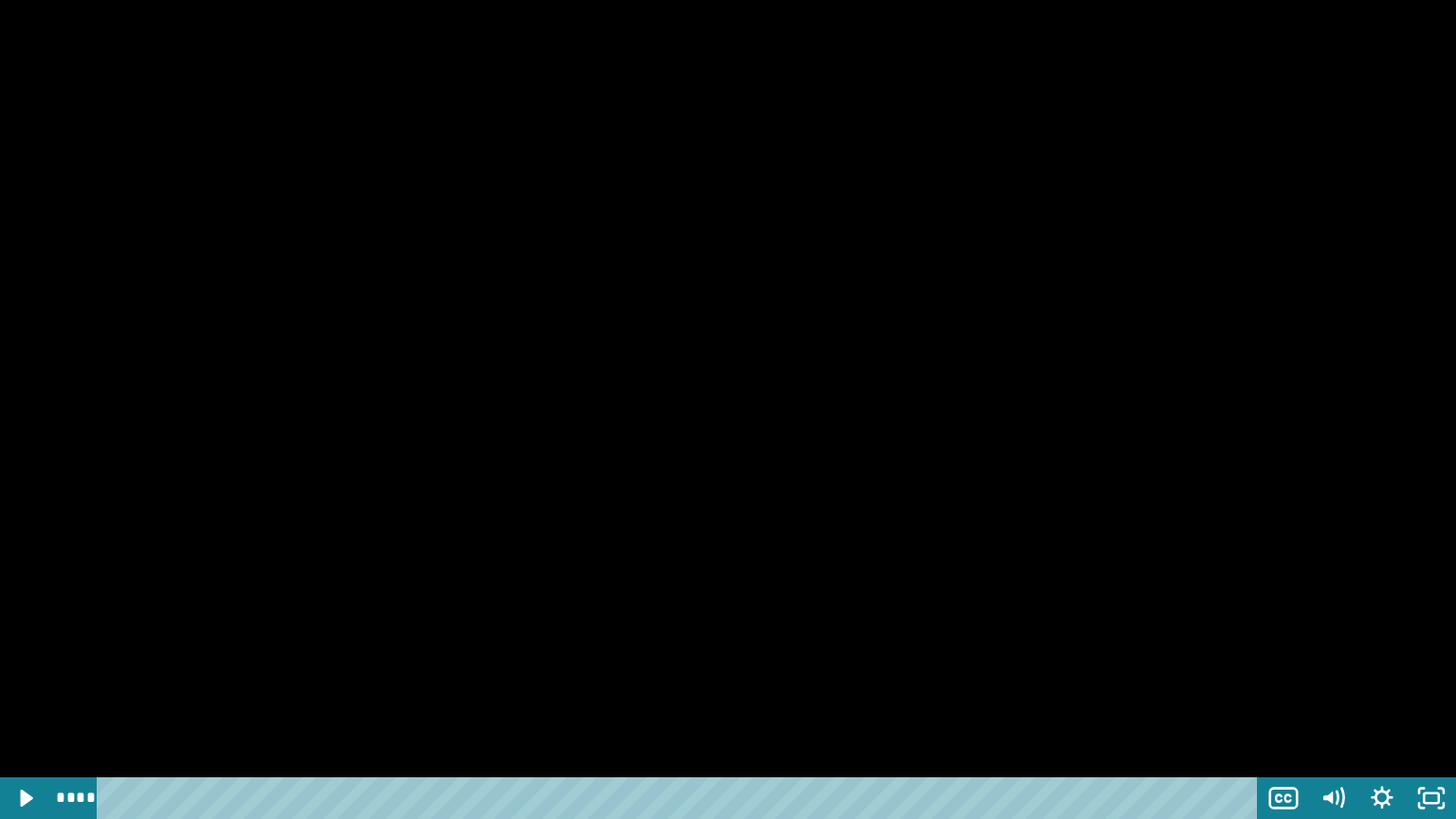 click at bounding box center (728, 410) 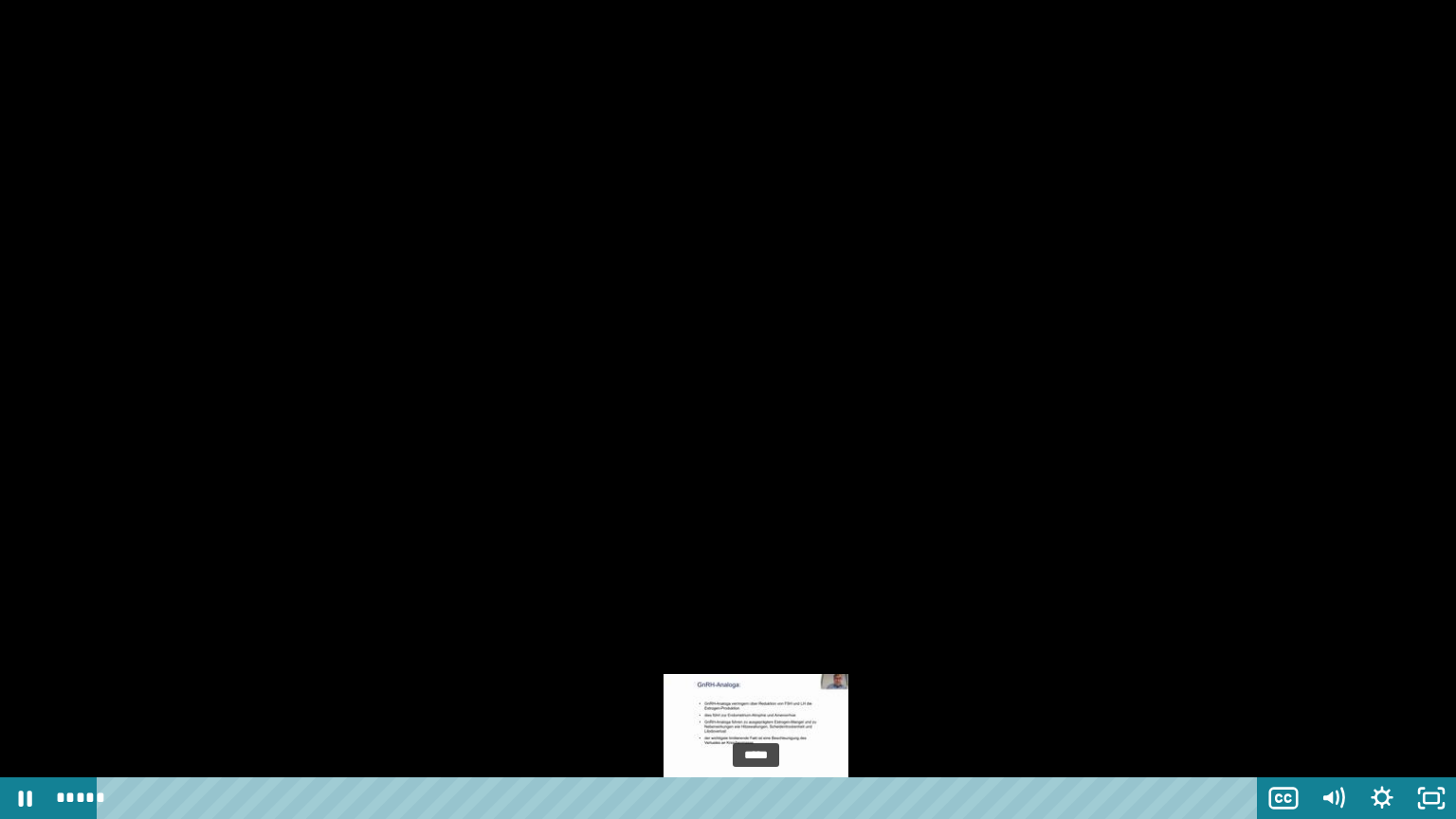 click on "*****" at bounding box center [681, 798] 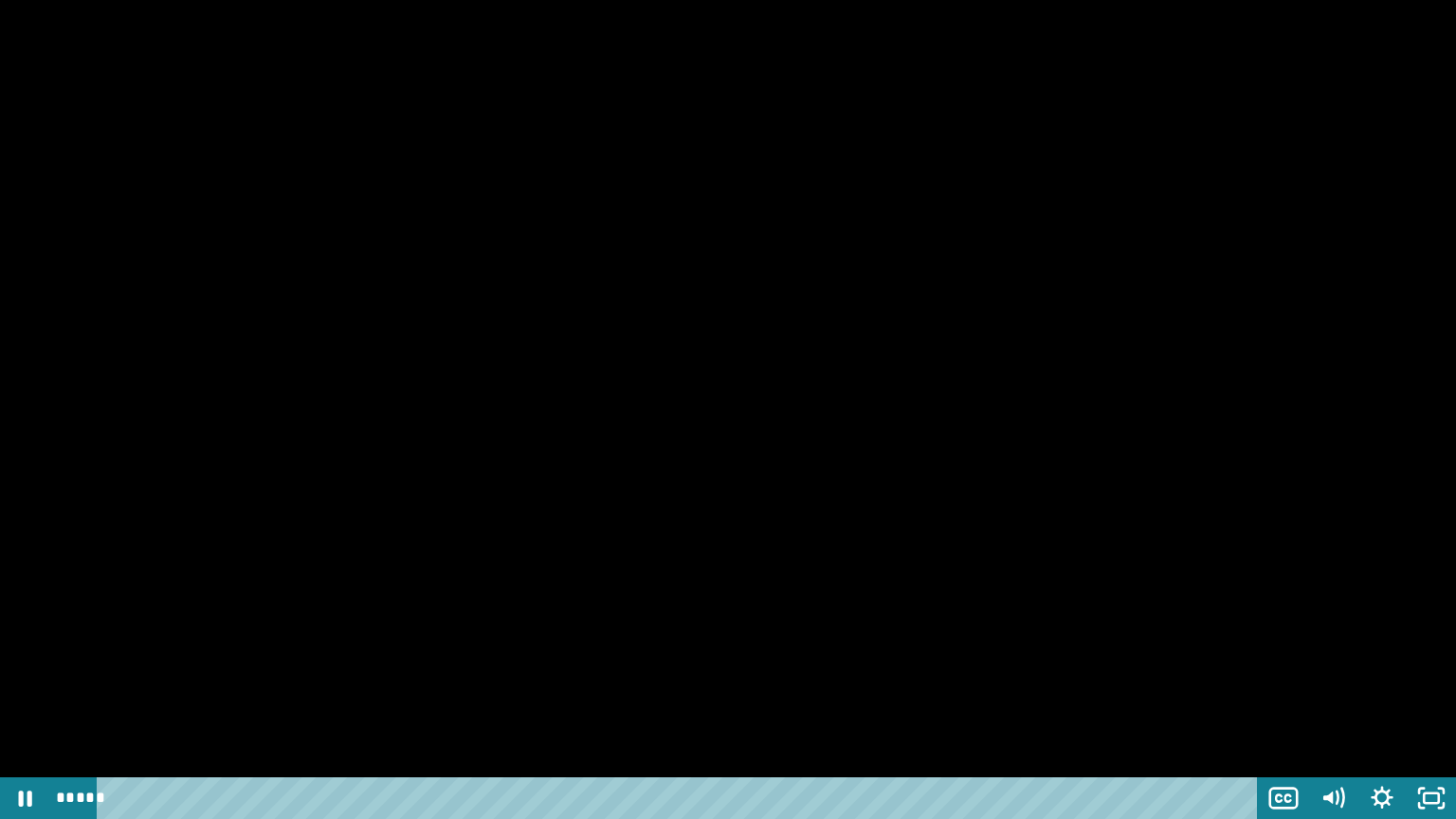 click at bounding box center (728, 410) 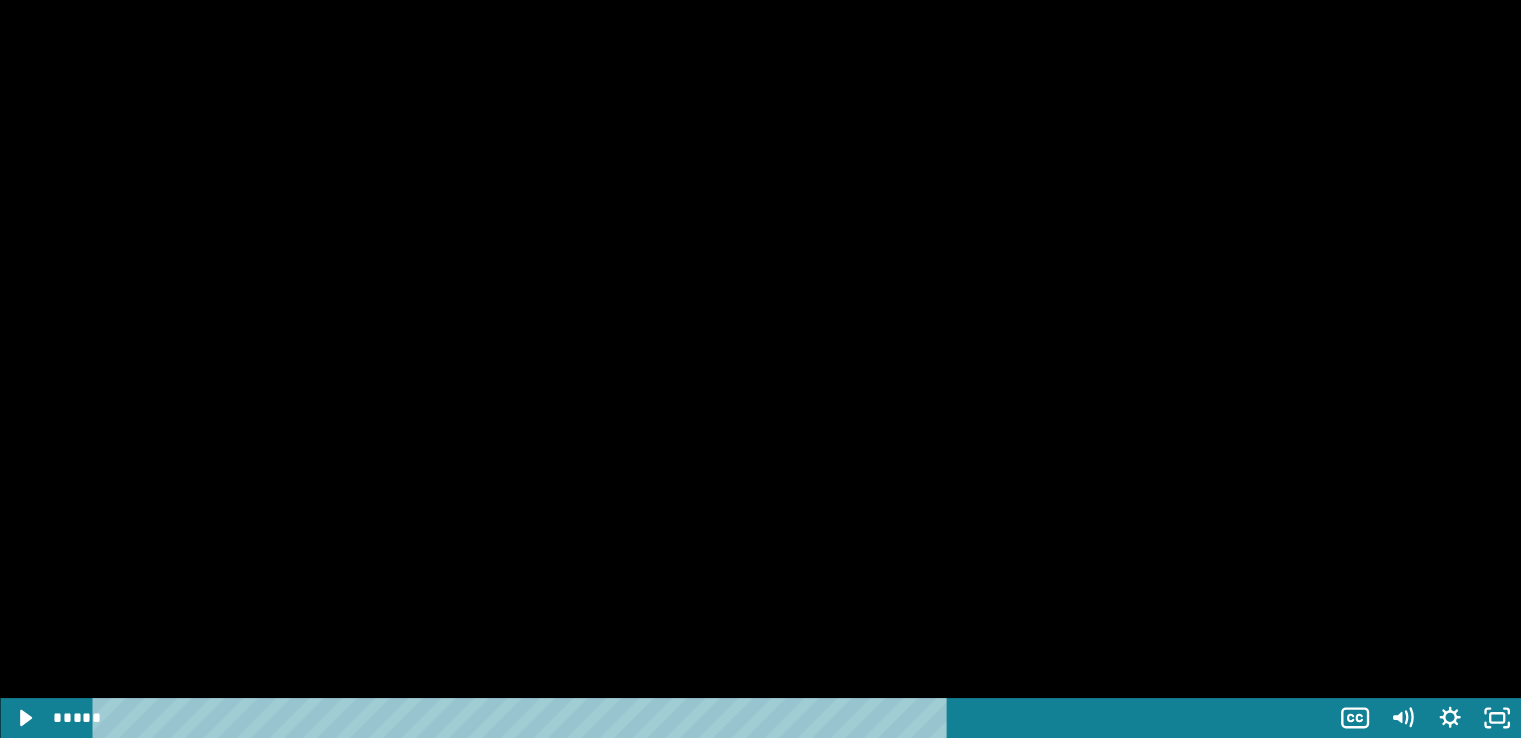 type 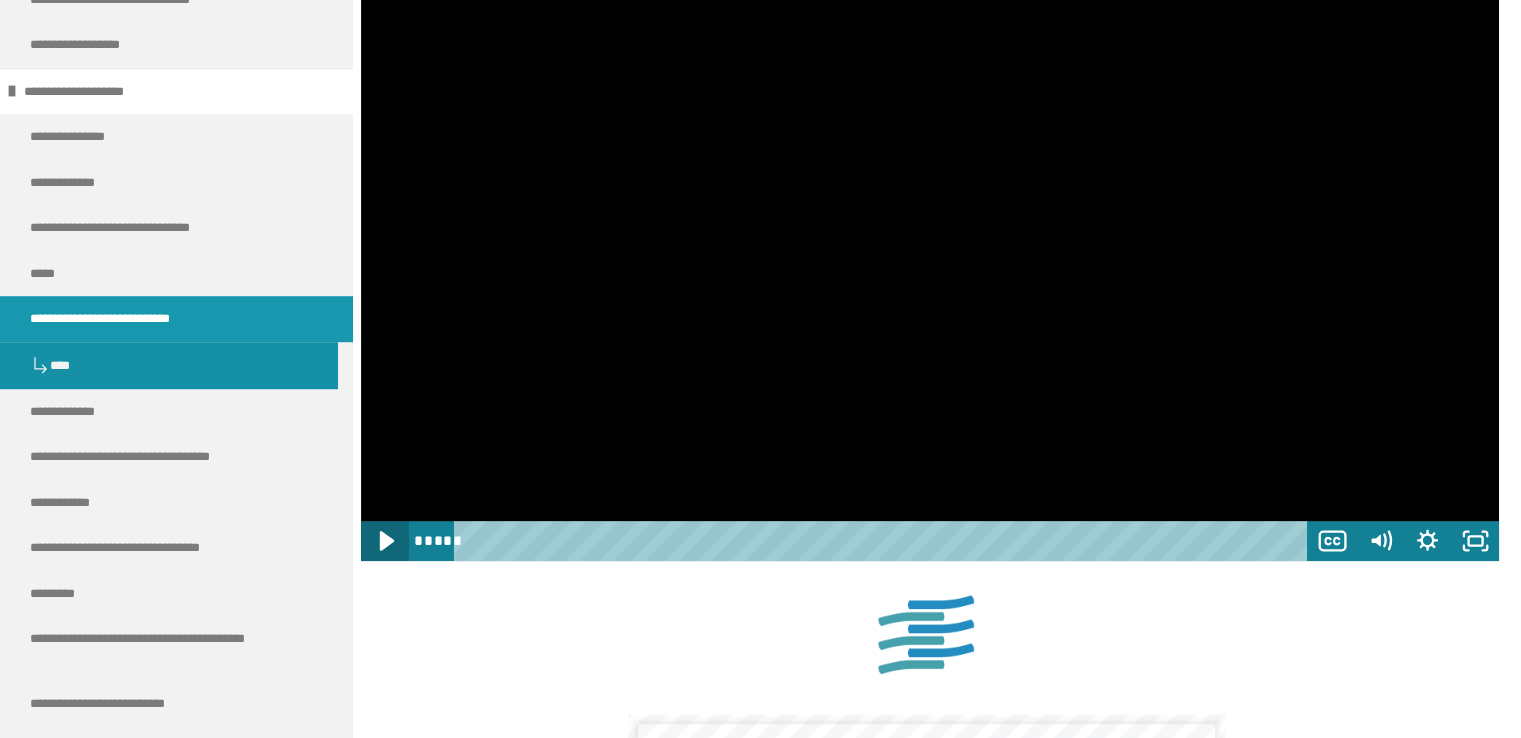 click 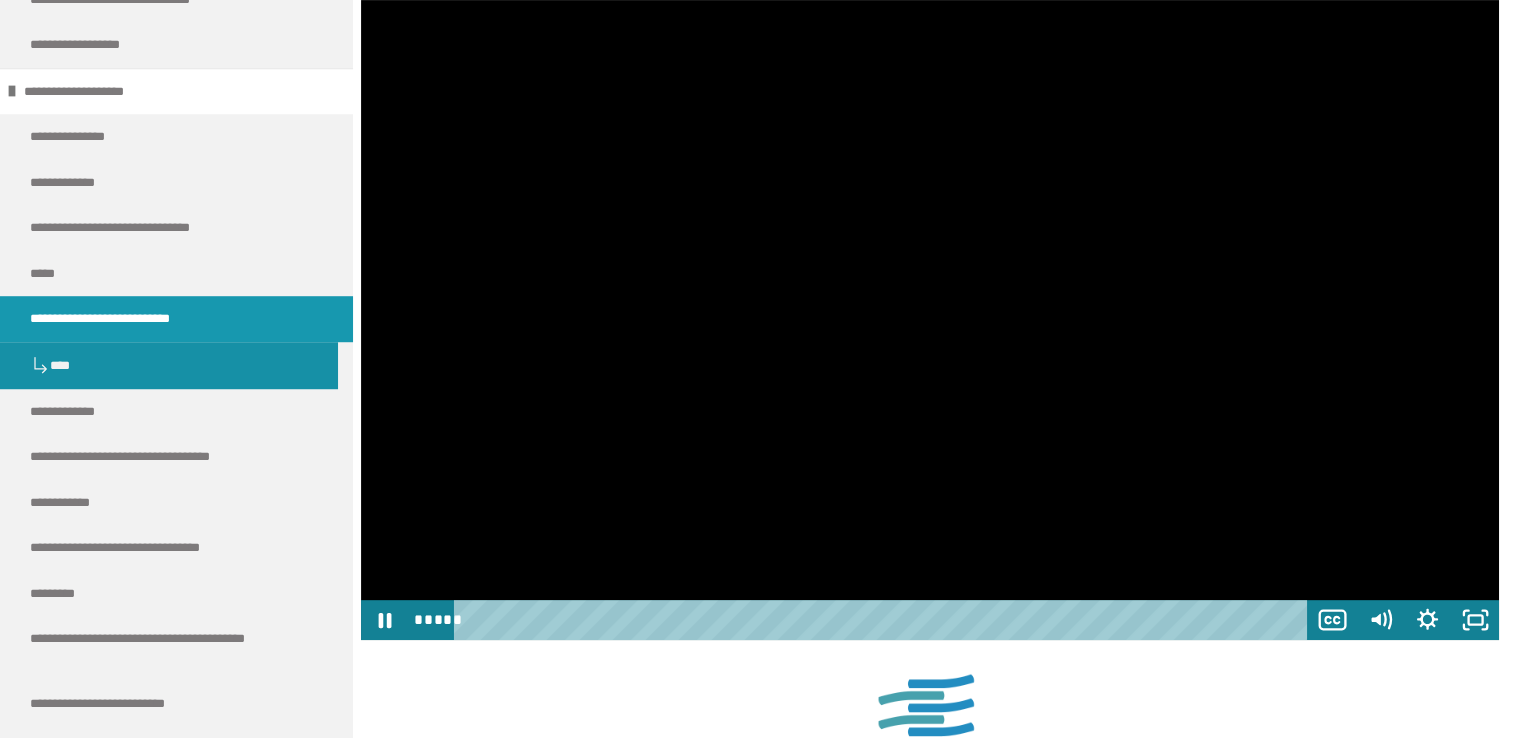 scroll, scrollTop: 706, scrollLeft: 0, axis: vertical 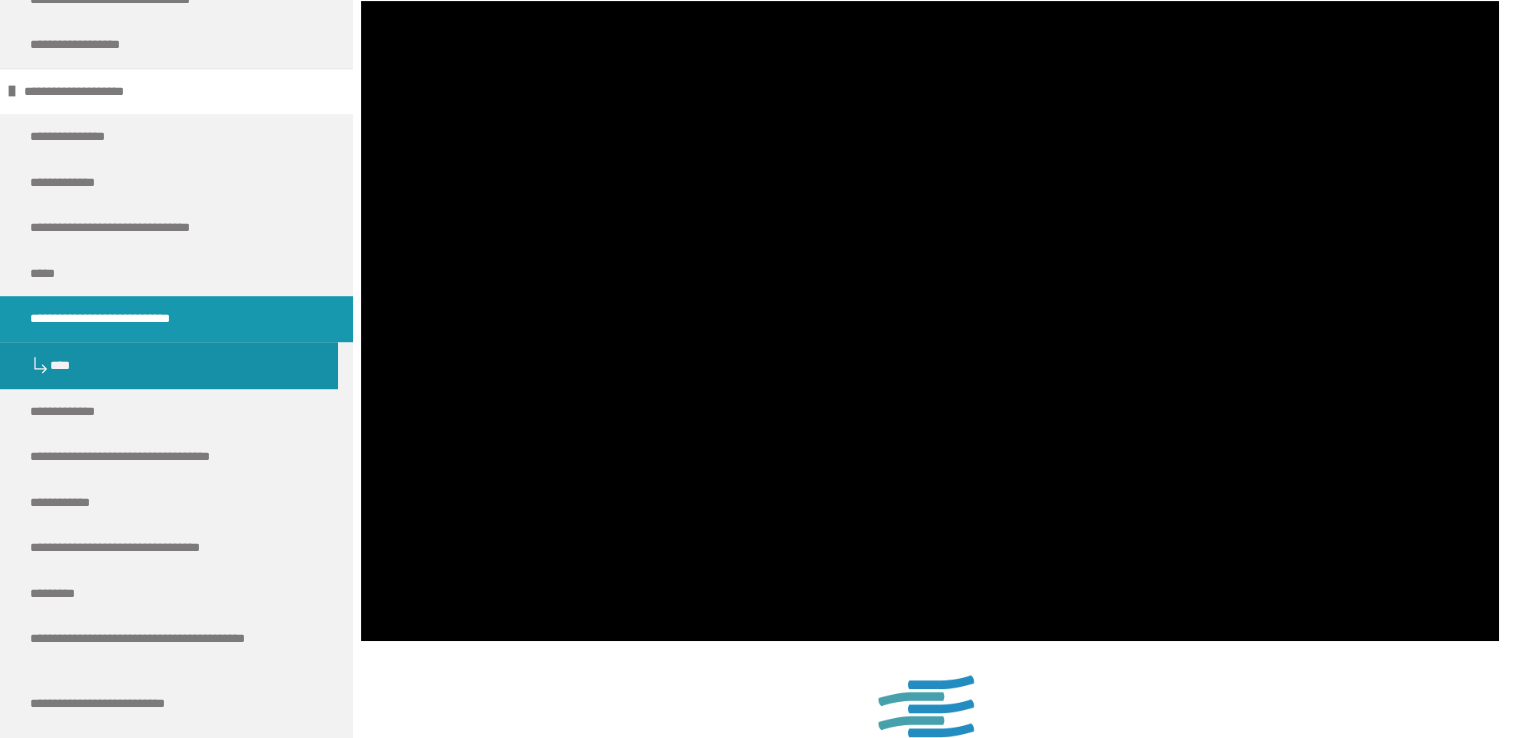 type 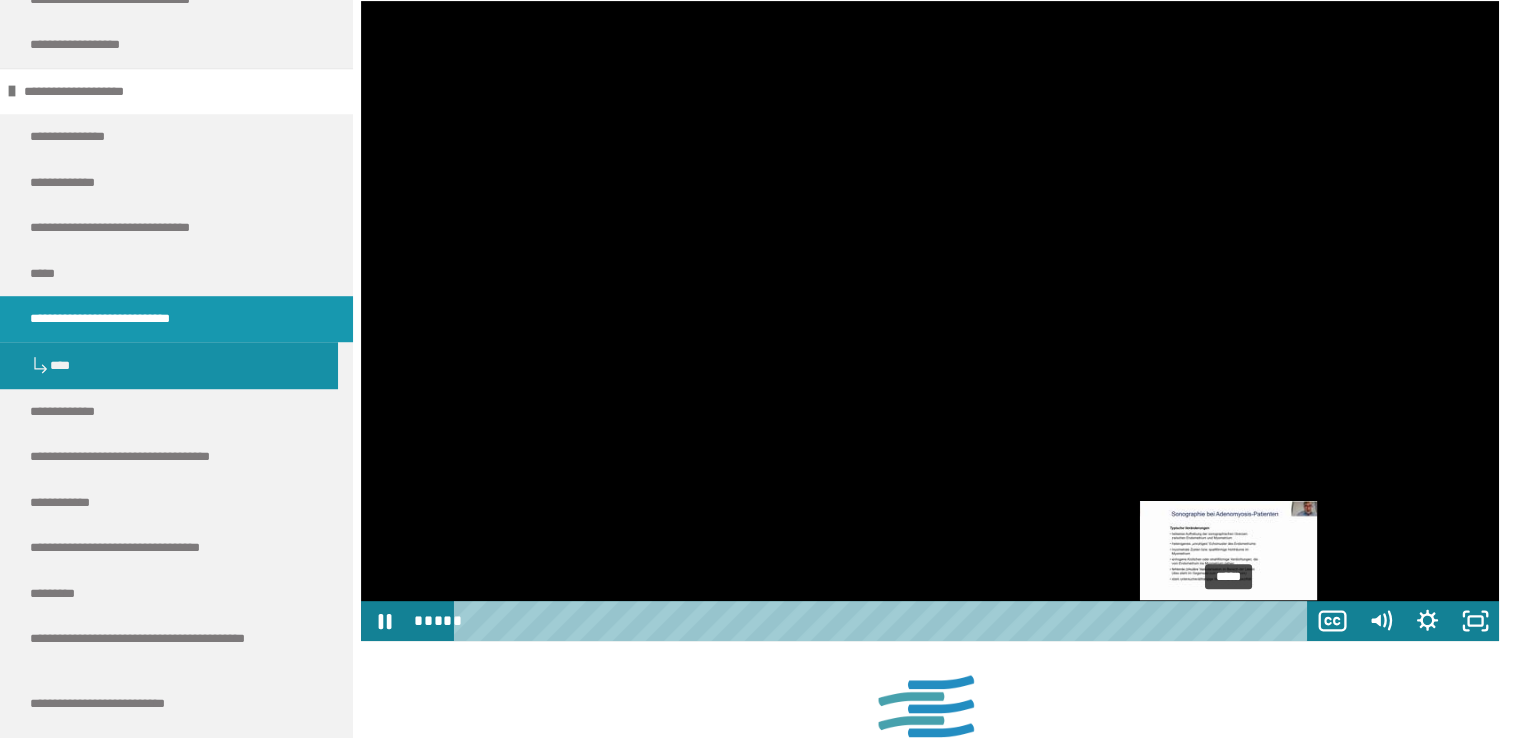 click on "*****" at bounding box center [884, 621] 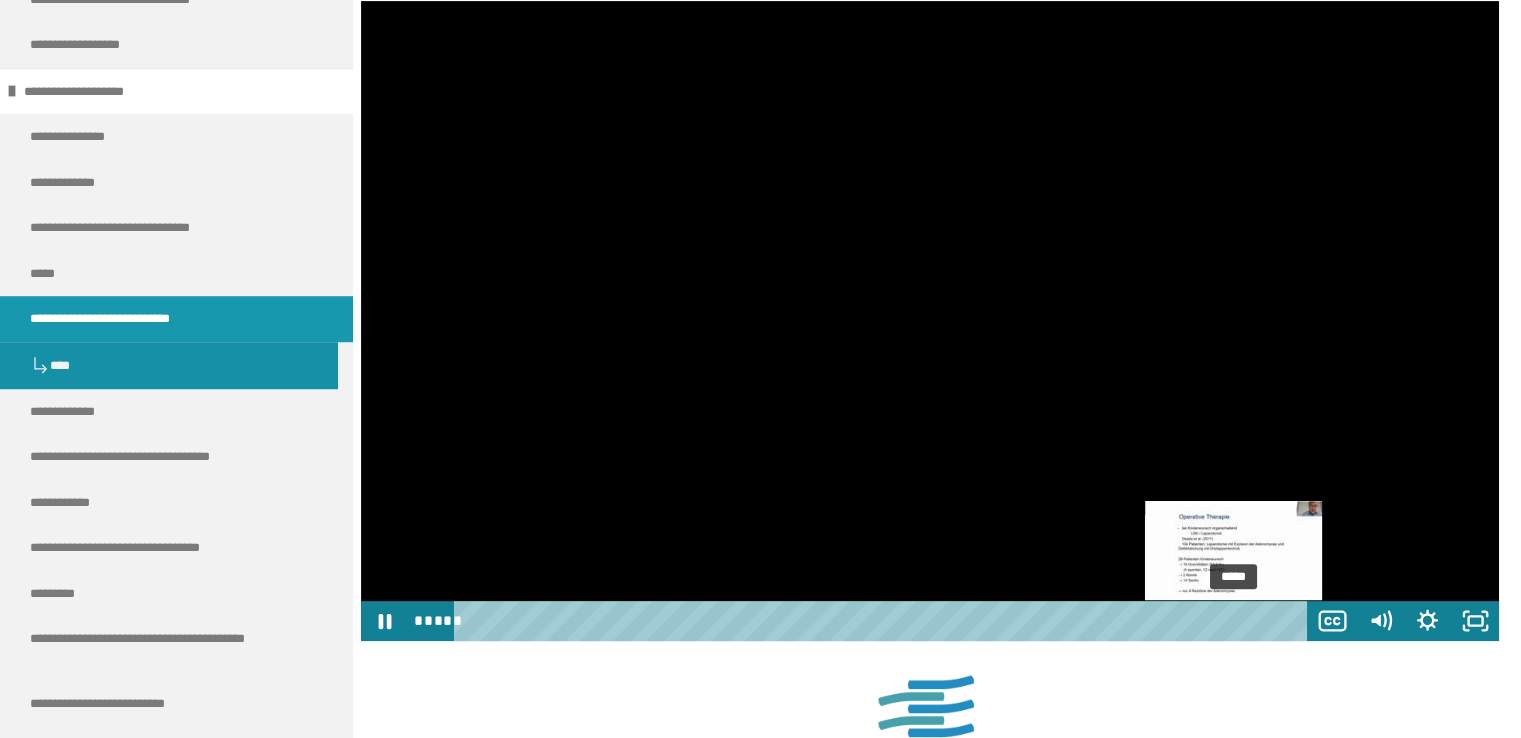 click at bounding box center [1233, 620] 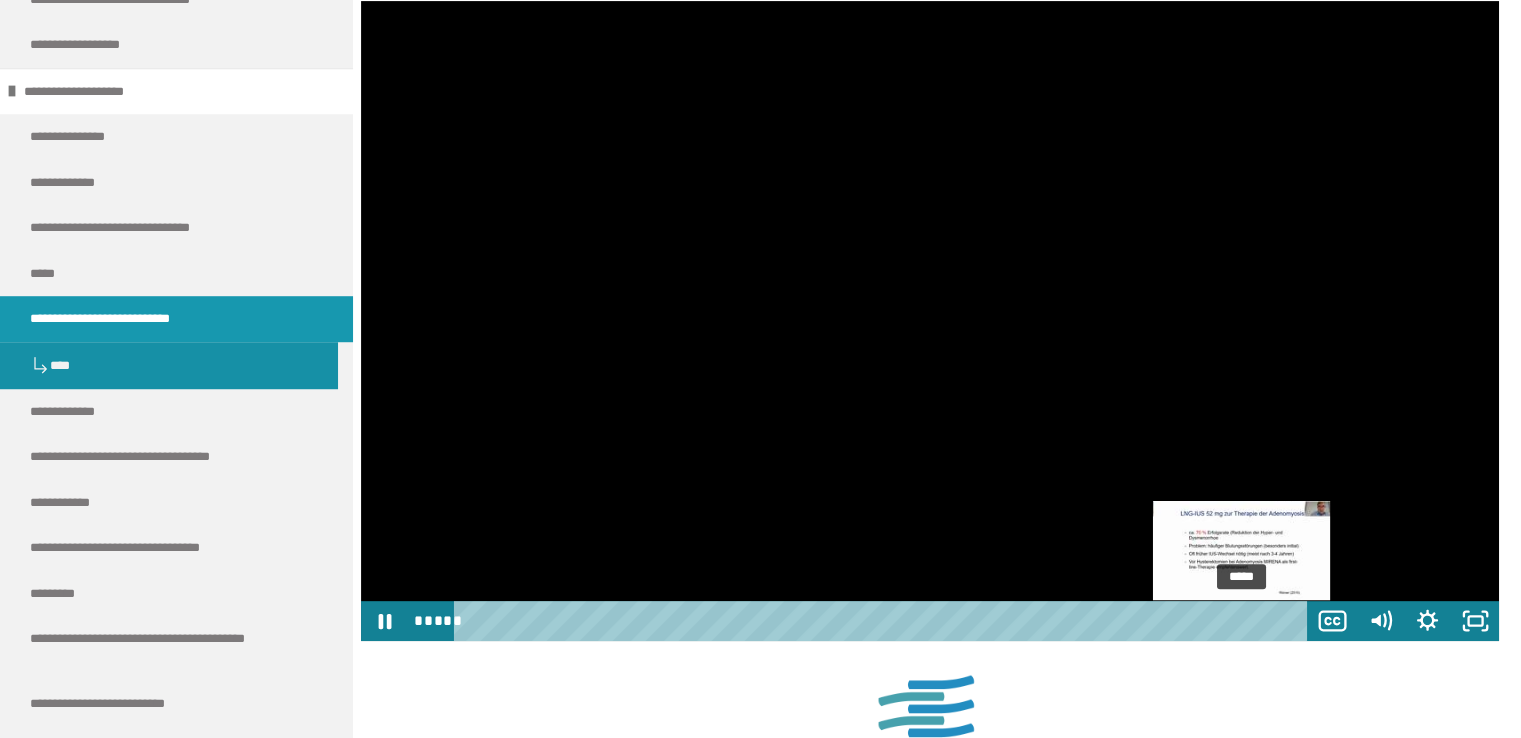 click on "*****" at bounding box center (884, 621) 